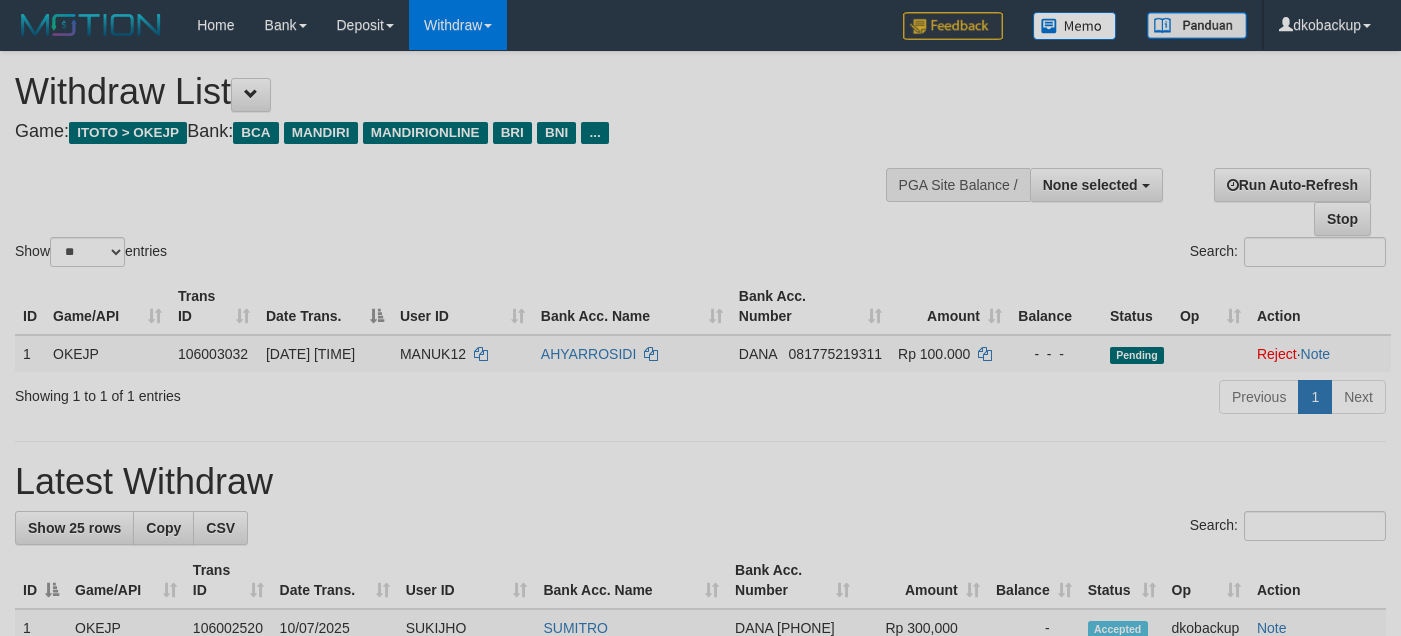 scroll, scrollTop: 7, scrollLeft: 0, axis: vertical 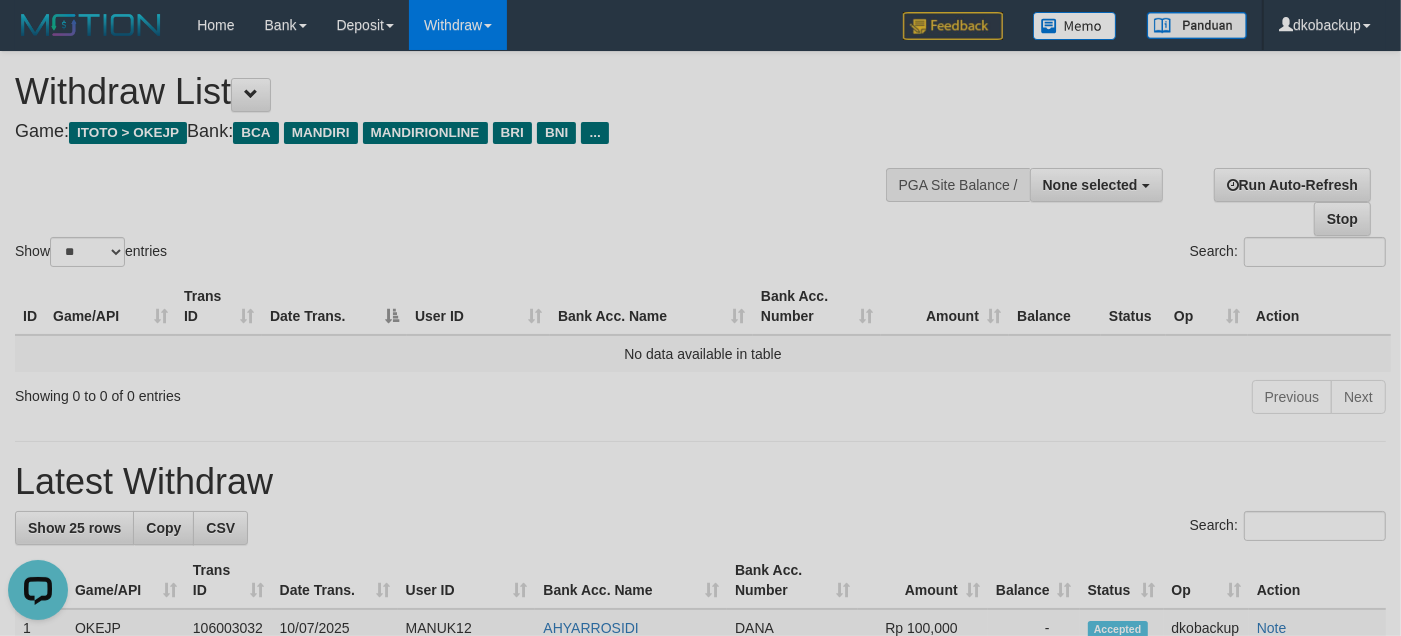 click on "Show  ** ** ** ***  entries Search:" at bounding box center (700, 161) 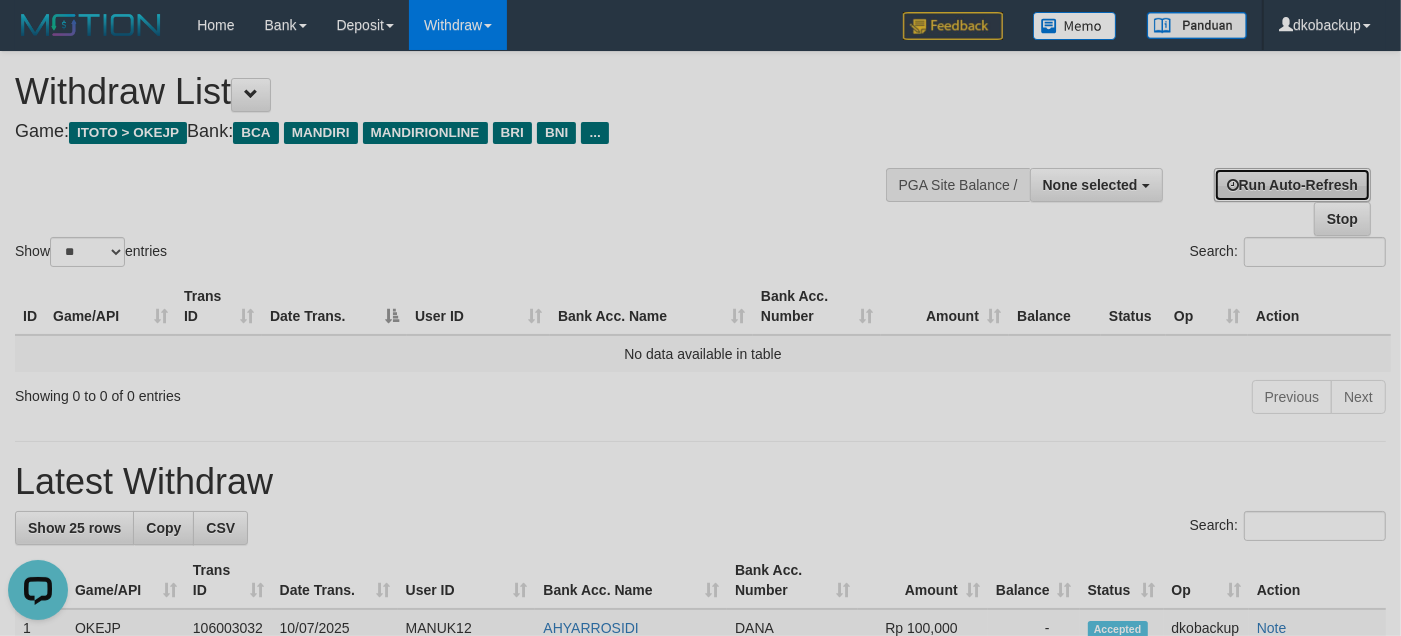 click on "Run Auto-Refresh" at bounding box center (1292, 185) 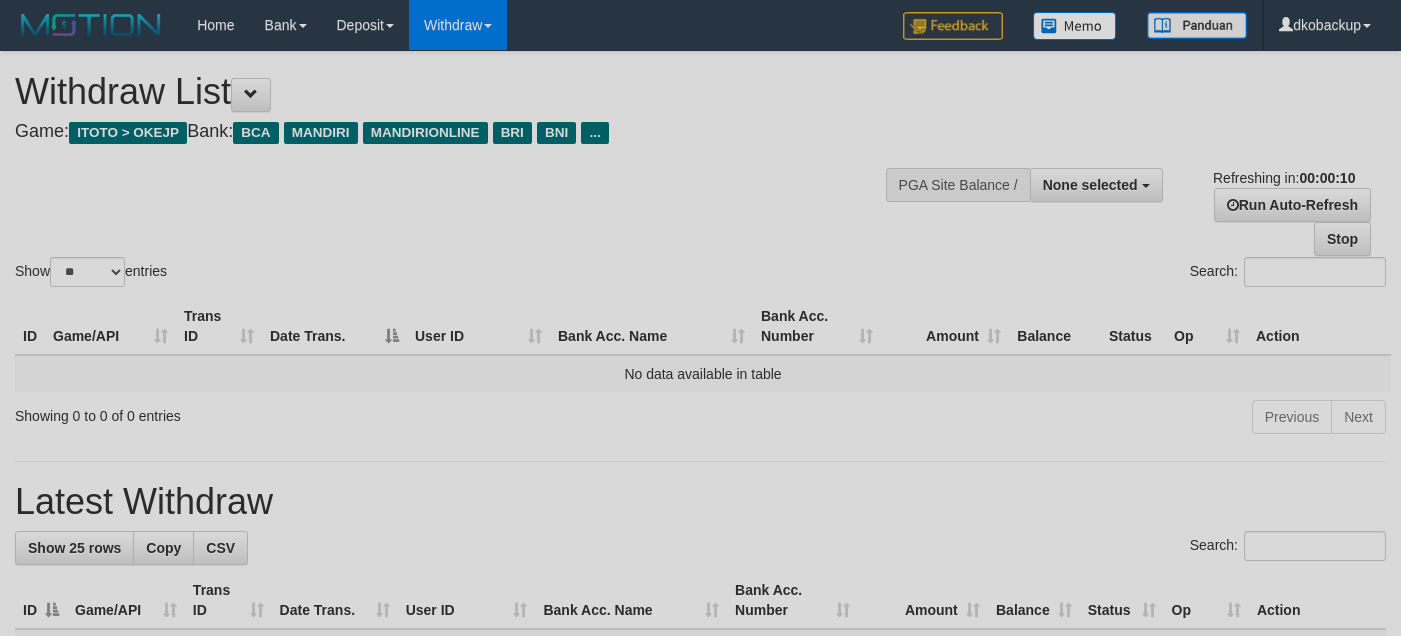 scroll, scrollTop: 0, scrollLeft: 0, axis: both 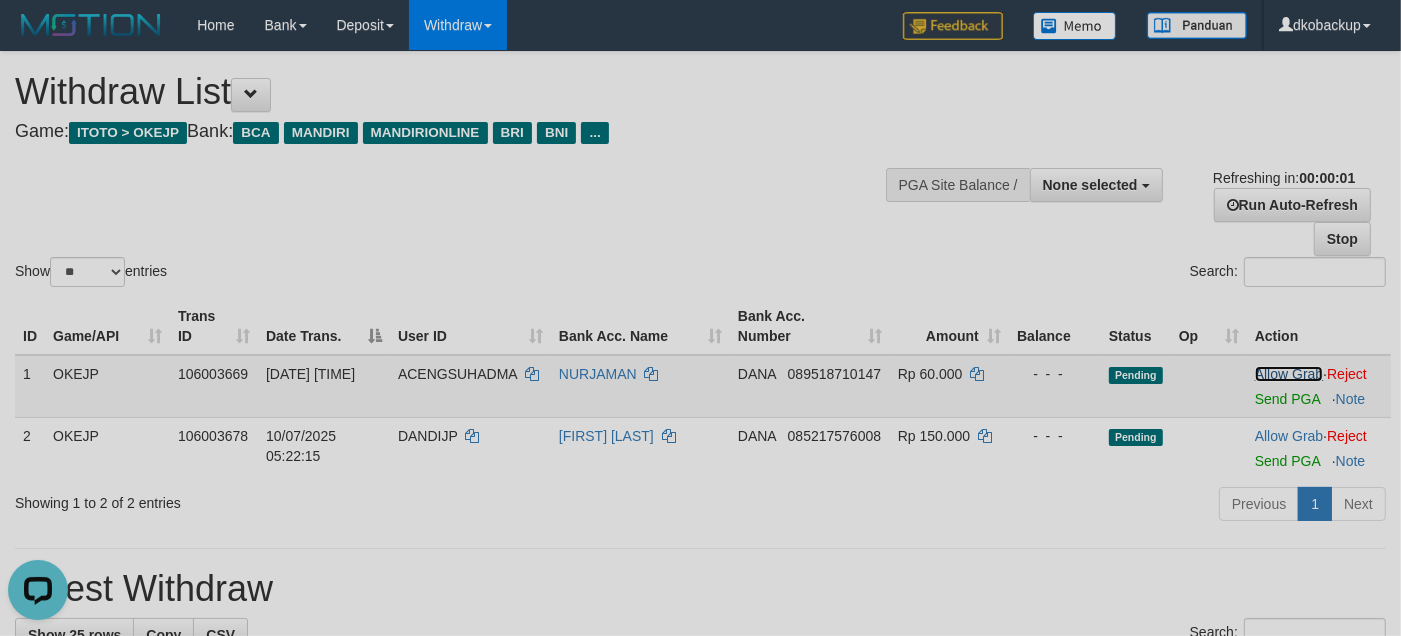click on "Allow Grab" at bounding box center [1289, 374] 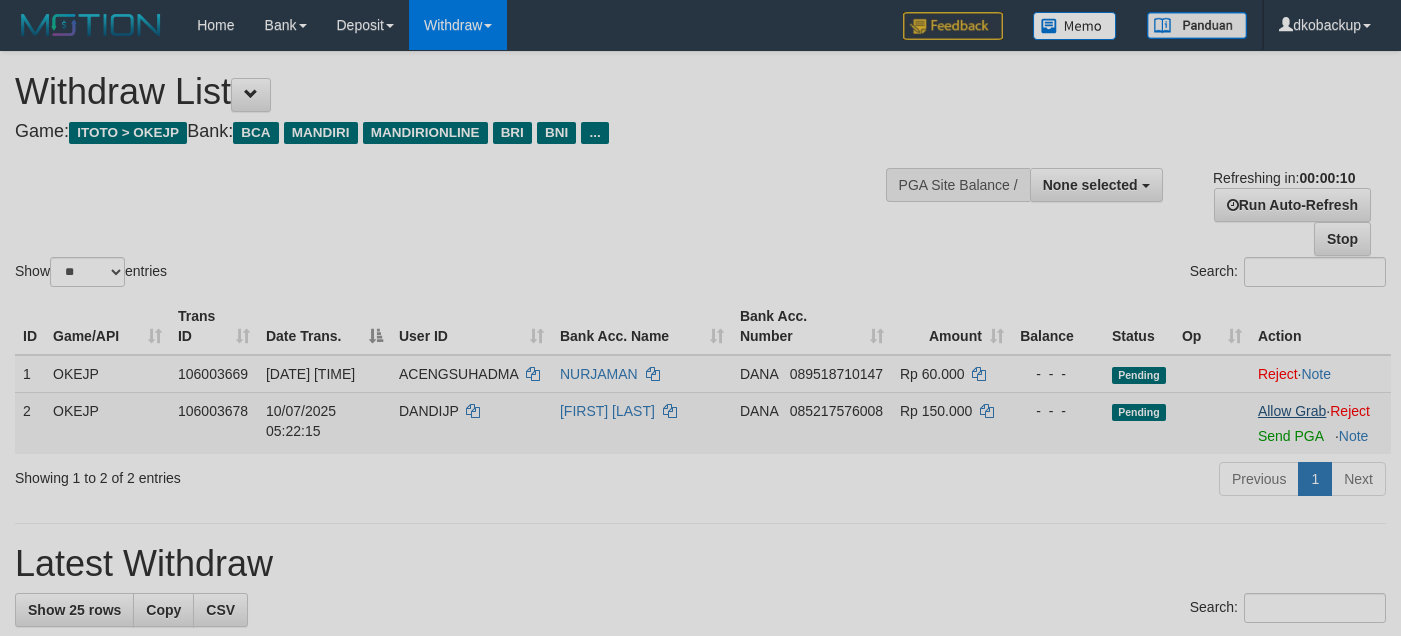 scroll, scrollTop: 0, scrollLeft: 0, axis: both 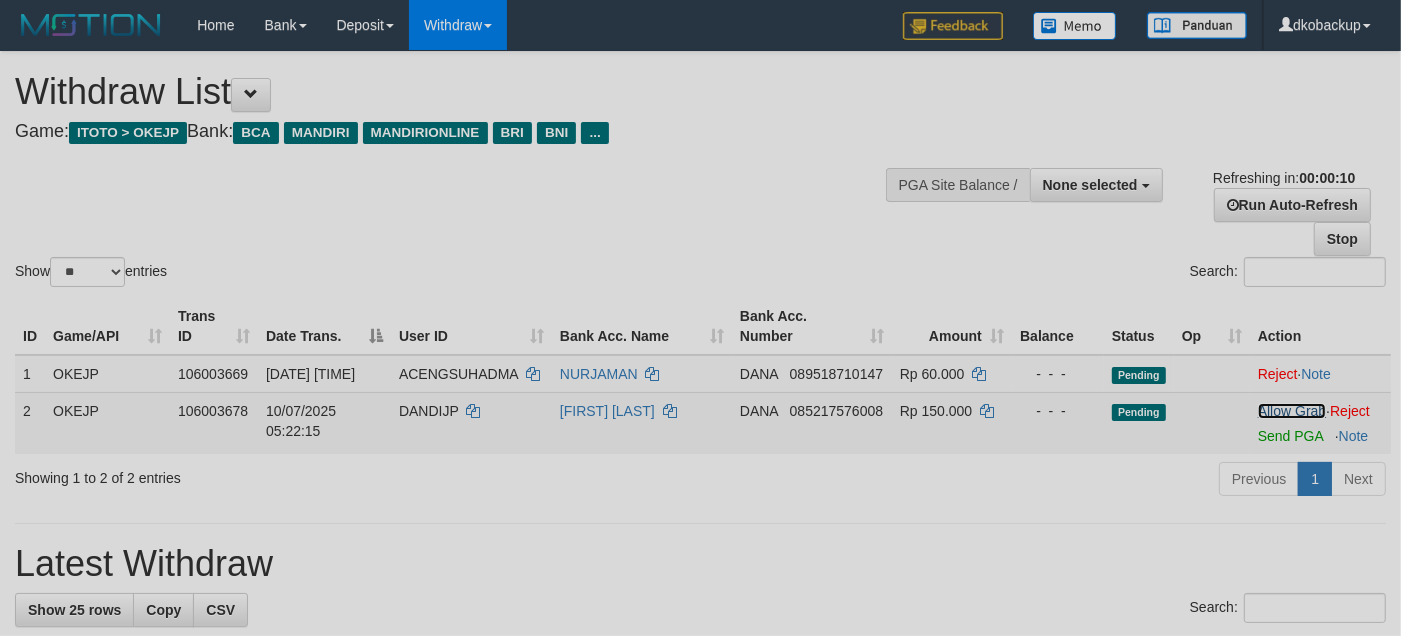 click on "Allow Grab" at bounding box center (1292, 411) 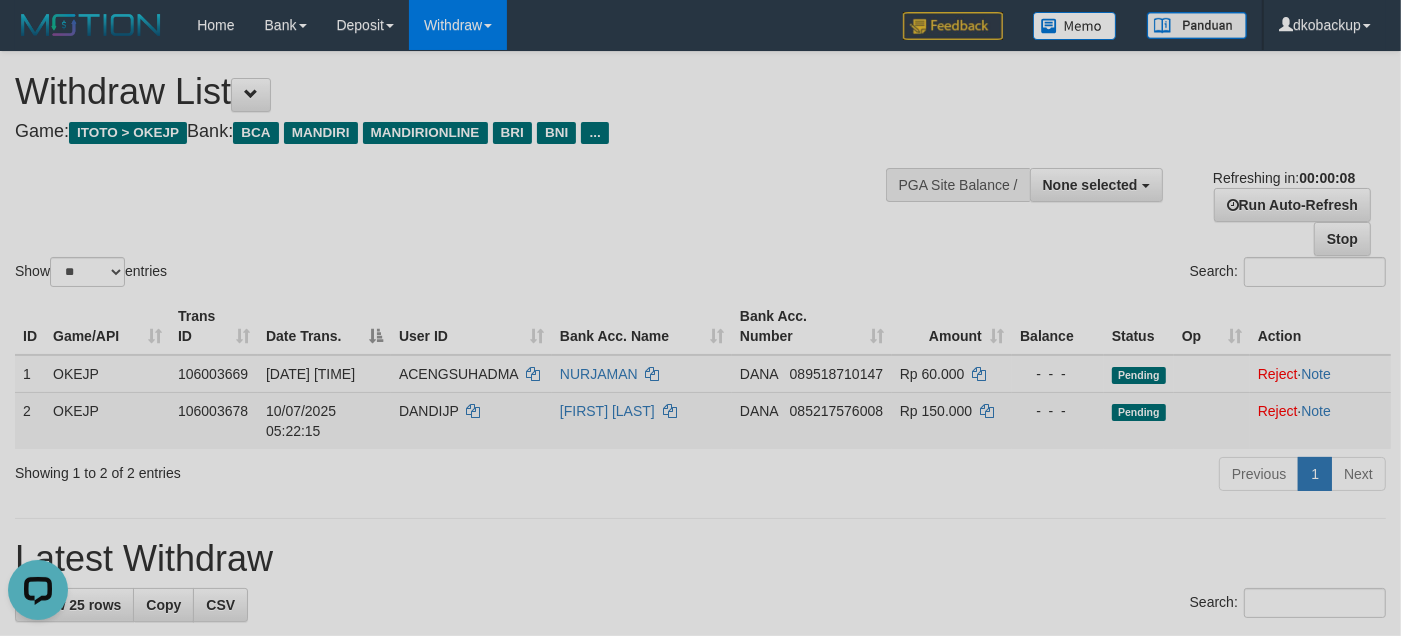 scroll, scrollTop: 0, scrollLeft: 0, axis: both 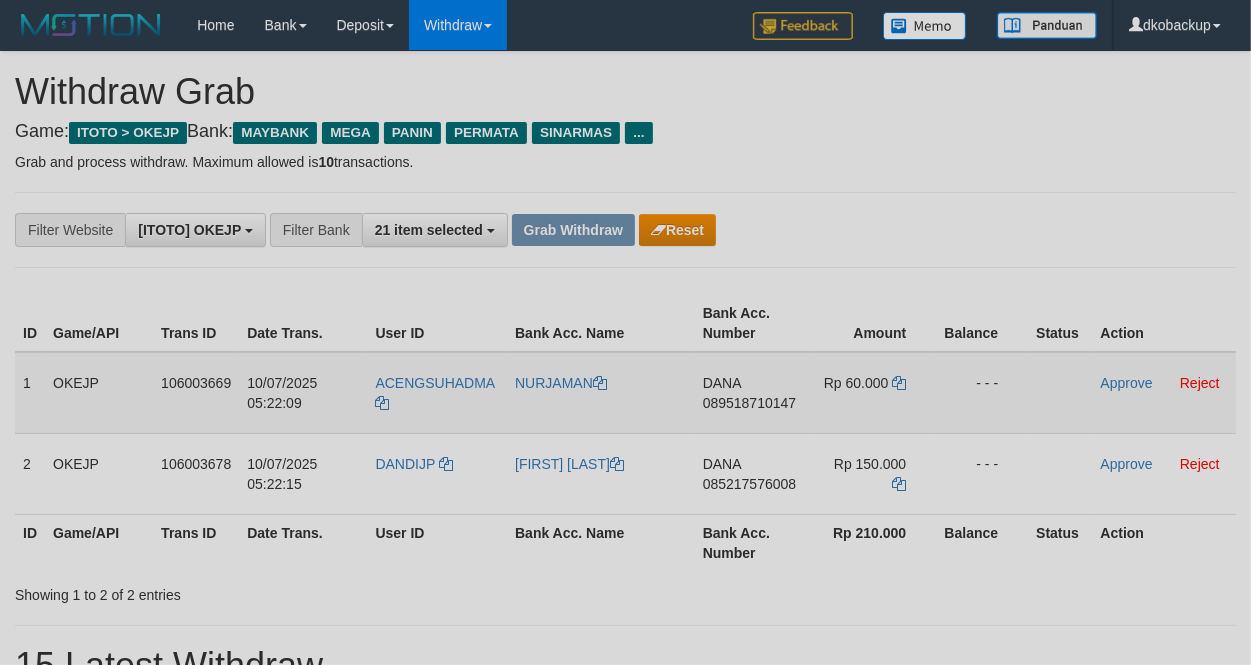 click on "ACENGSUHADMA" at bounding box center (438, 393) 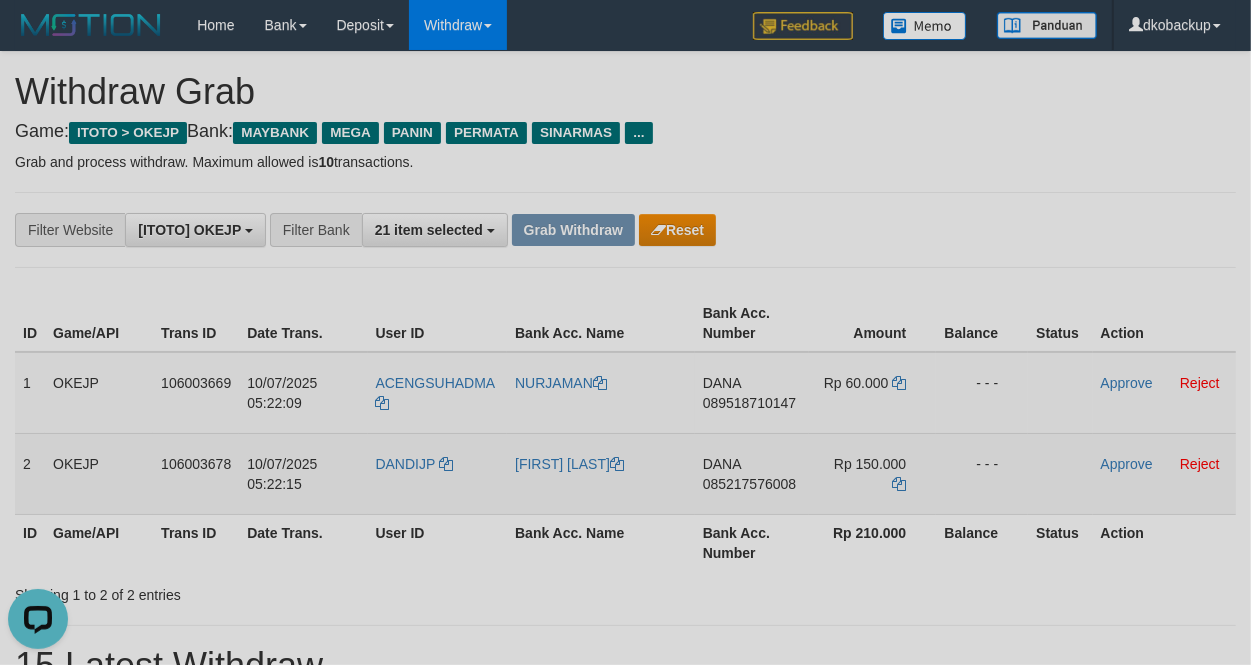scroll, scrollTop: 0, scrollLeft: 0, axis: both 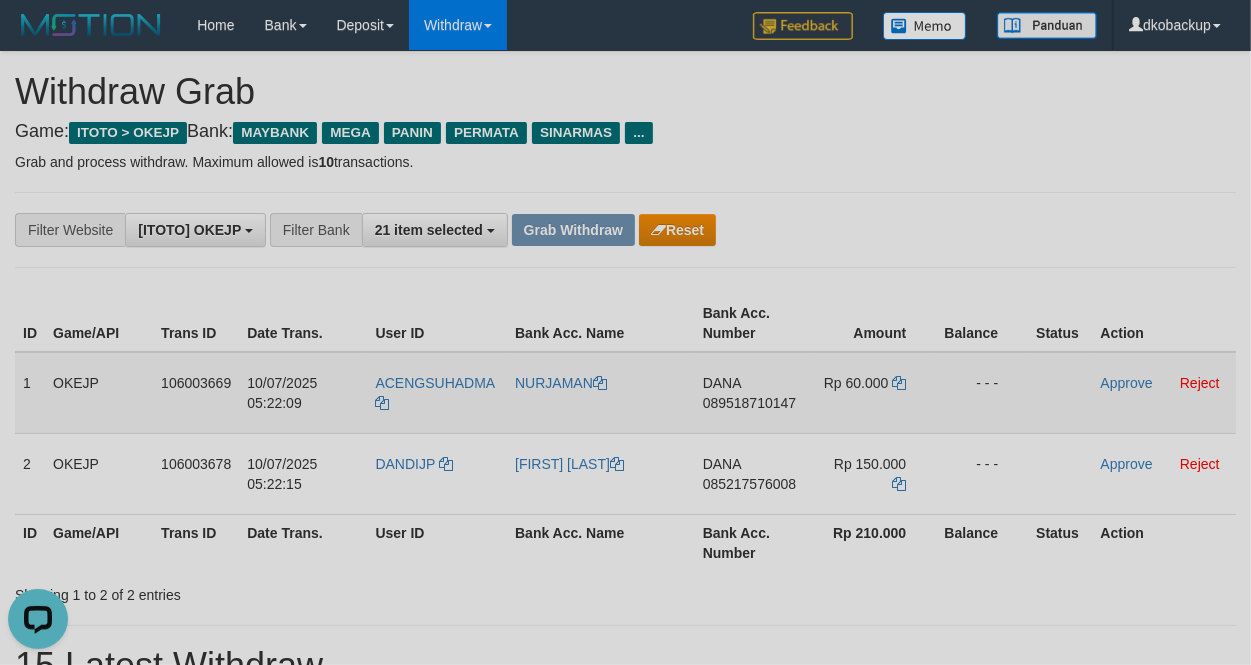 click on "ACENGSUHADMA" at bounding box center [438, 393] 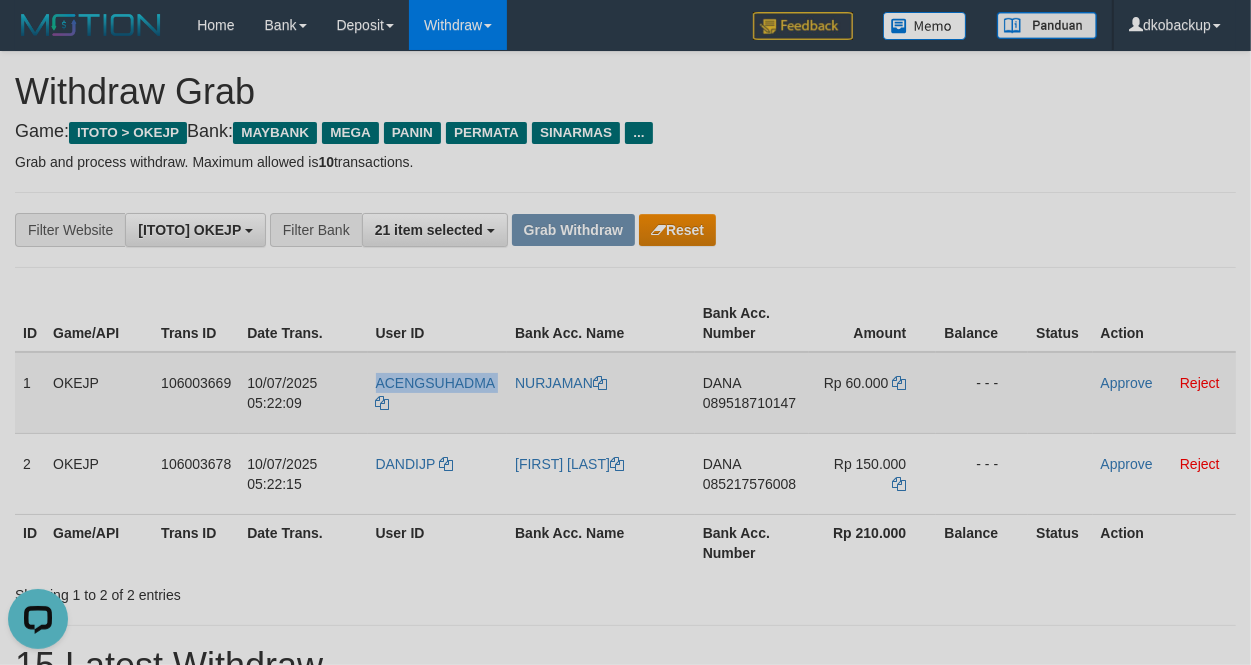 click on "ACENGSUHADMA" at bounding box center (438, 393) 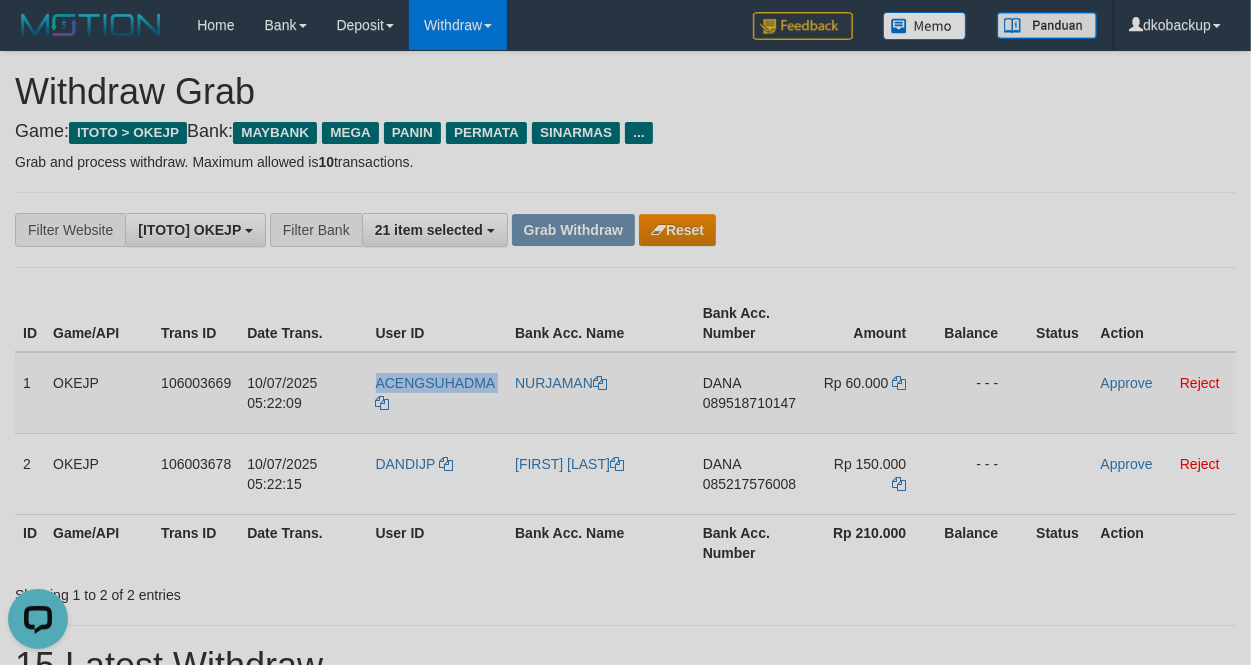 copy on "ACENGSUHADMA" 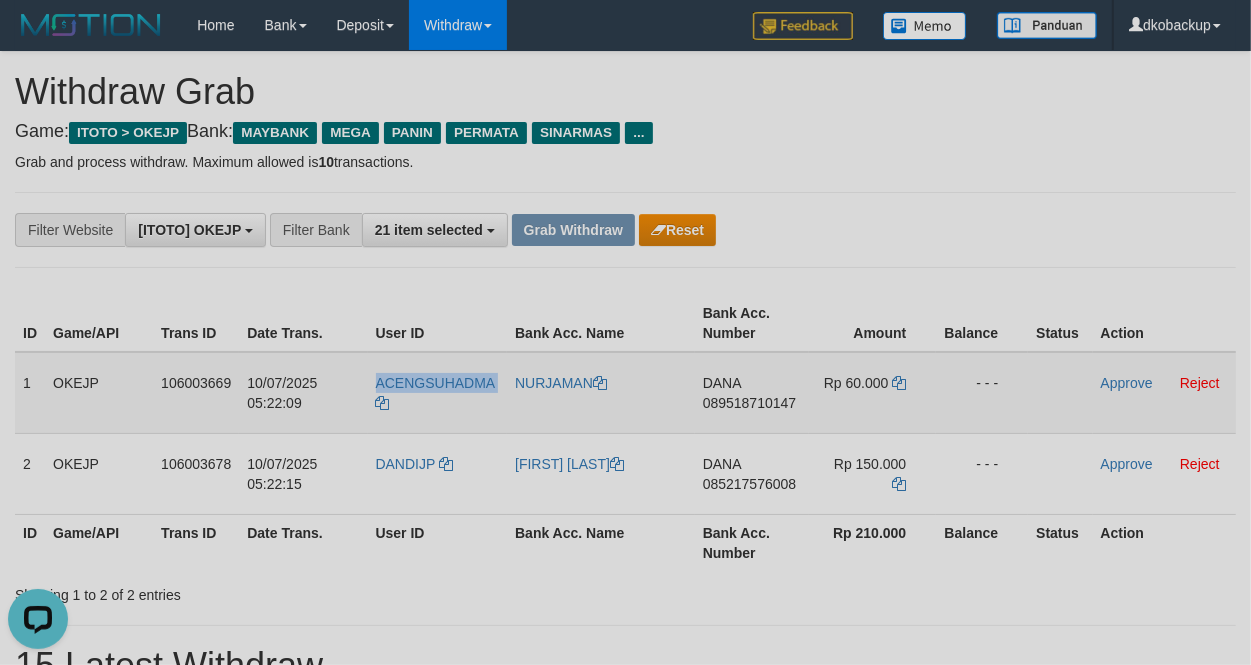 click on "ACENGSUHADMA" at bounding box center [438, 393] 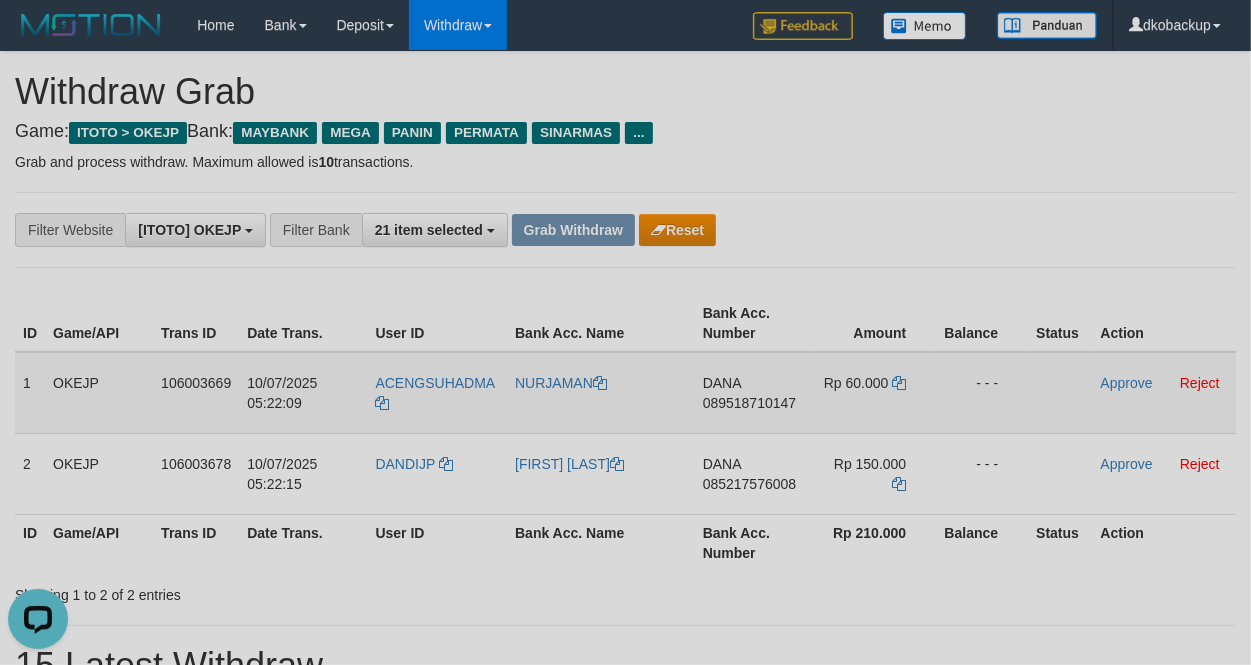 click on "ACENGSUHADMA" at bounding box center (438, 393) 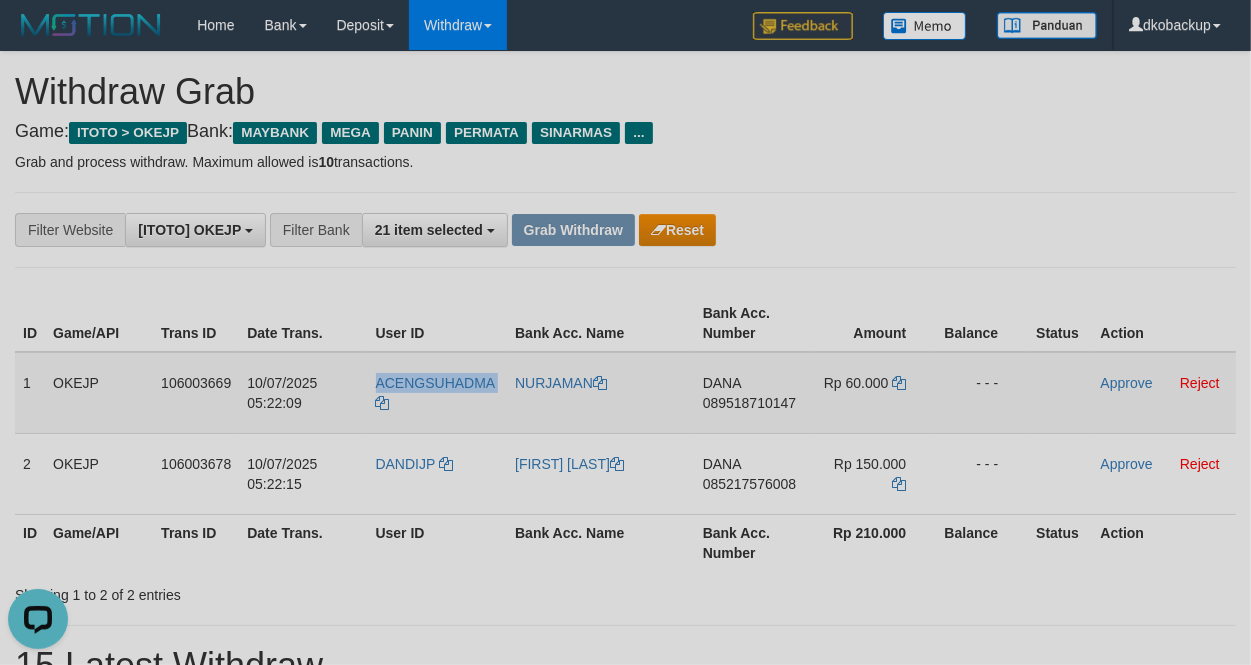 click on "ACENGSUHADMA" at bounding box center [438, 393] 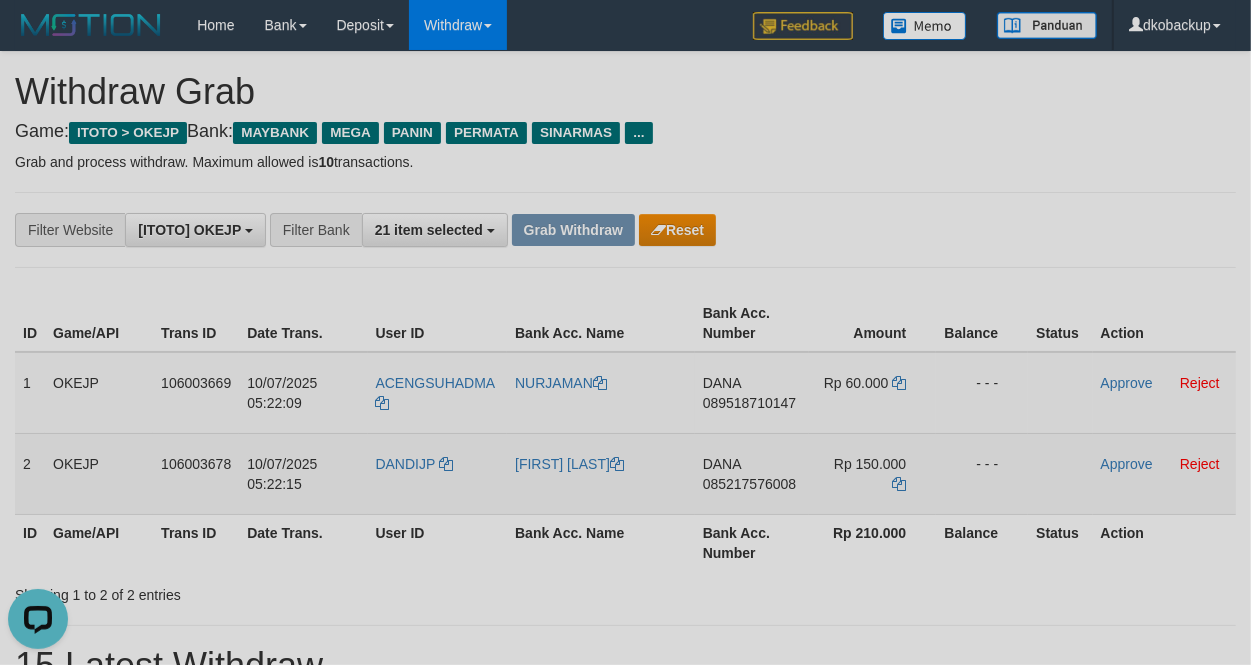 click on "DANDIJP" at bounding box center (438, 473) 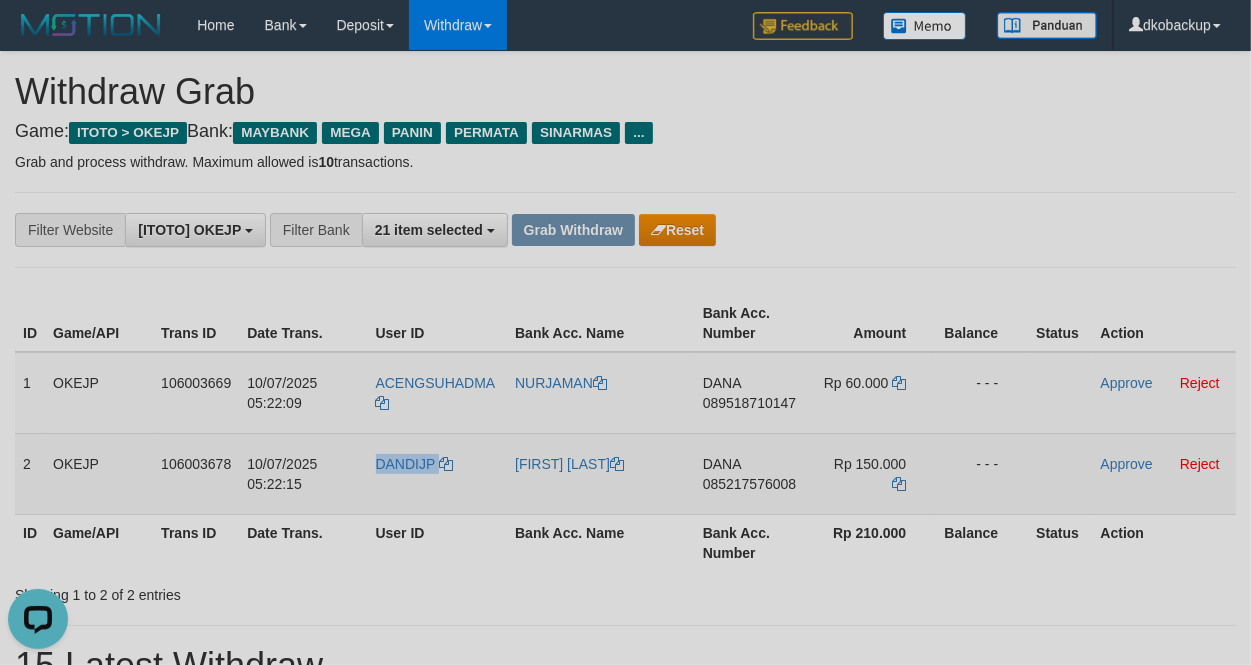click on "DANDIJP" at bounding box center (438, 473) 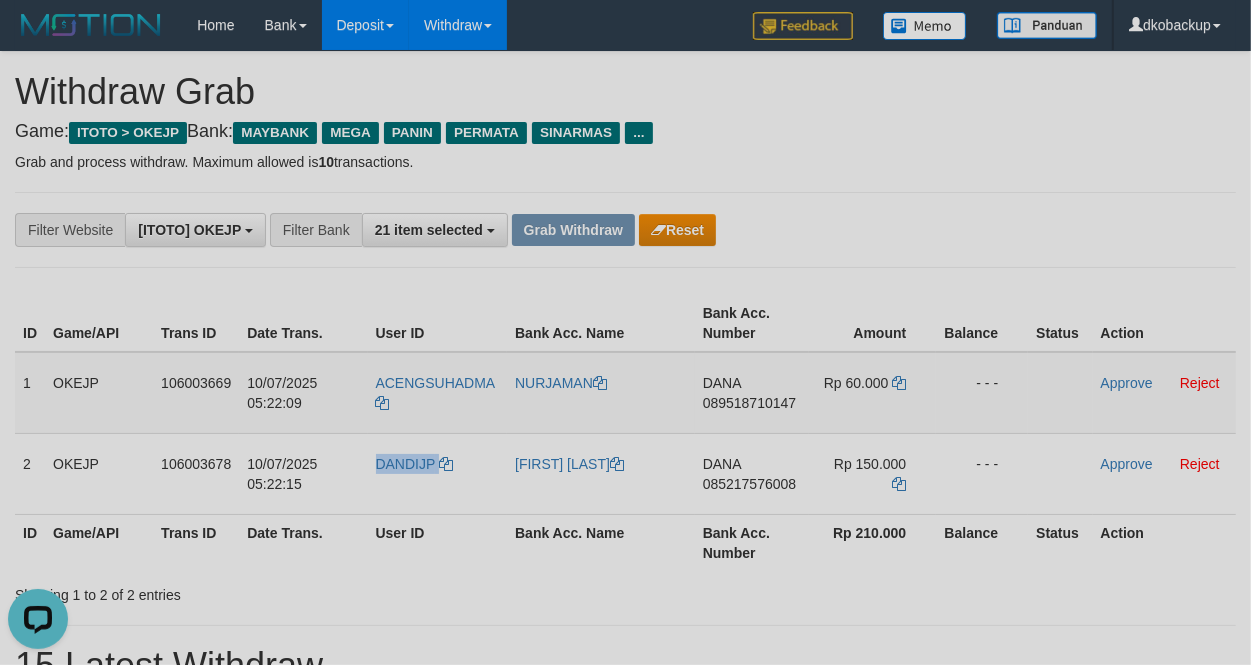 copy on "DANDIJP" 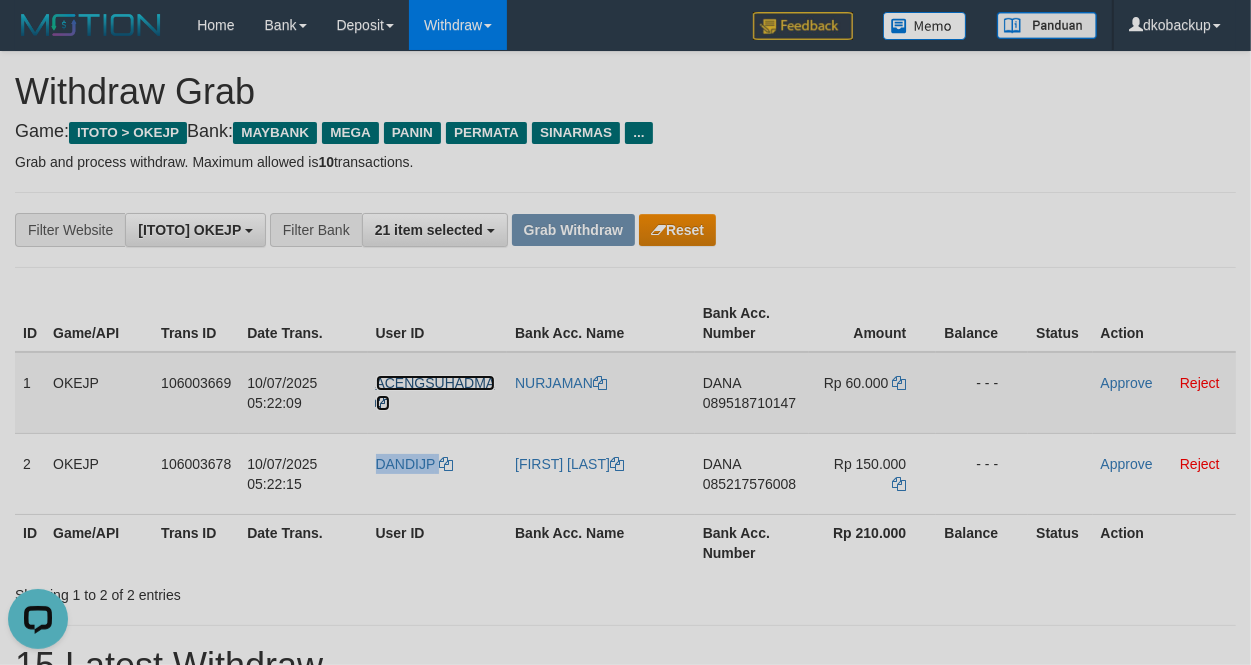 click on "ACENGSUHADMA" at bounding box center [435, 383] 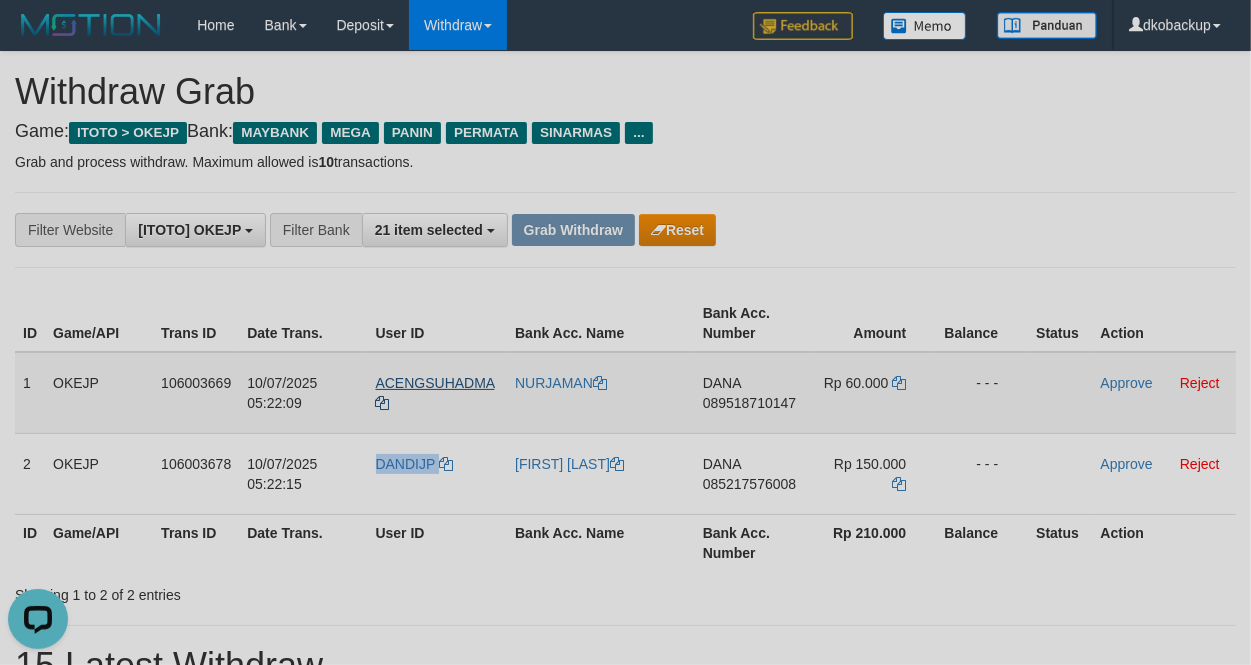 copy on "DANDIJP" 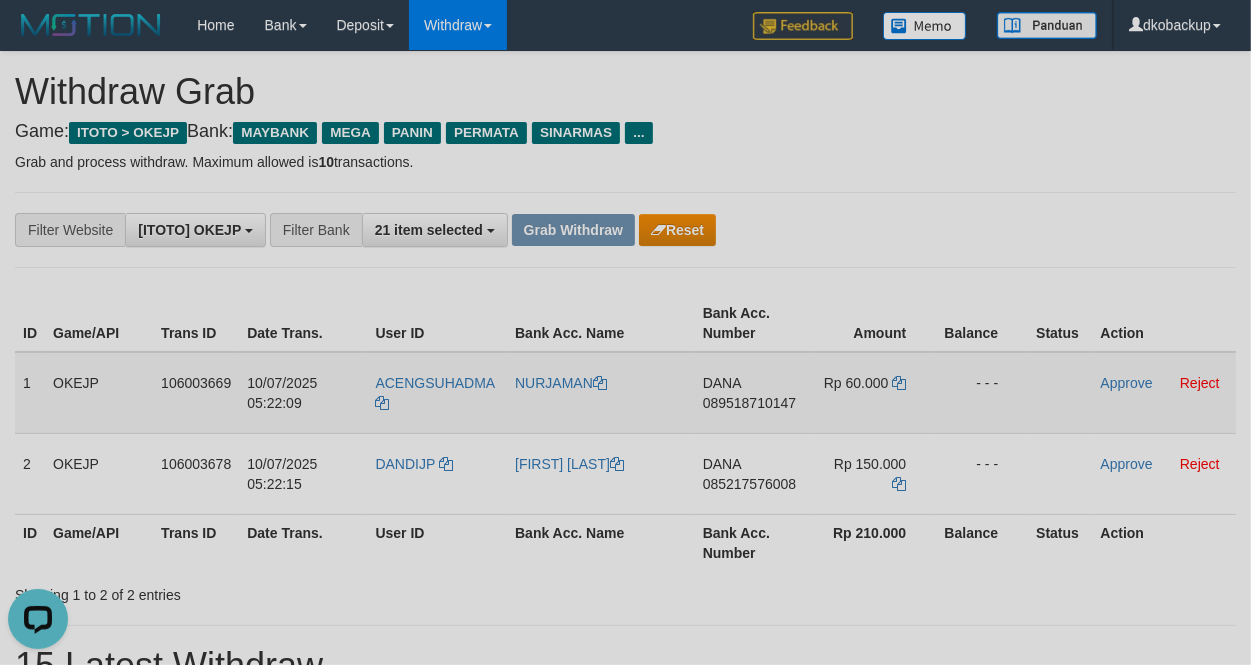 click on "ACENGSUHADMA" at bounding box center (438, 393) 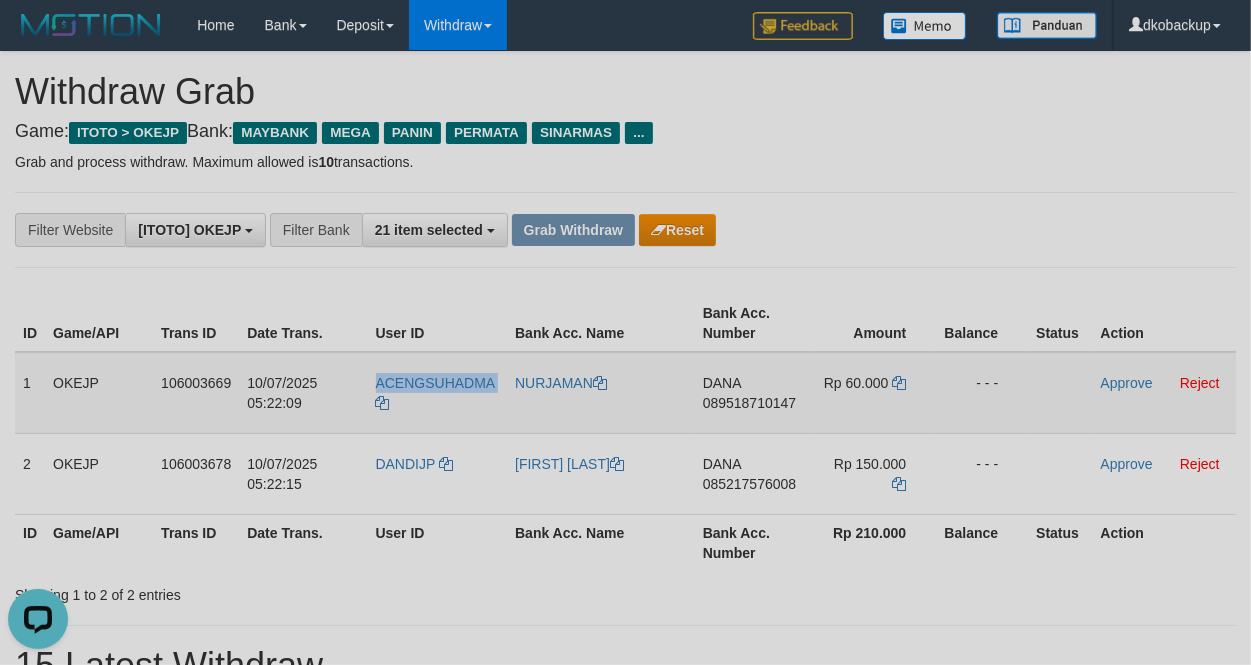 click on "ACENGSUHADMA" at bounding box center [438, 393] 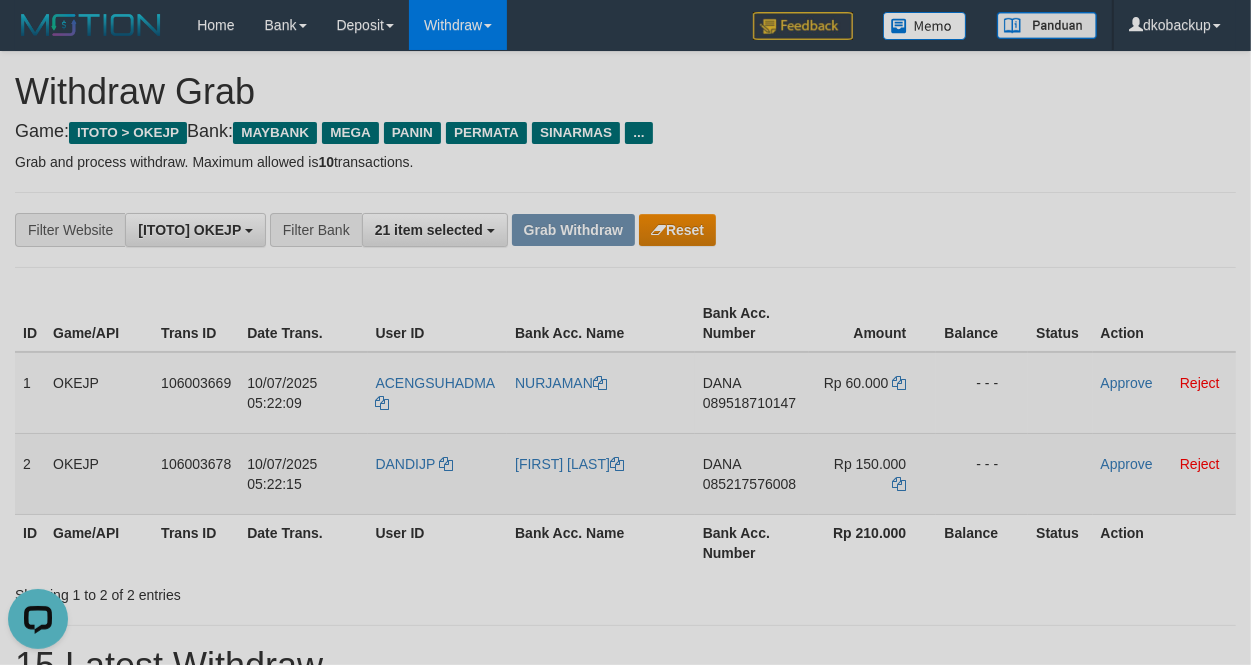 click on "DANDIJP" at bounding box center [438, 473] 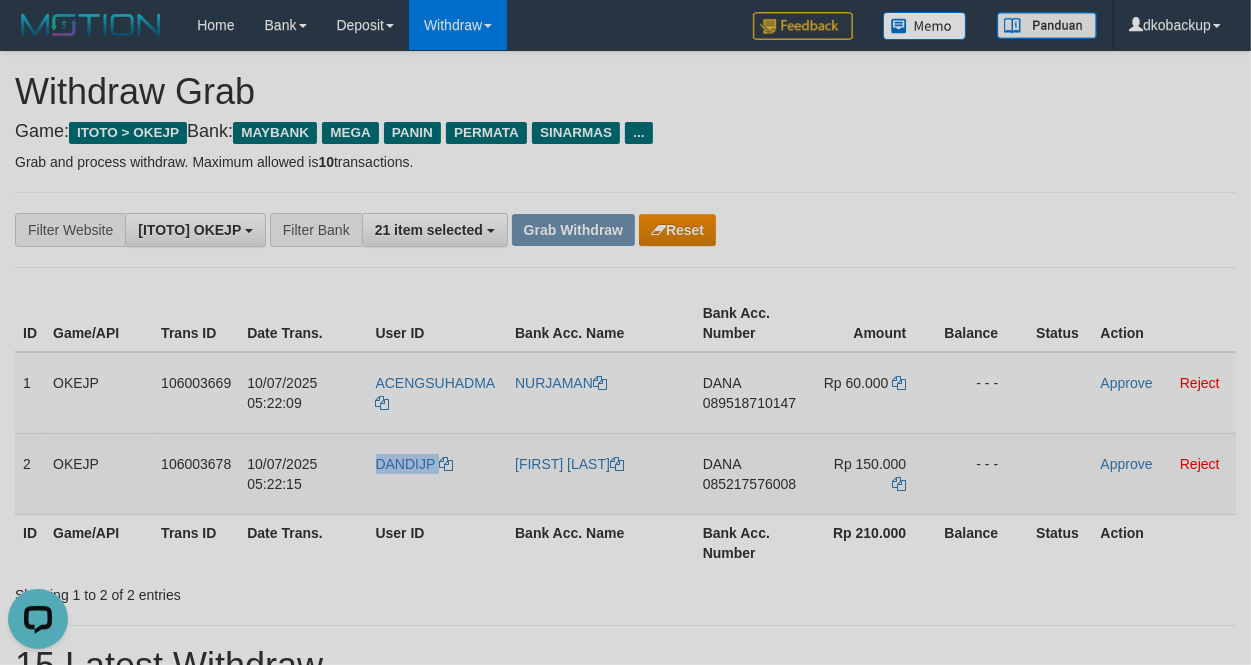 click on "DANDIJP" at bounding box center (438, 473) 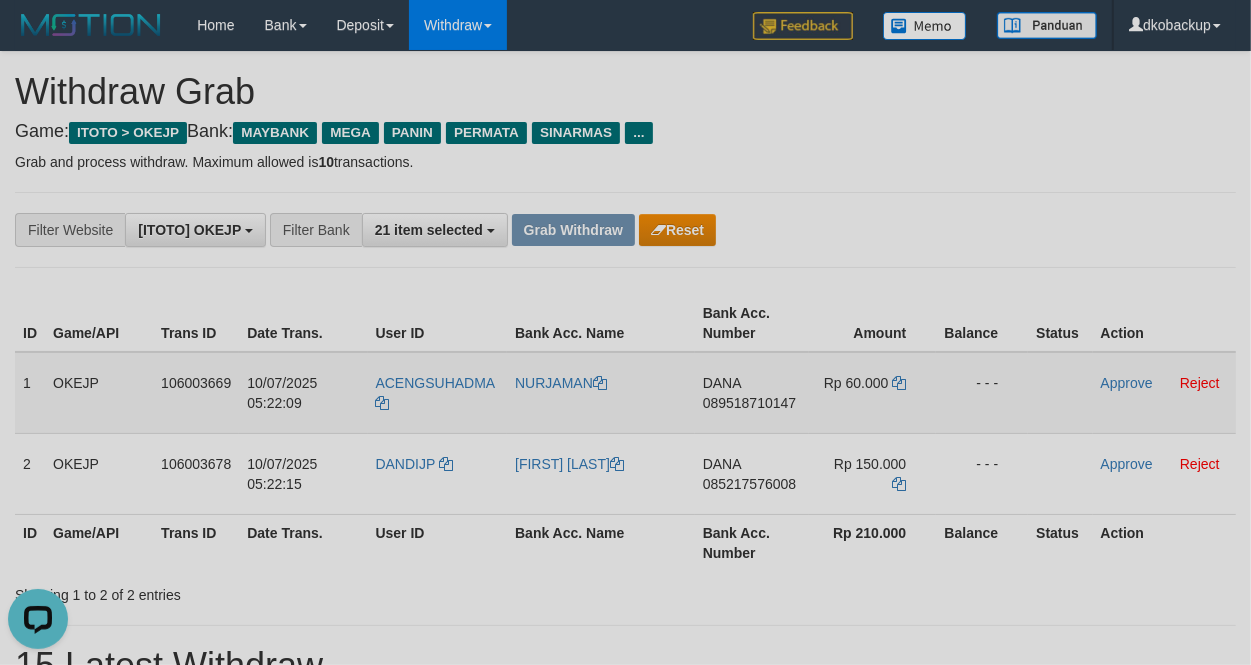 click on "NURJAMAN" at bounding box center [601, 393] 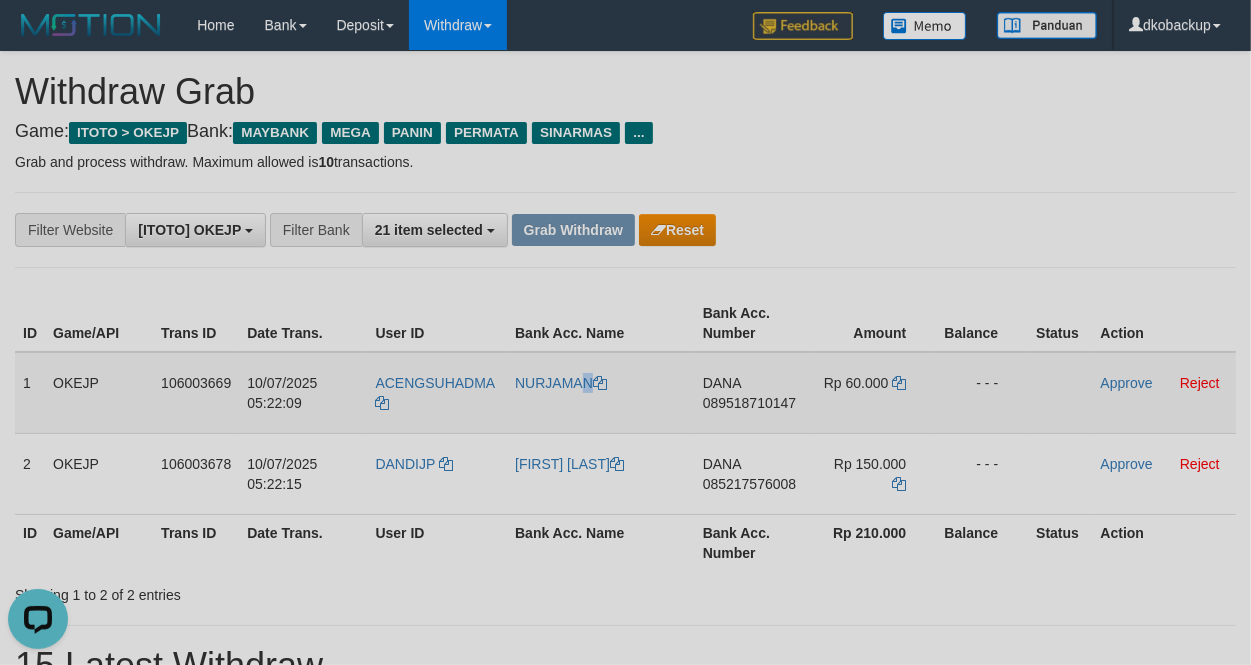 click on "NURJAMAN" at bounding box center (601, 393) 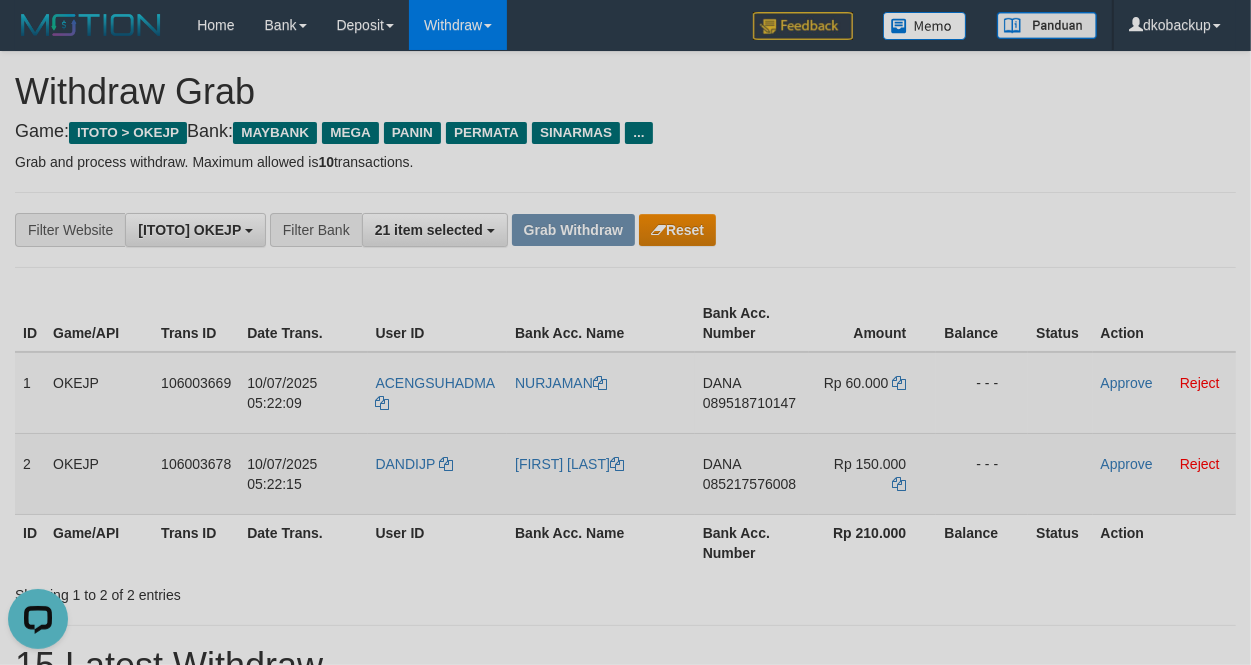click on "[FIRST] [LAST]" at bounding box center [601, 473] 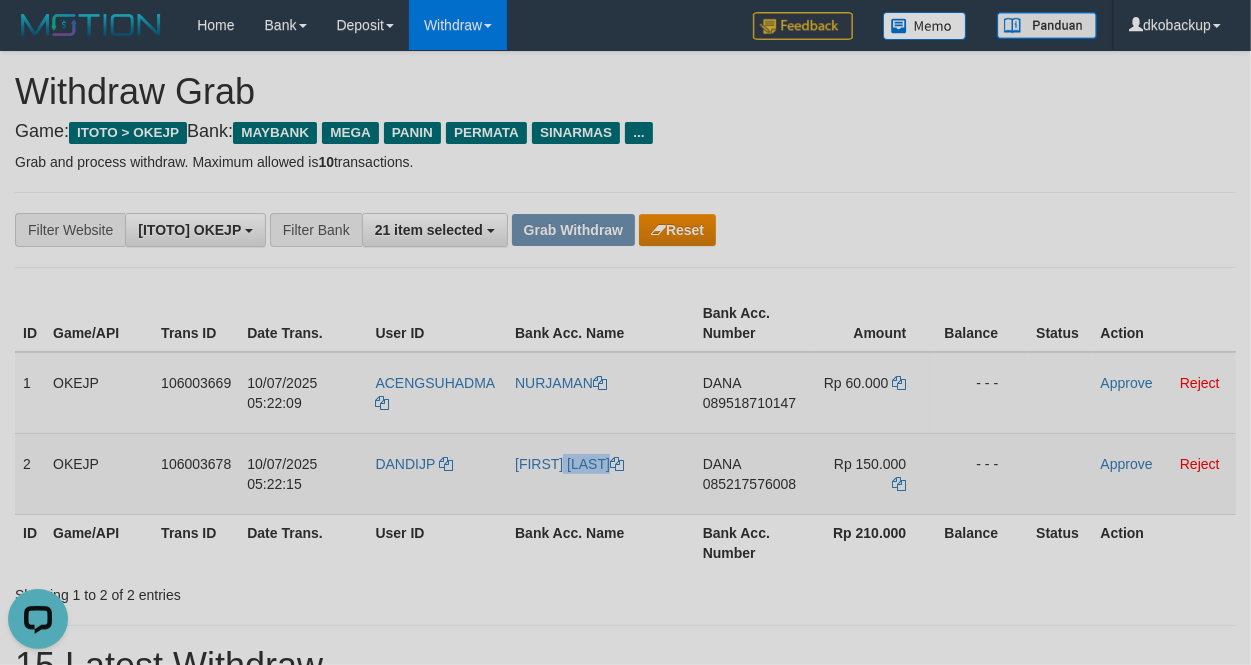 click on "[FIRST] [LAST]" at bounding box center (601, 473) 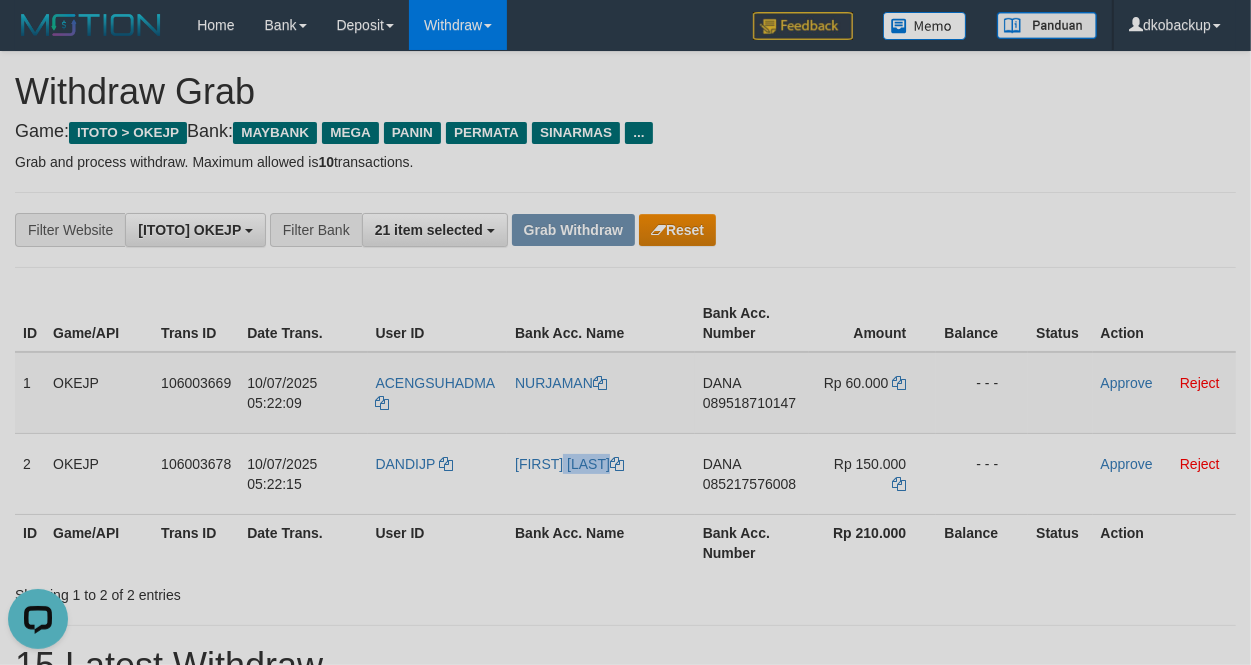 copy on "[FIRST] [LAST]" 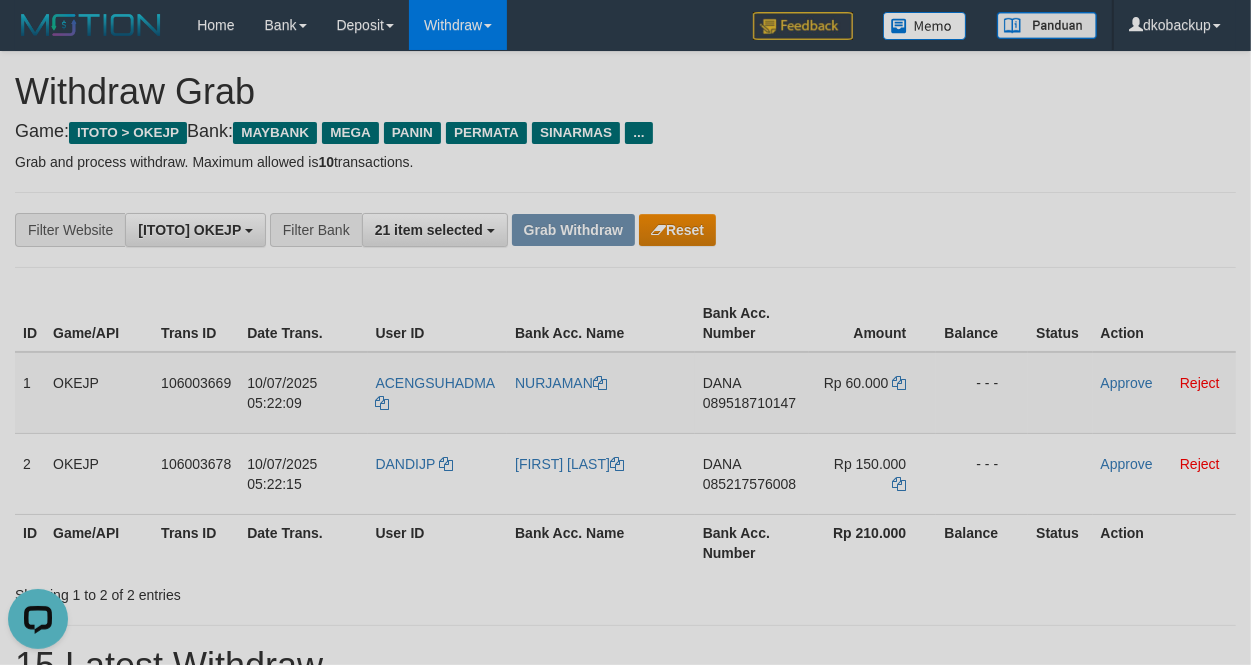 click on "**********" at bounding box center (521, 230) 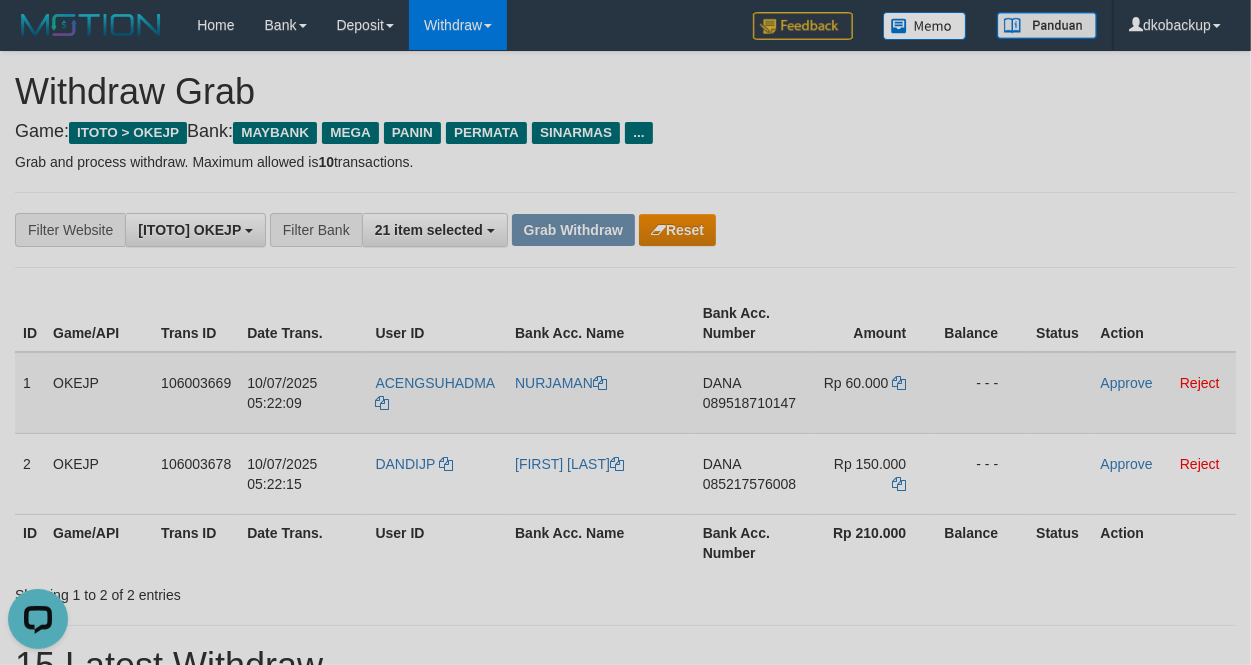 click on "ACENGSUHADMA" at bounding box center [438, 393] 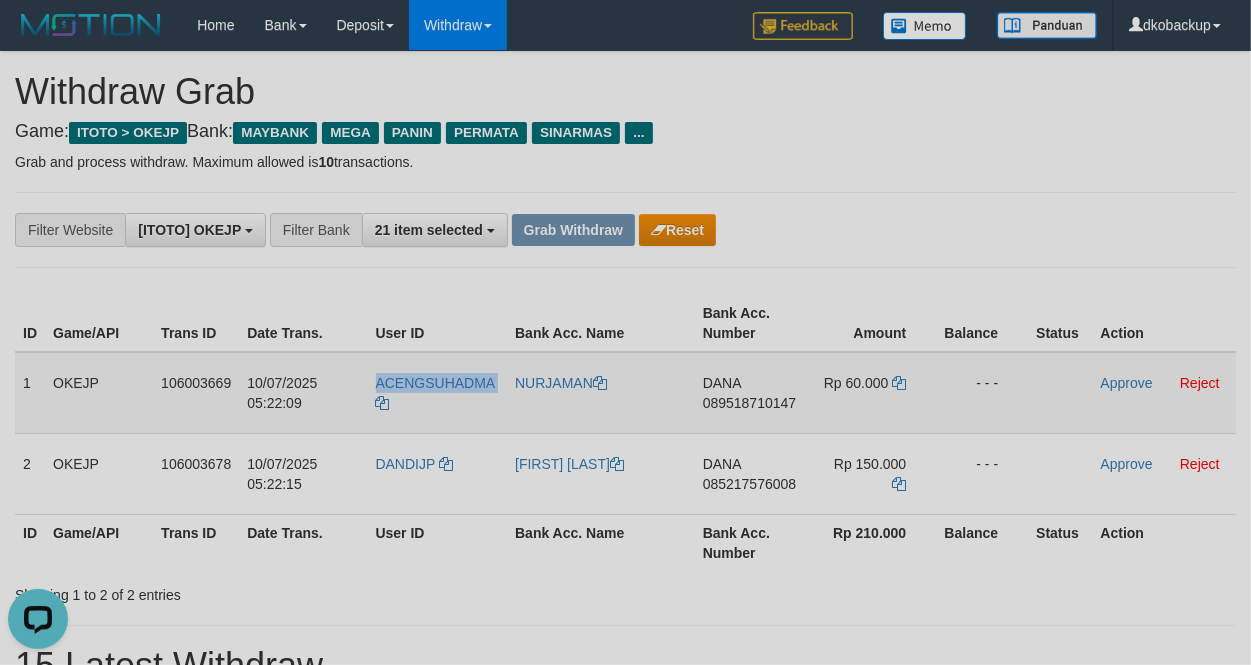 click on "ACENGSUHADMA" at bounding box center [438, 393] 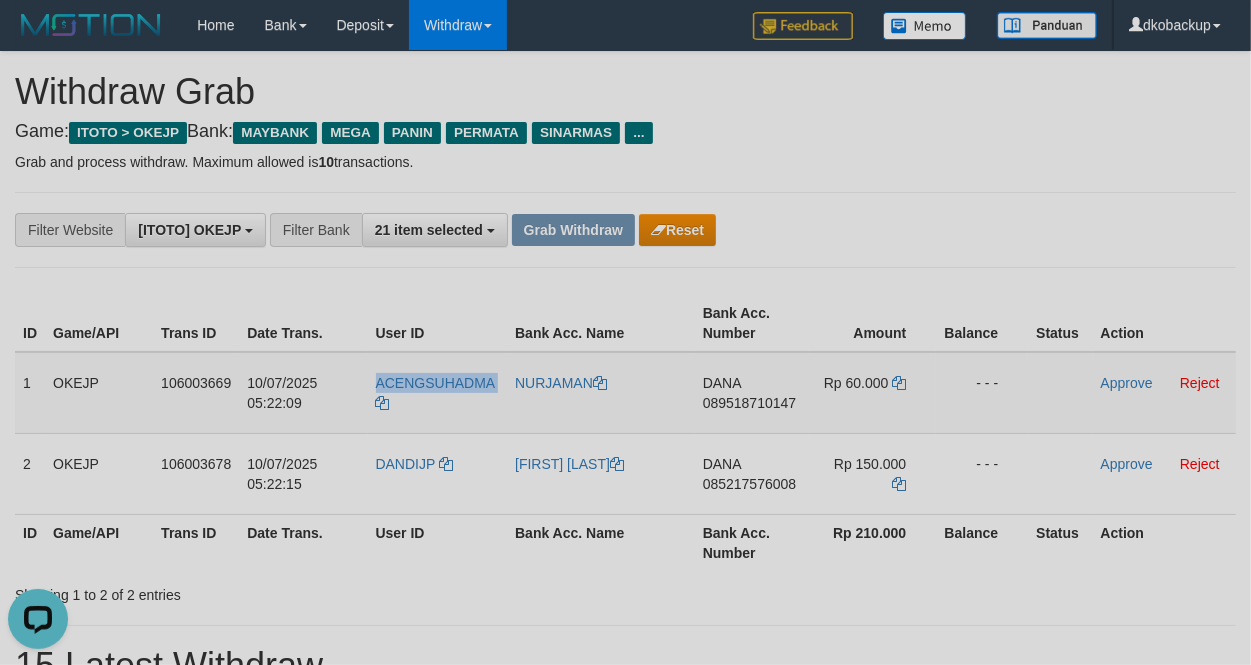 copy on "ACENGSUHADMA" 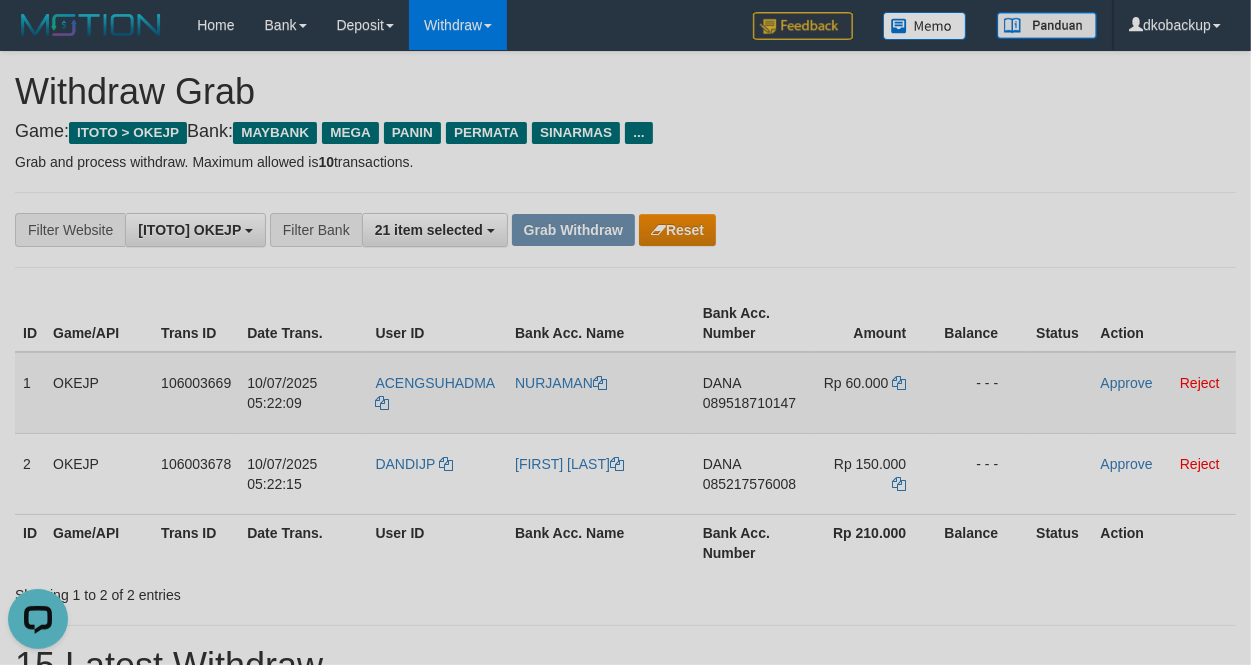 click on "DANA
089518710147" at bounding box center (752, 393) 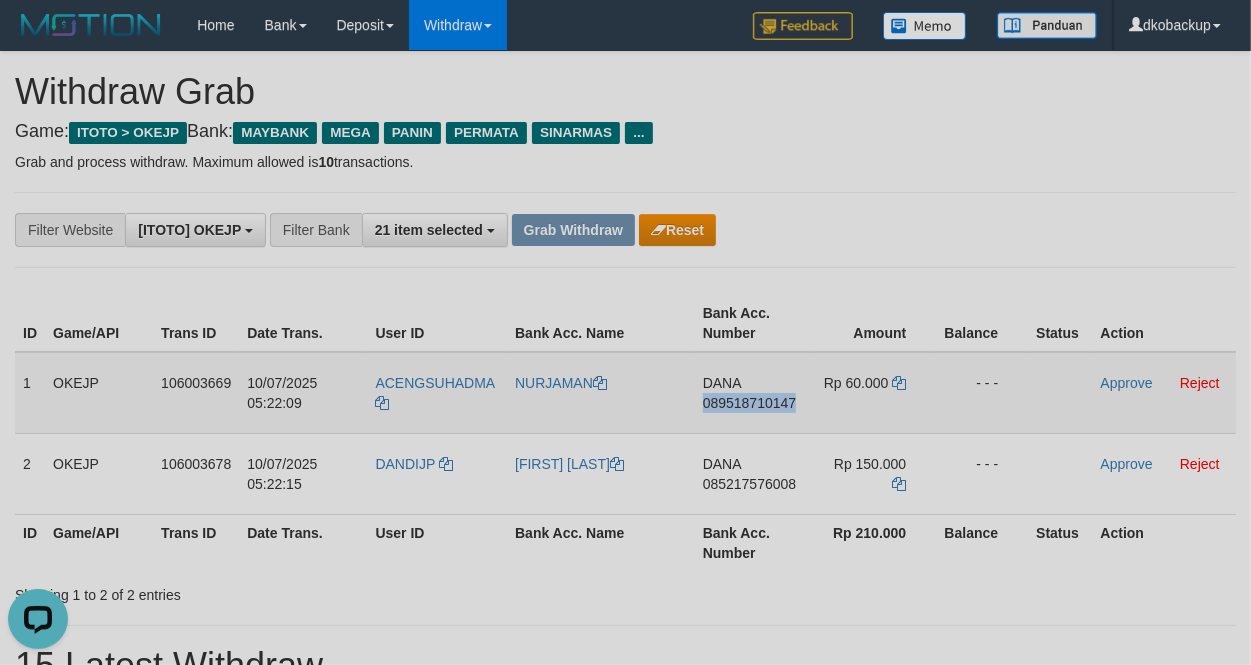 click on "DANA
089518710147" at bounding box center (752, 393) 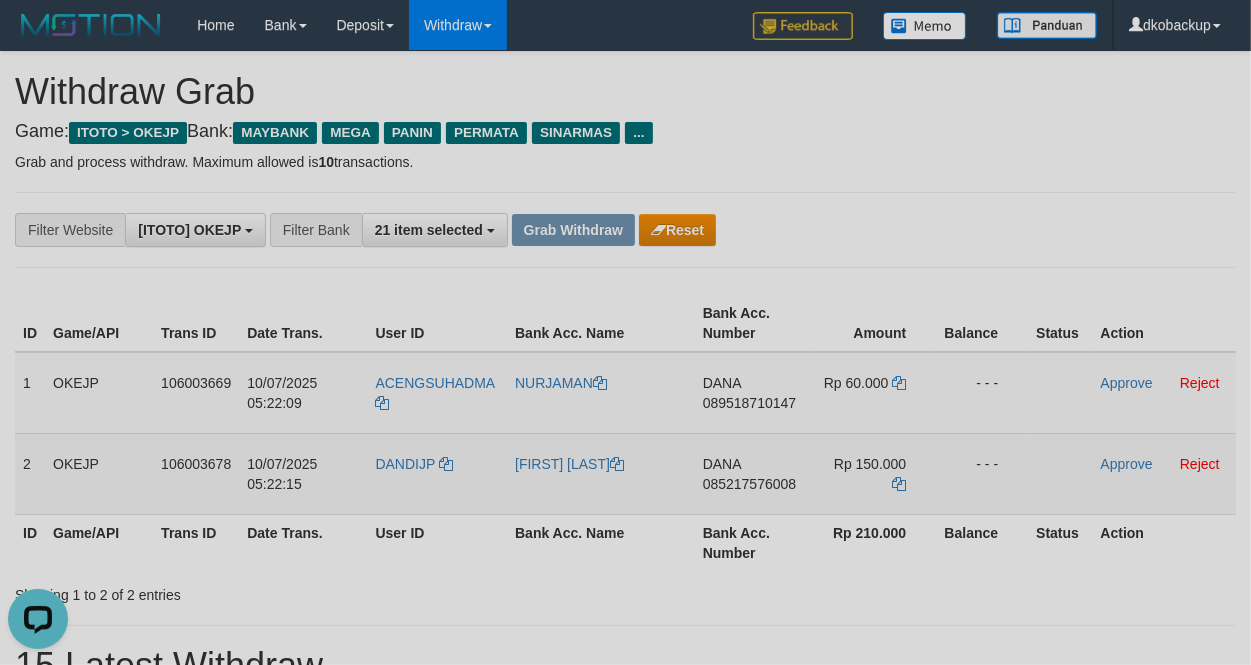 click on "DANA
085217576008" at bounding box center (752, 473) 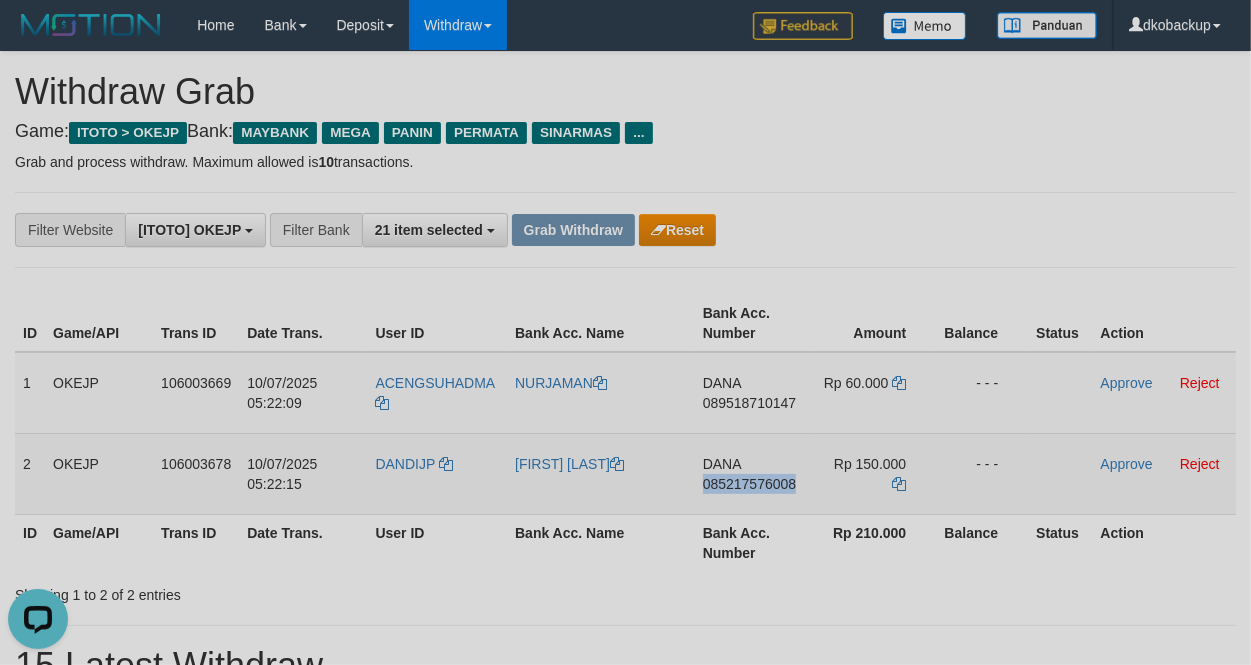 click on "DANA
085217576008" at bounding box center [752, 473] 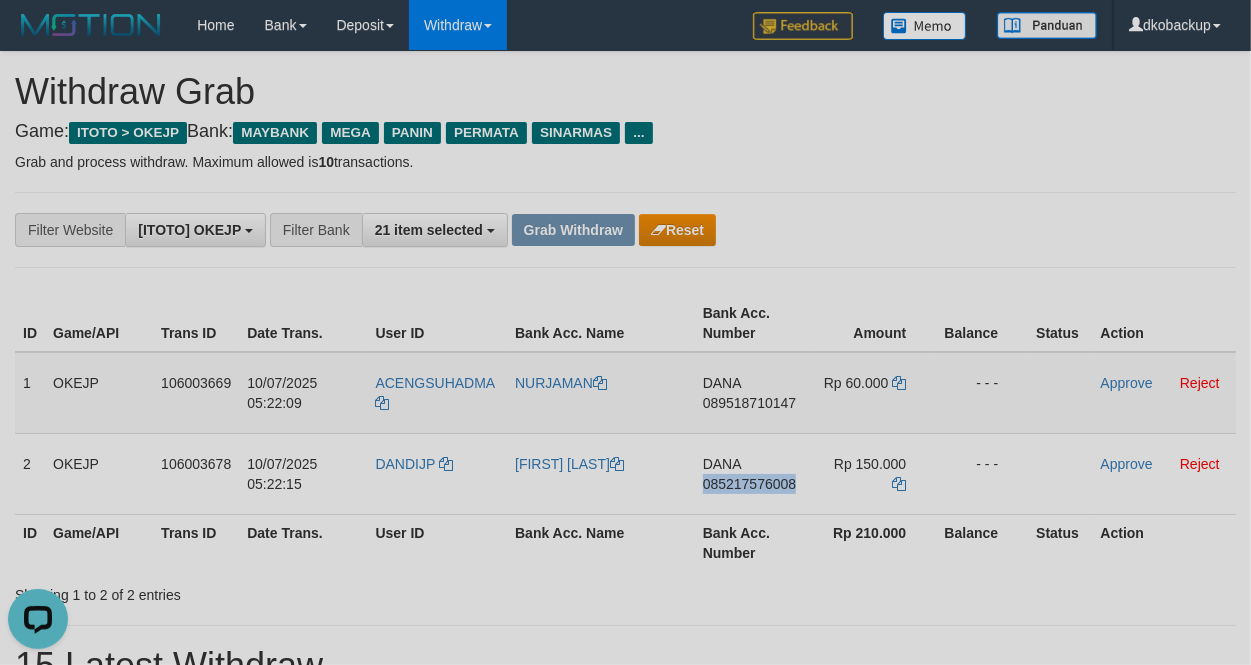 drag, startPoint x: 746, startPoint y: 508, endPoint x: 1250, endPoint y: 417, distance: 512.1494 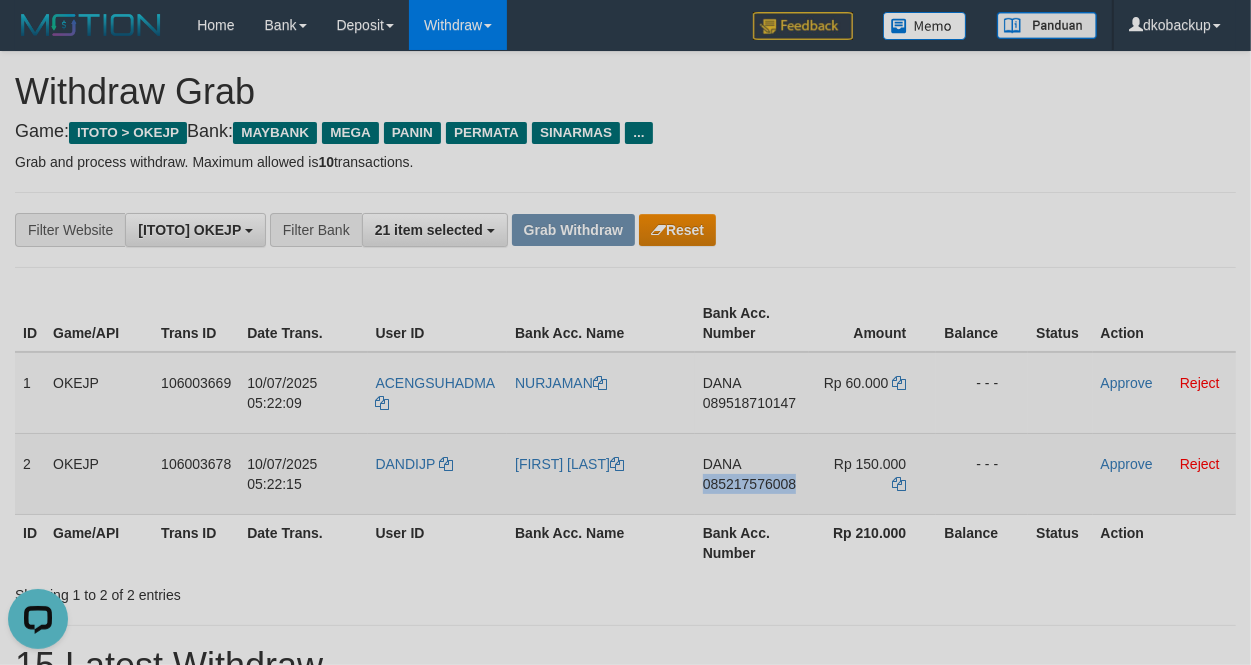 click on "DANA
085217576008" at bounding box center [752, 473] 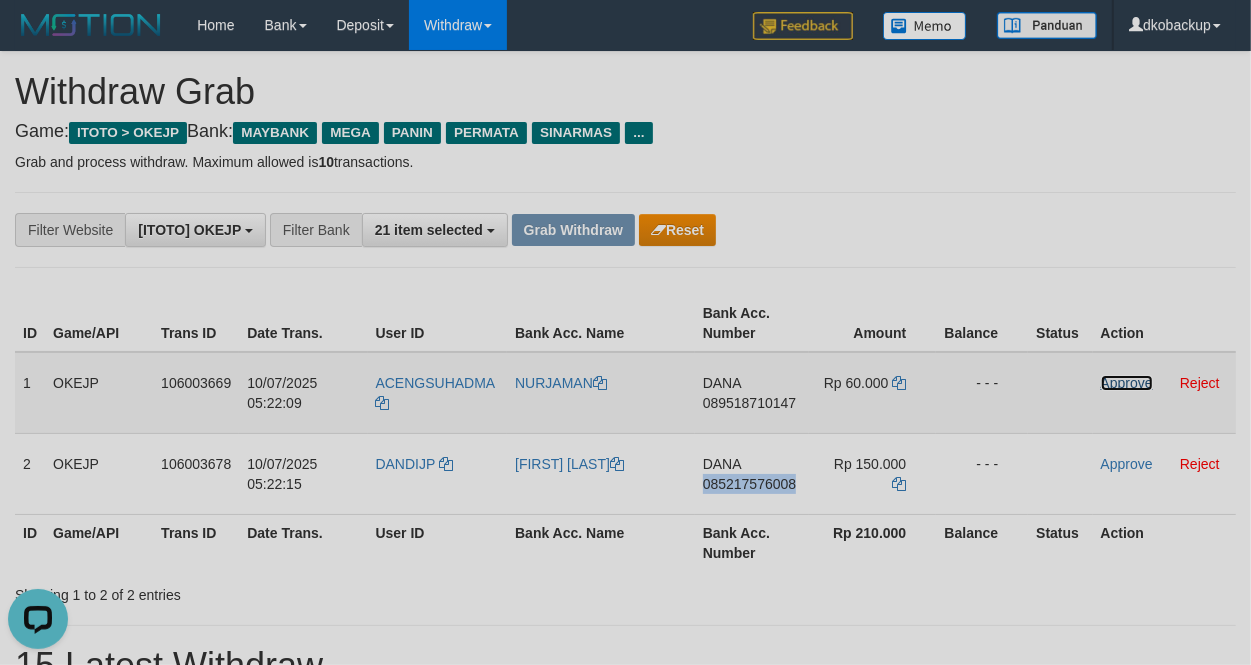 drag, startPoint x: 1130, startPoint y: 387, endPoint x: 1125, endPoint y: 426, distance: 39.319206 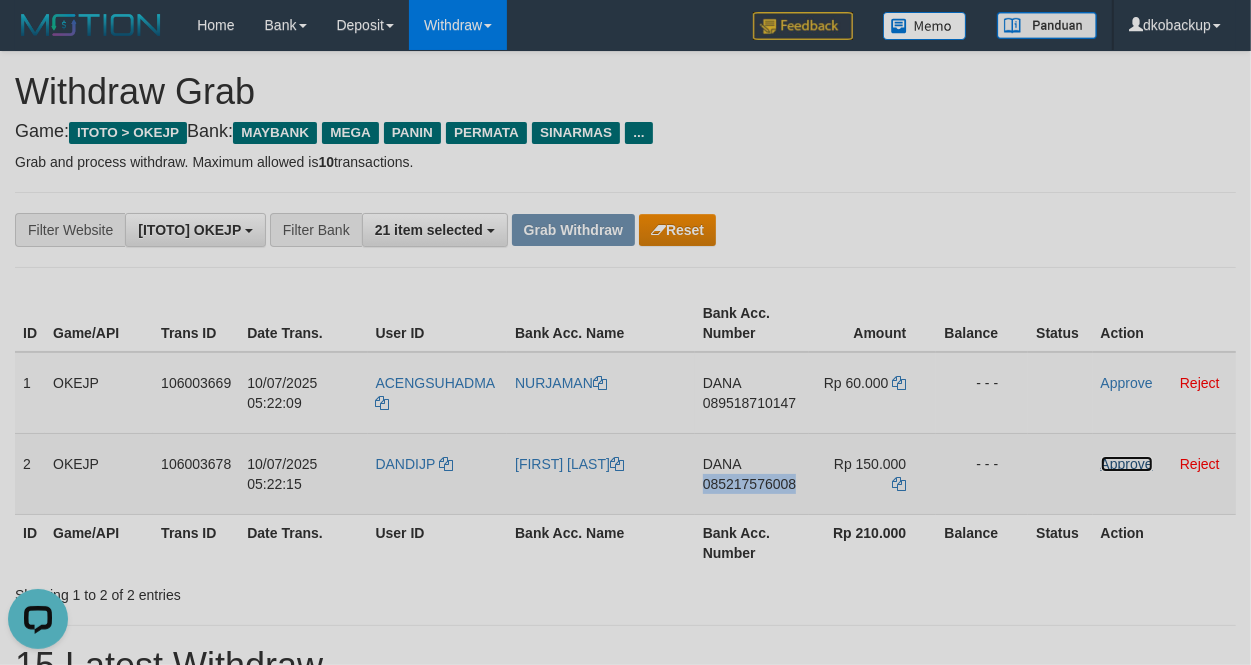 click on "Approve" at bounding box center [1127, 464] 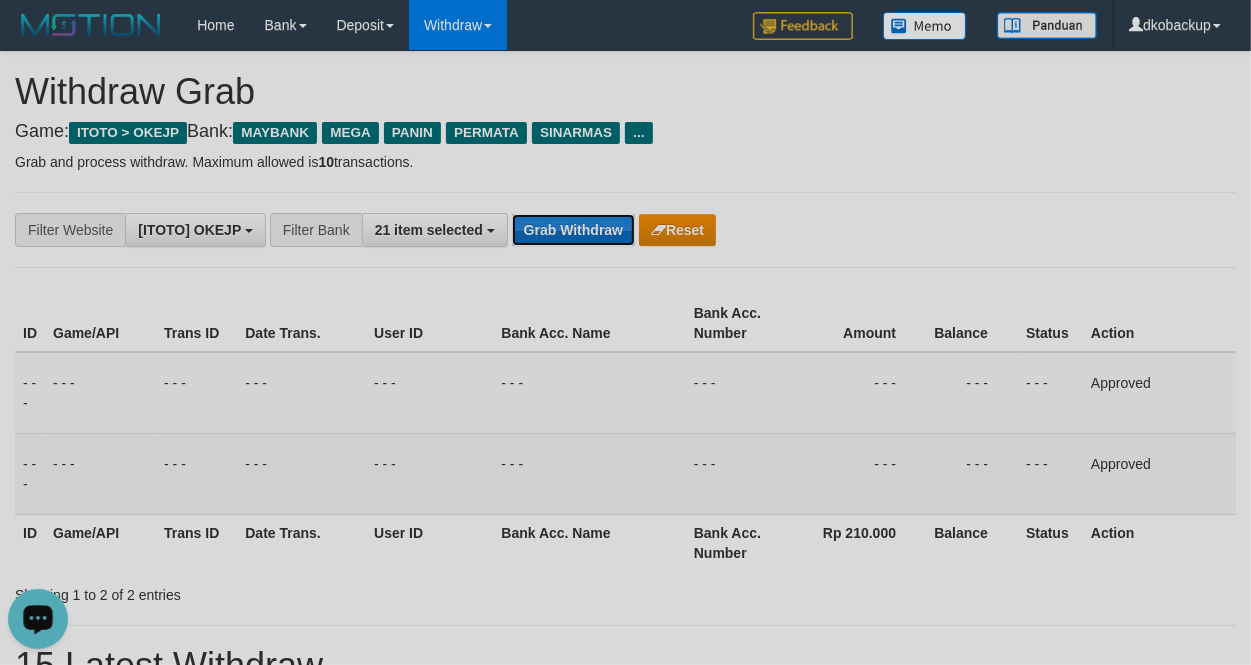 click on "Grab Withdraw" at bounding box center (573, 230) 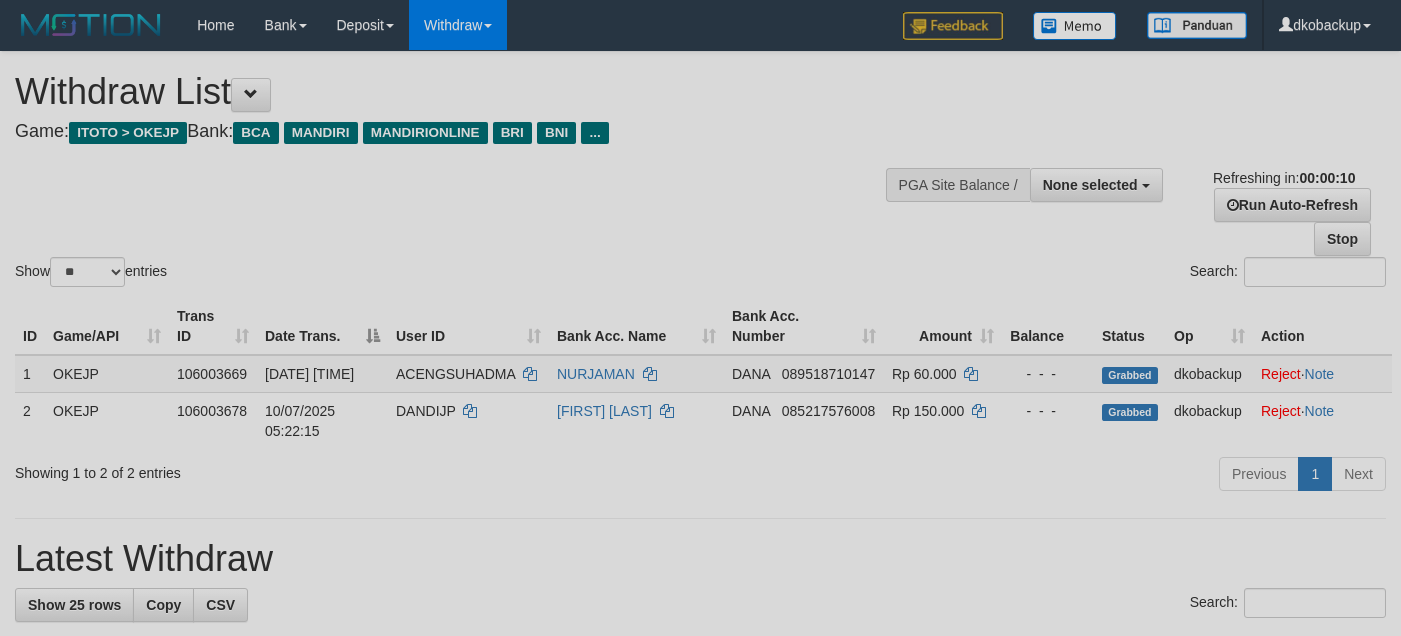 scroll, scrollTop: 0, scrollLeft: 0, axis: both 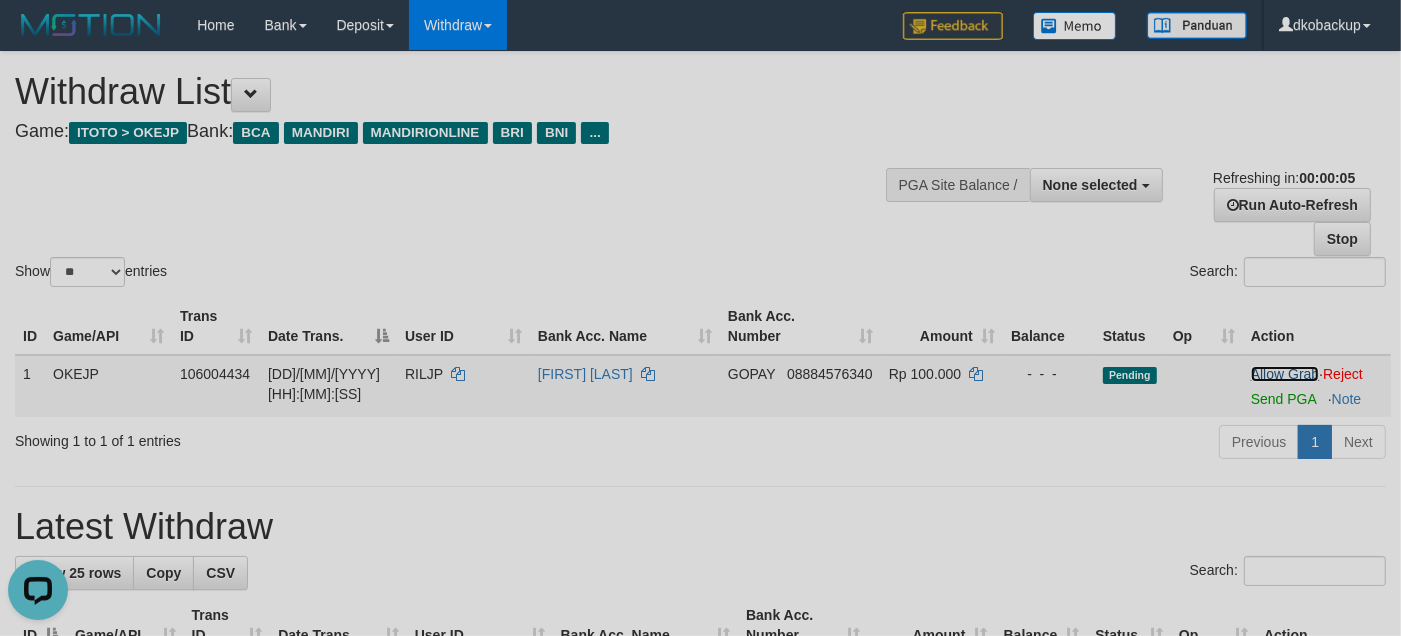 click on "Allow Grab" at bounding box center [1285, 374] 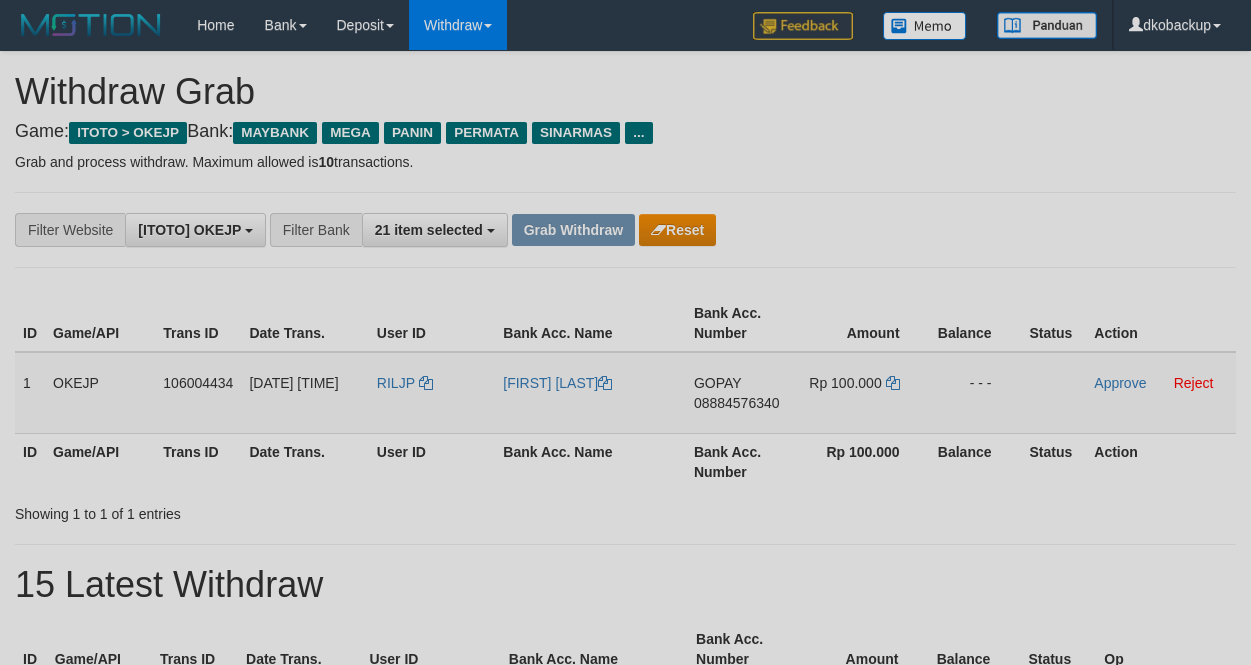 scroll, scrollTop: 0, scrollLeft: 0, axis: both 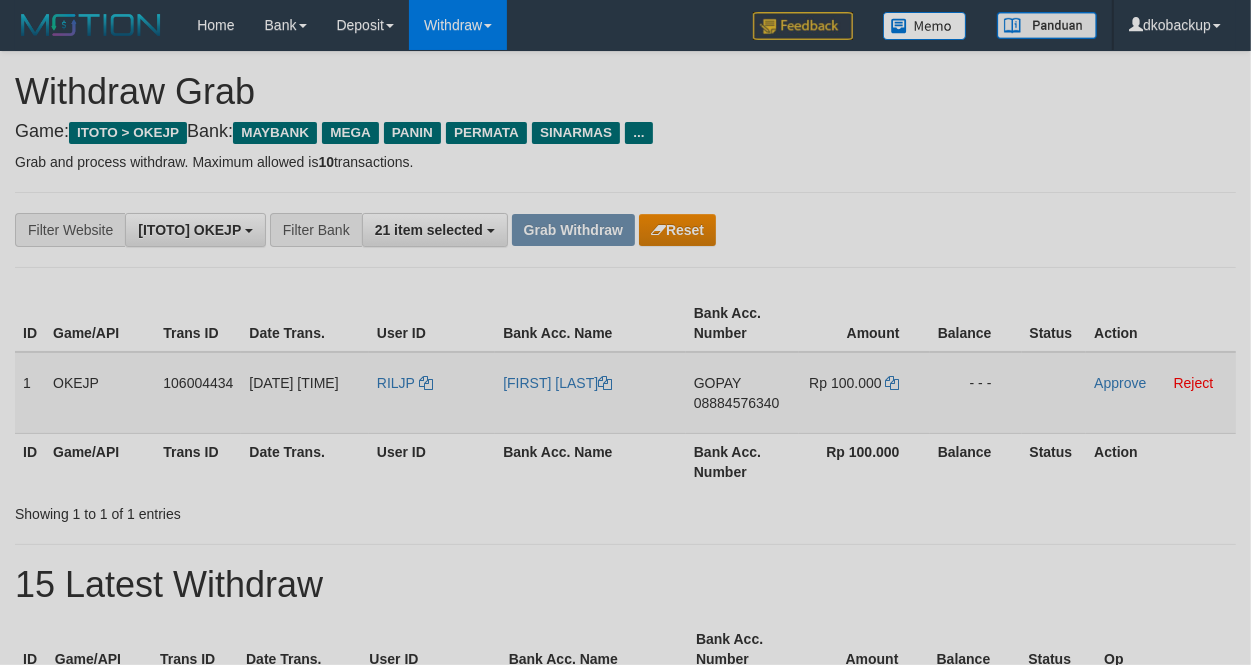 click on "RILJP" at bounding box center (432, 393) 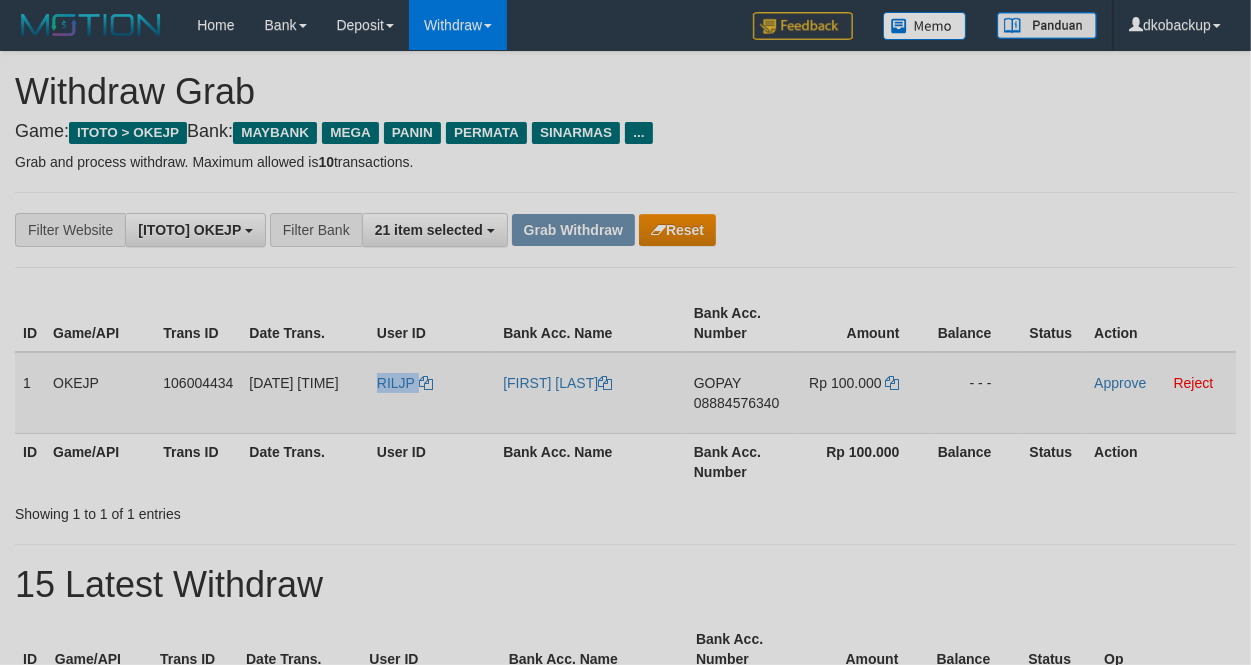 click on "RILJP" at bounding box center [432, 393] 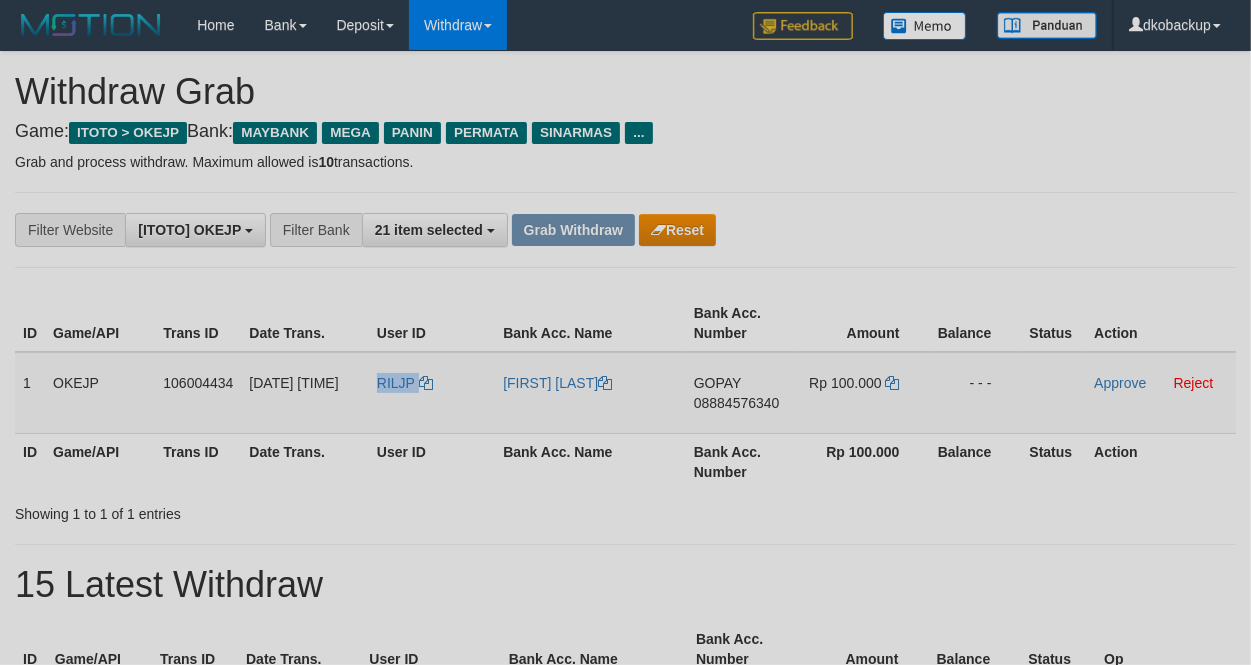 copy on "RILJP" 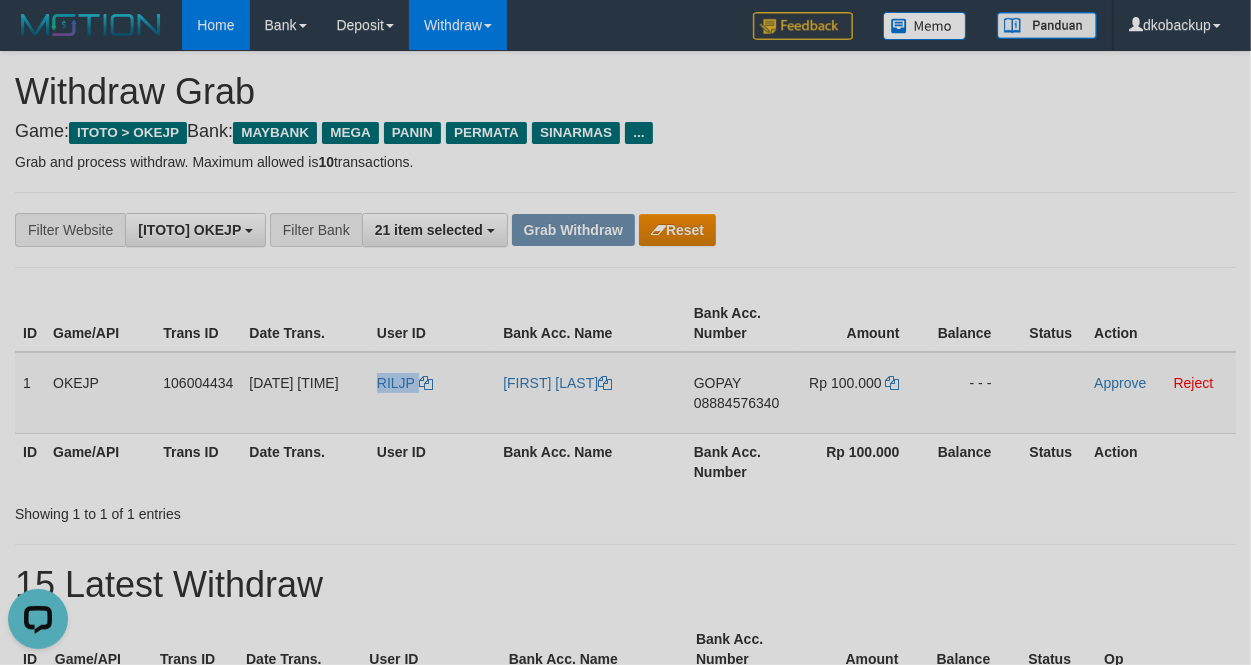 scroll, scrollTop: 0, scrollLeft: 0, axis: both 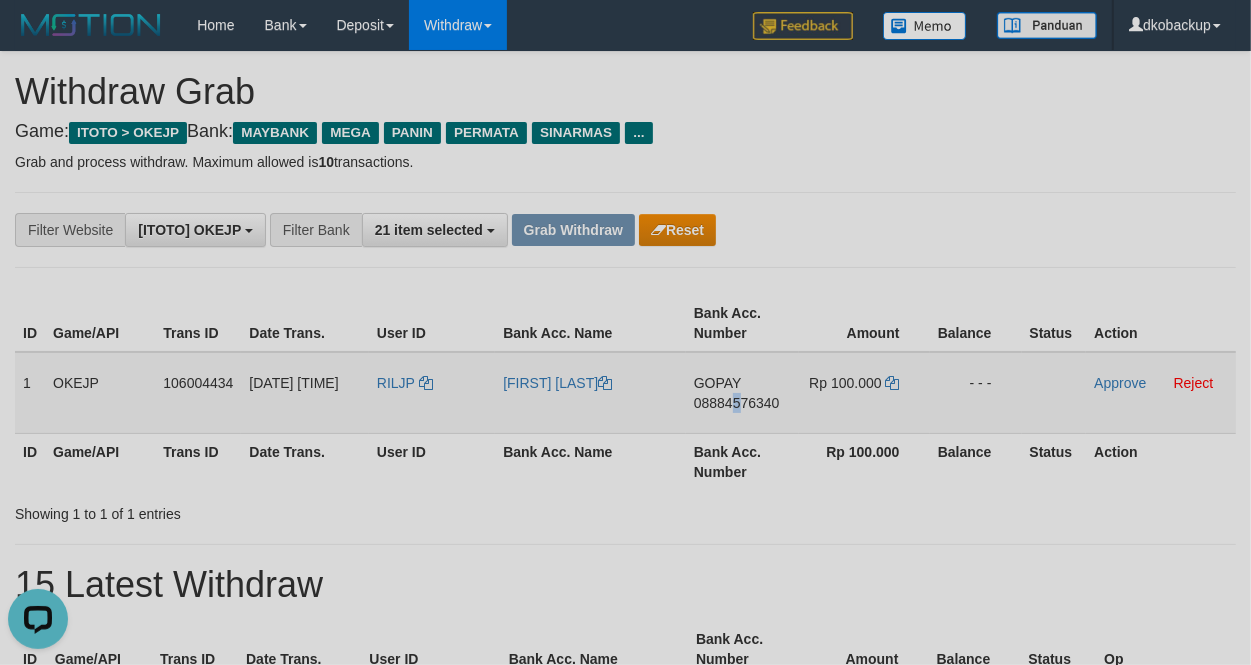 click on "GOPAY
08884576340" at bounding box center (743, 393) 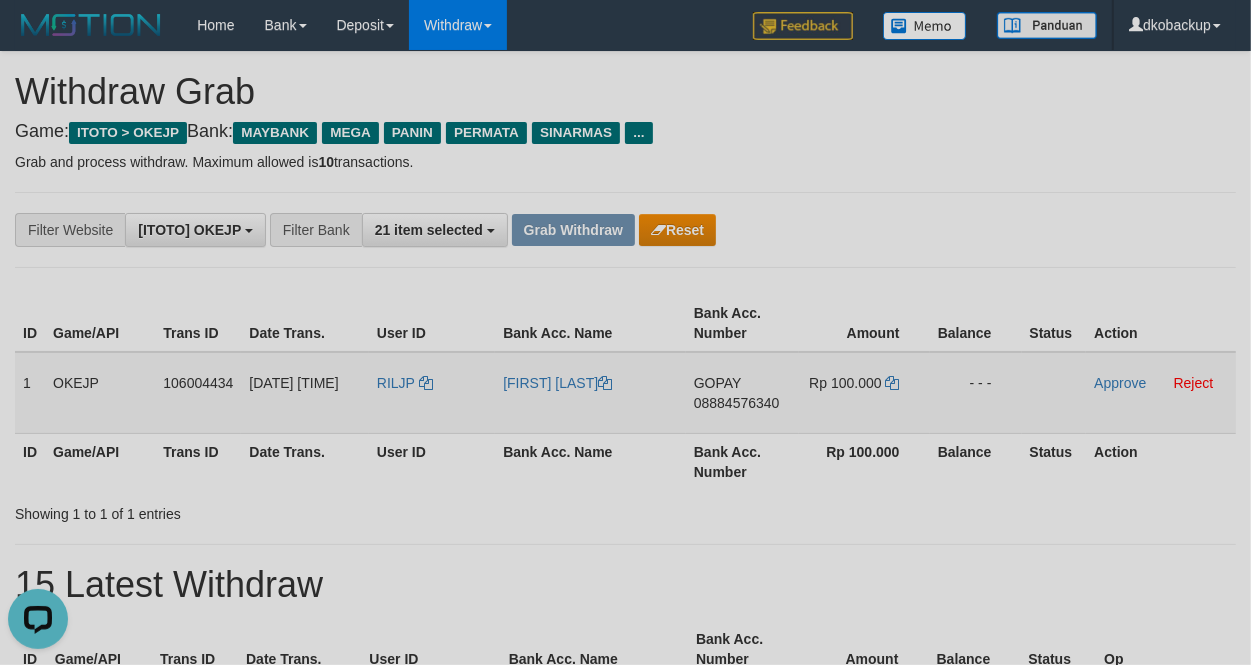 click on "GOPAY
08884576340" at bounding box center (743, 393) 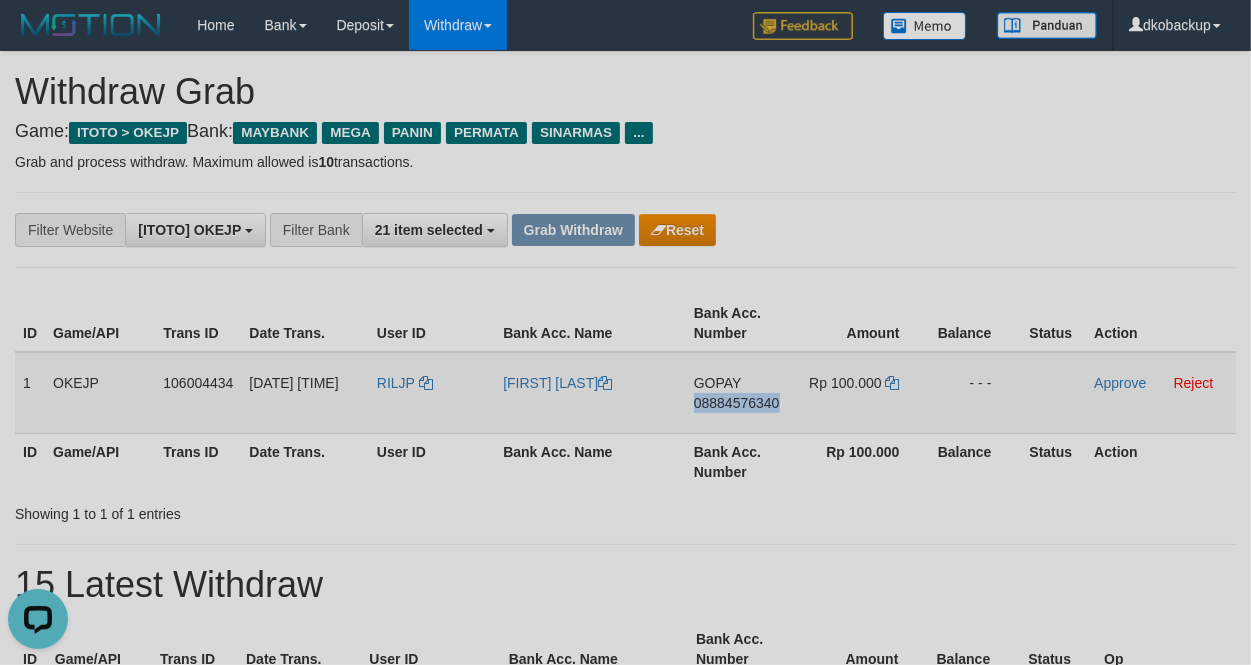 click on "GOPAY
08884576340" at bounding box center [743, 393] 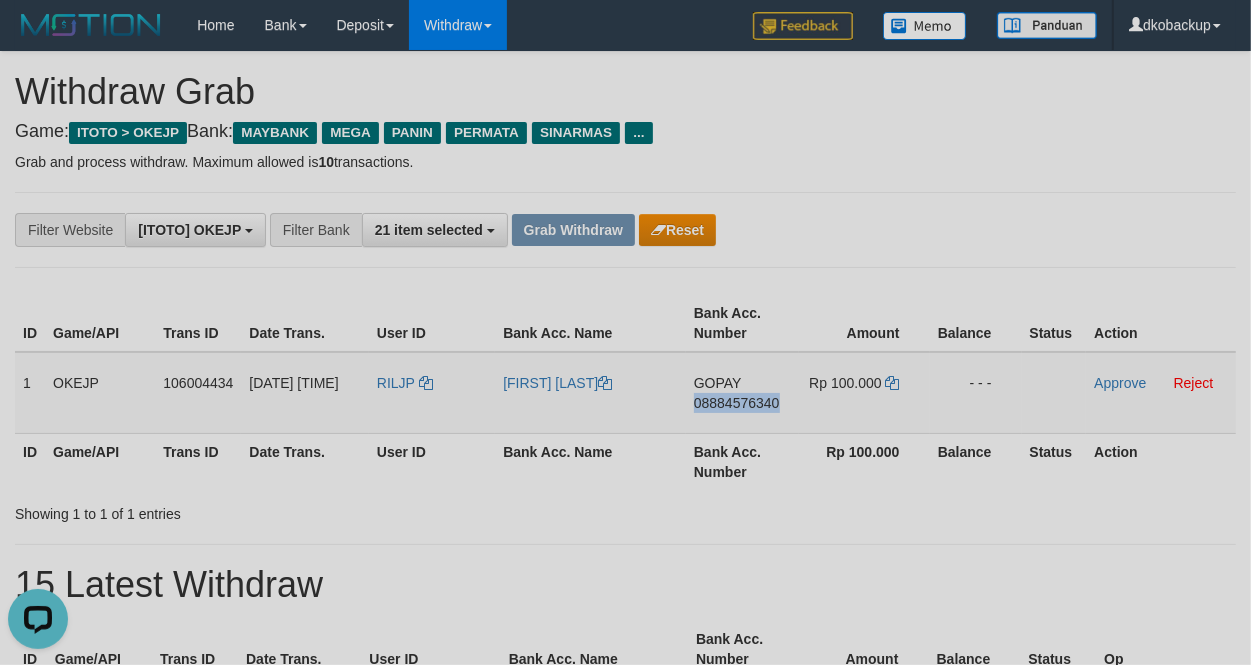 copy on "08884576340" 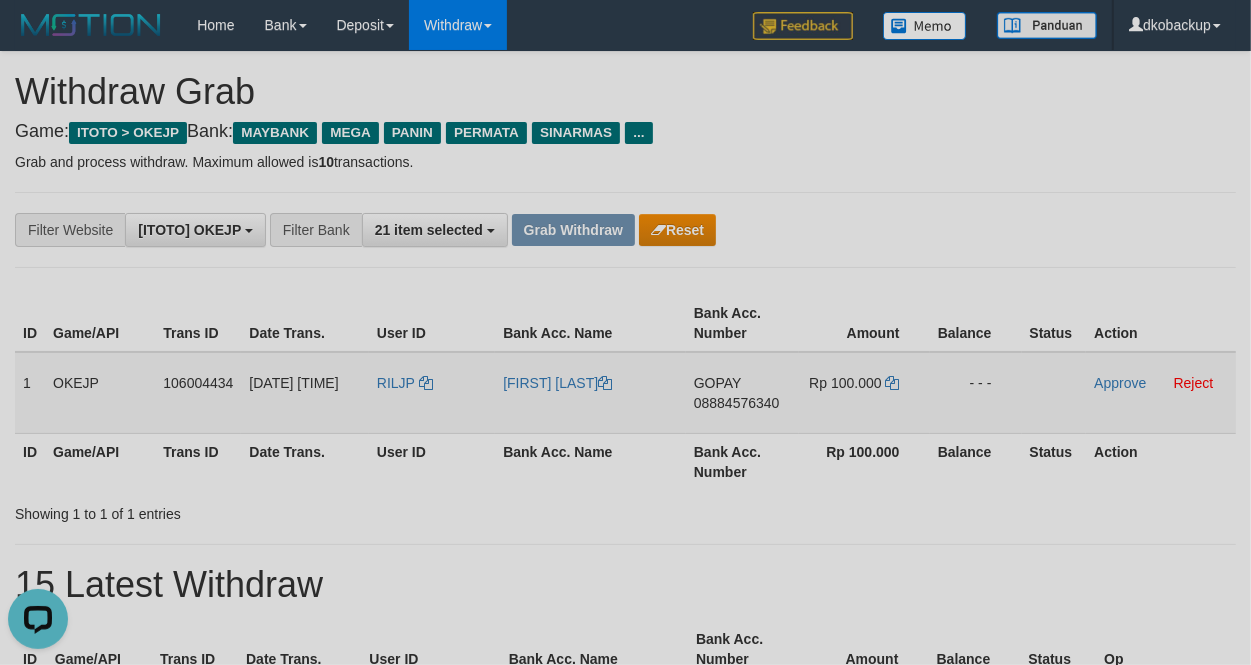 click on "RILJP" at bounding box center (432, 393) 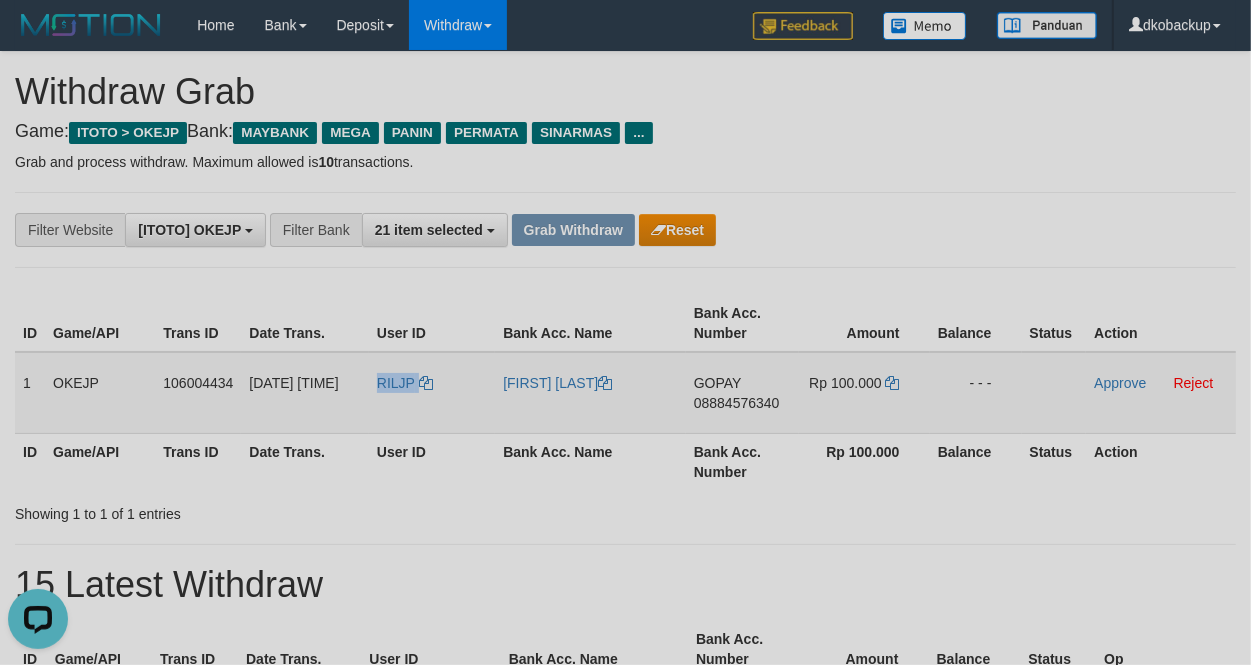click on "RILJP" at bounding box center (432, 393) 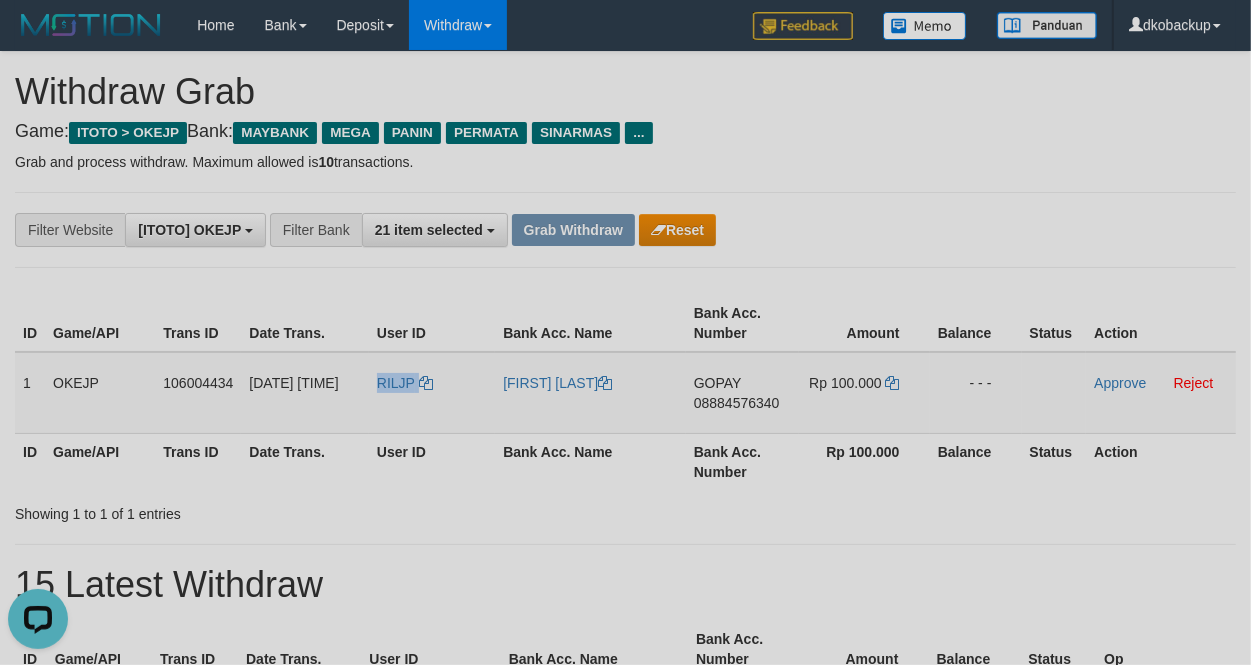 copy on "RILJP" 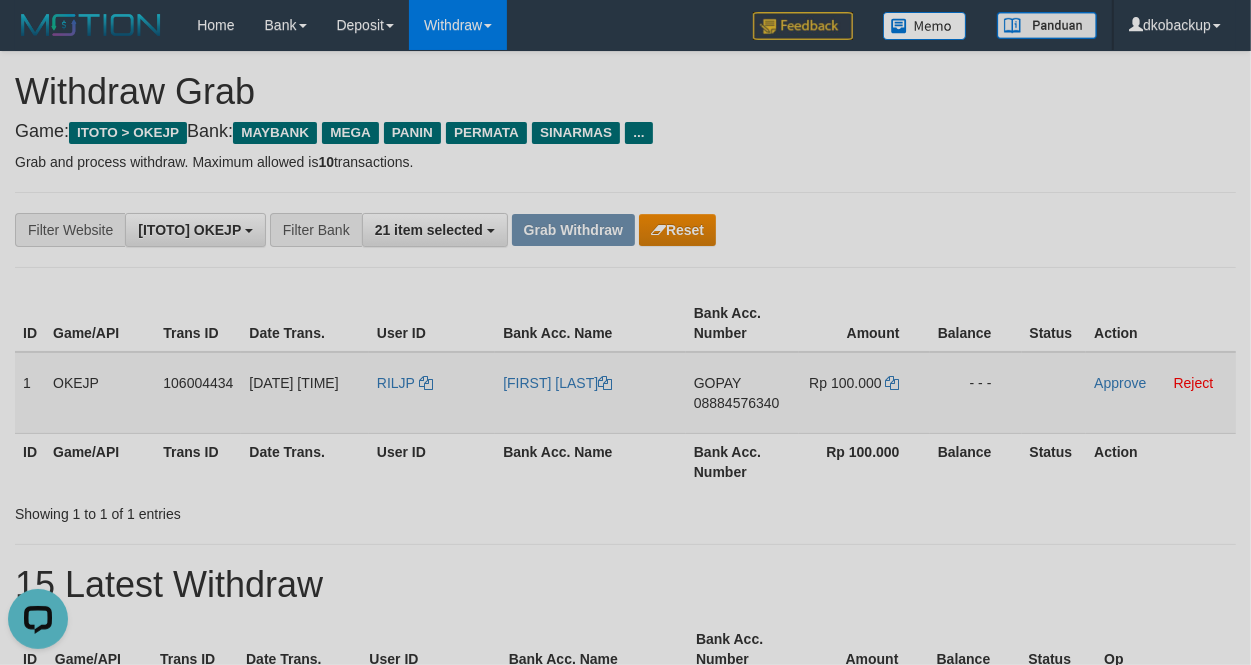 click on "[FIRST] [LAST]" at bounding box center (590, 393) 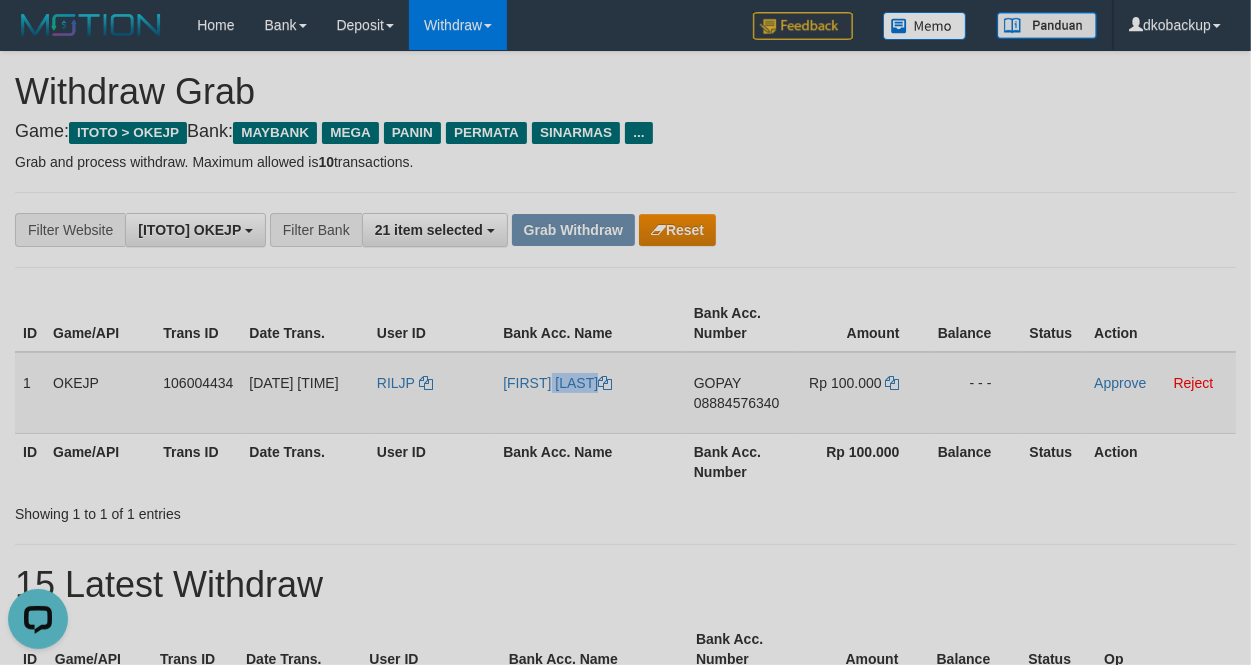 click on "[FIRST] [LAST]" at bounding box center [590, 393] 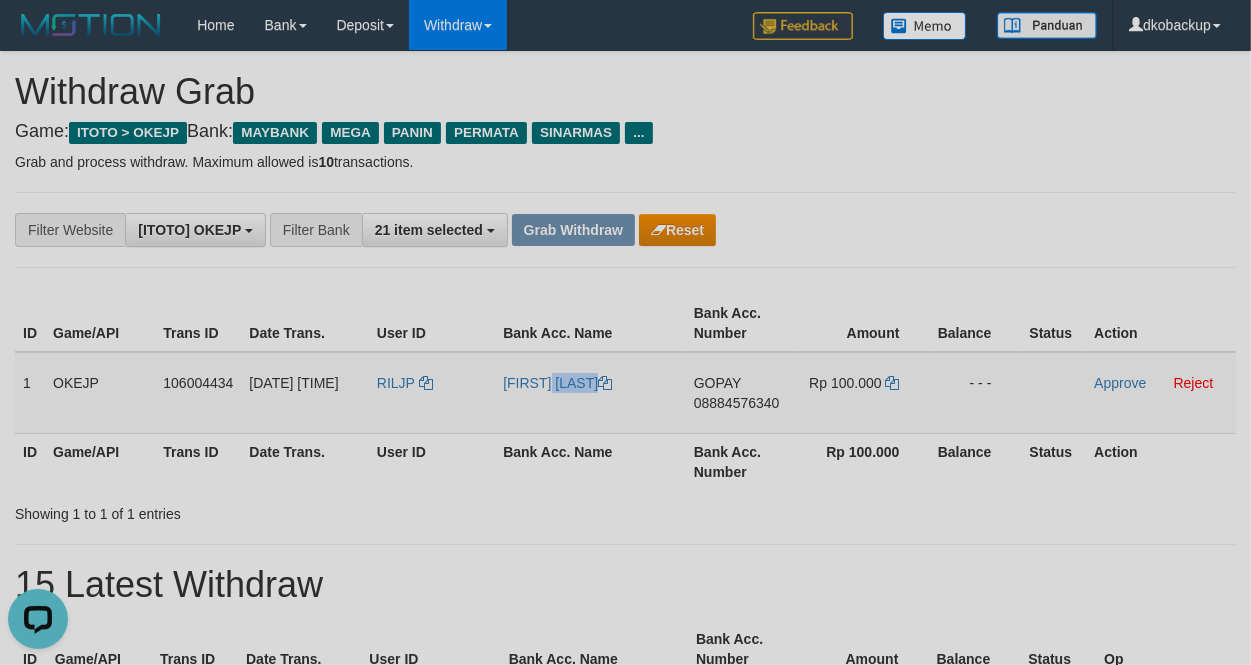 copy on "[FIRST] [LAST]" 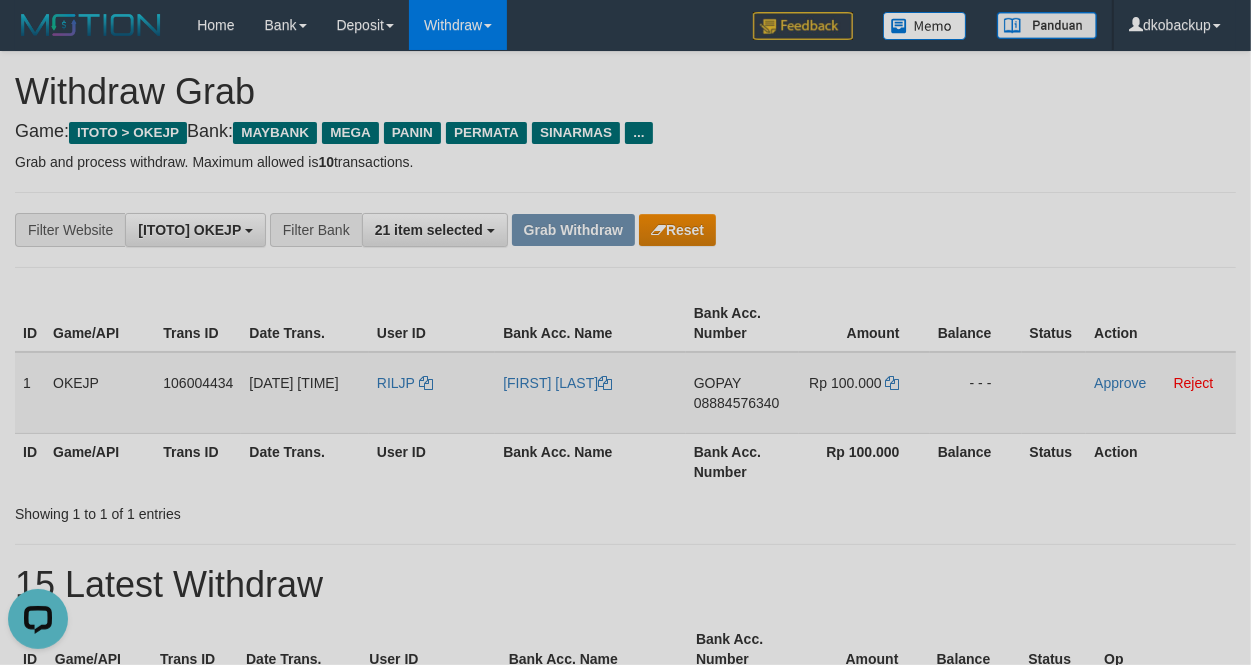 click on "GOPAY
08884576340" at bounding box center (743, 393) 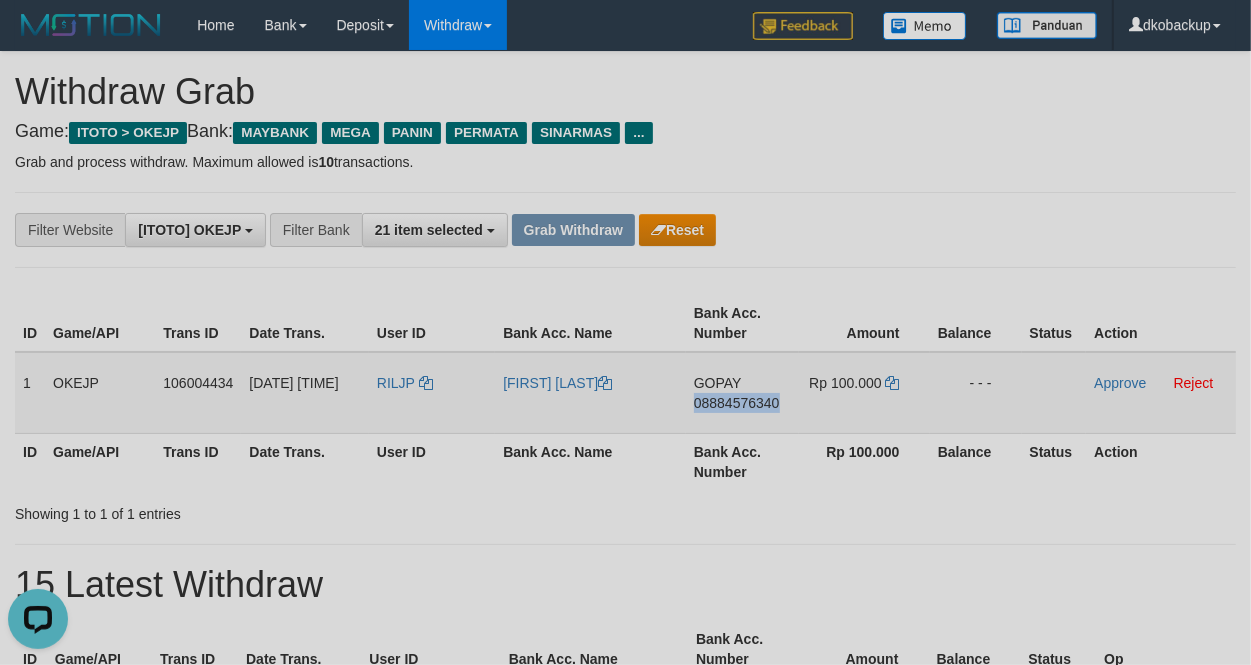 click on "GOPAY
08884576340" at bounding box center [743, 393] 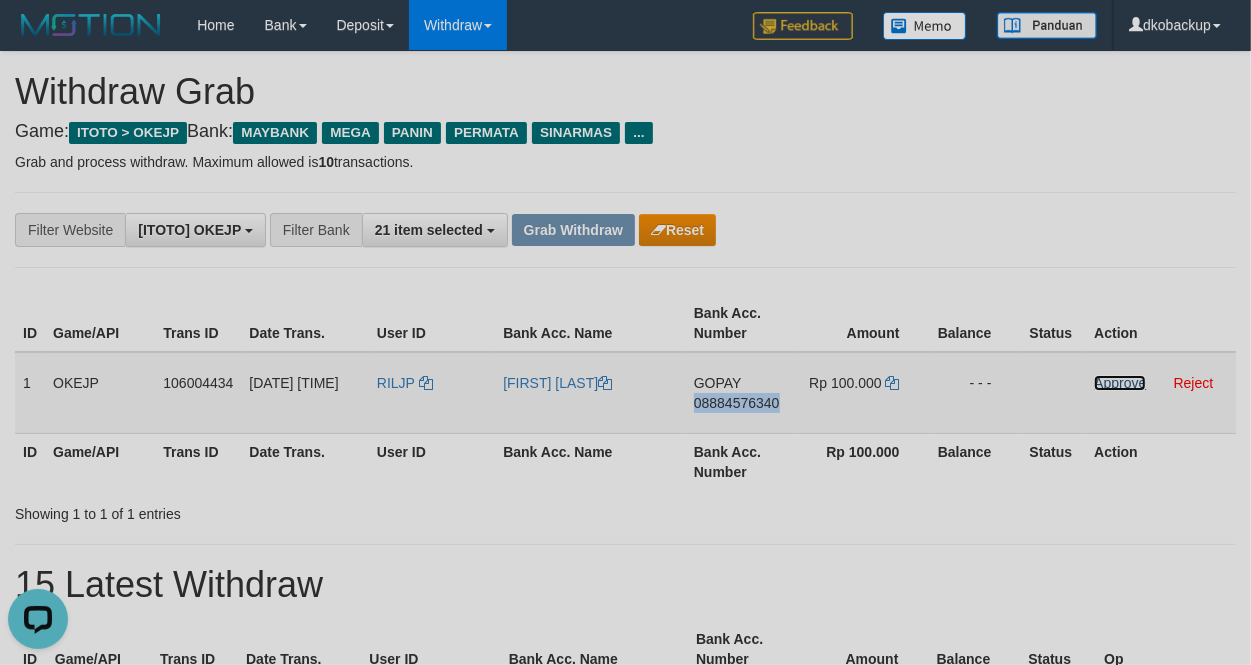 click on "Approve" at bounding box center (1120, 383) 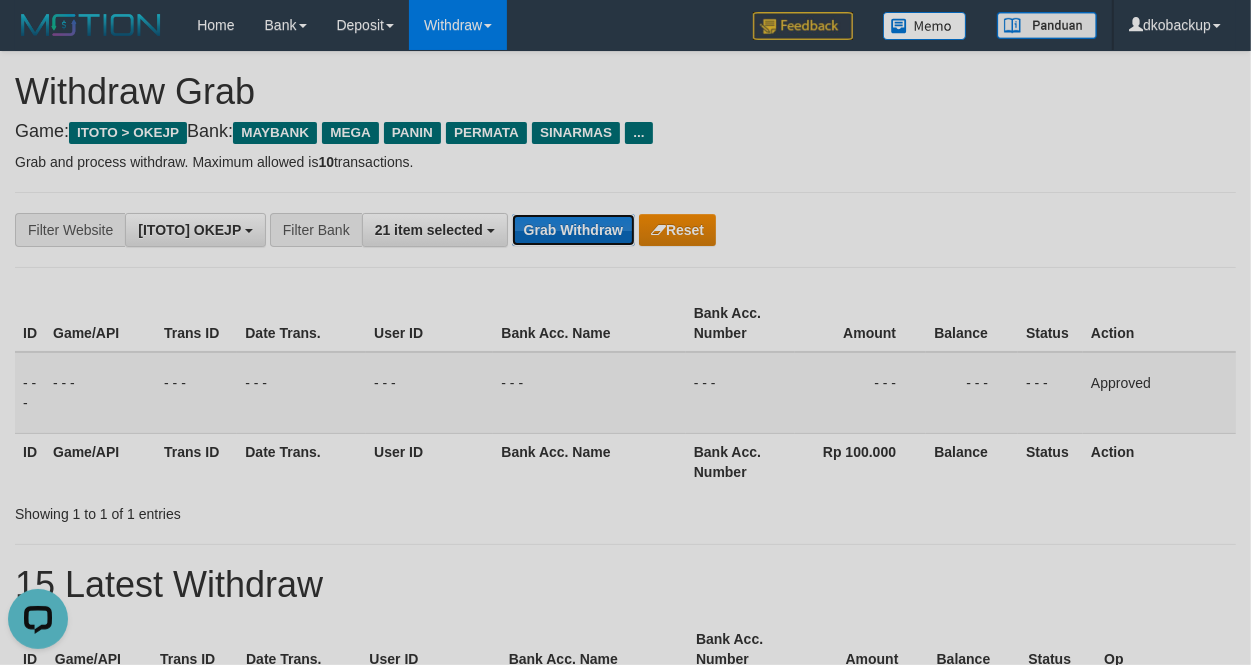 click on "Grab Withdraw" at bounding box center [573, 230] 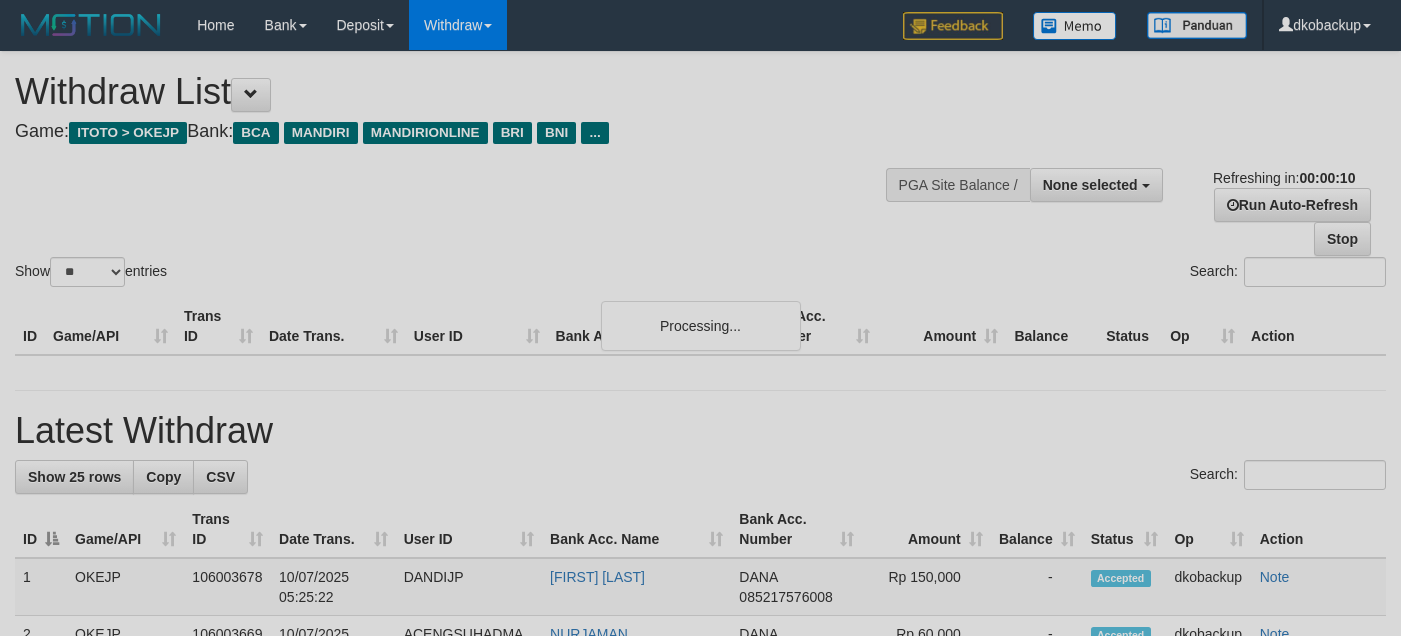 scroll, scrollTop: 0, scrollLeft: 0, axis: both 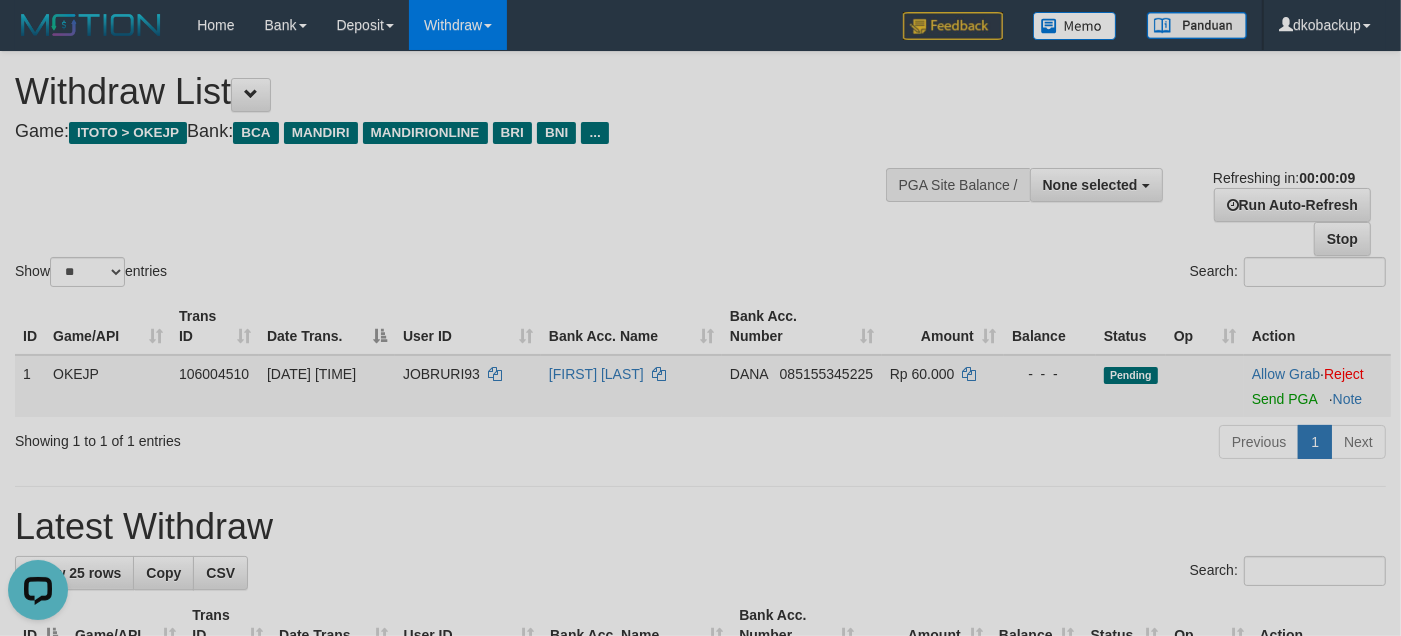 click on "Allow Grab   ·    Reject Send PGA     ·    Note" at bounding box center (1317, 386) 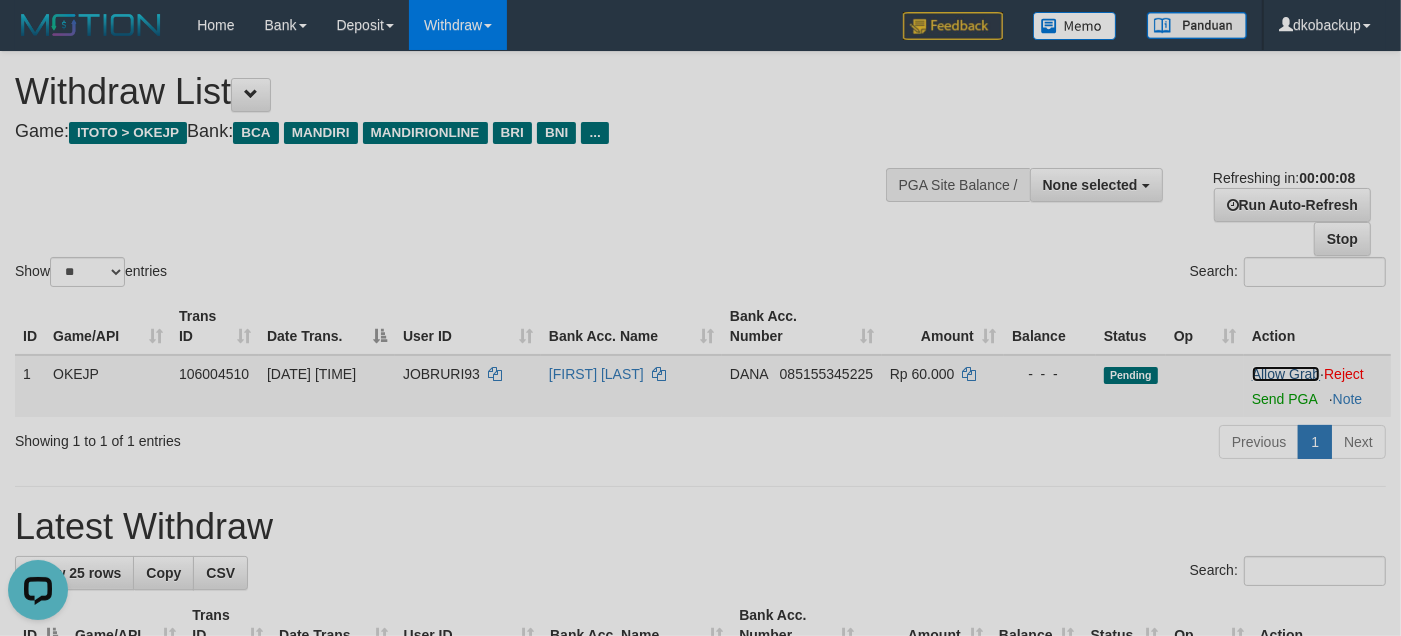 click on "Allow Grab" at bounding box center [1286, 374] 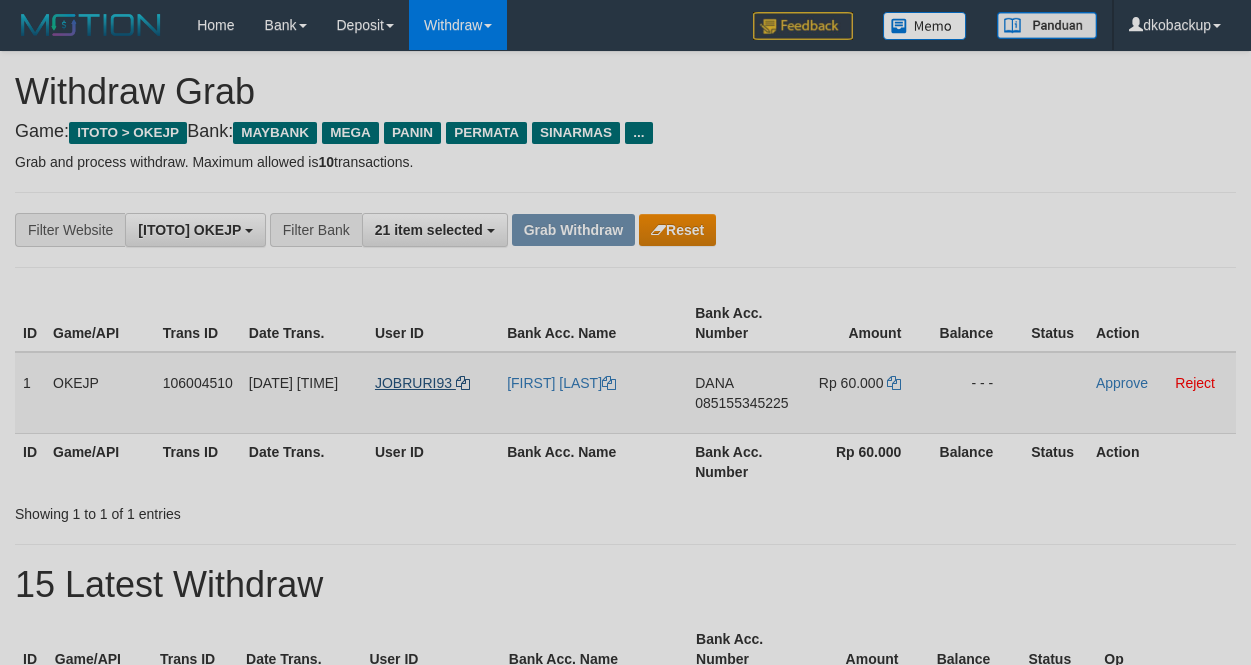 scroll, scrollTop: 0, scrollLeft: 0, axis: both 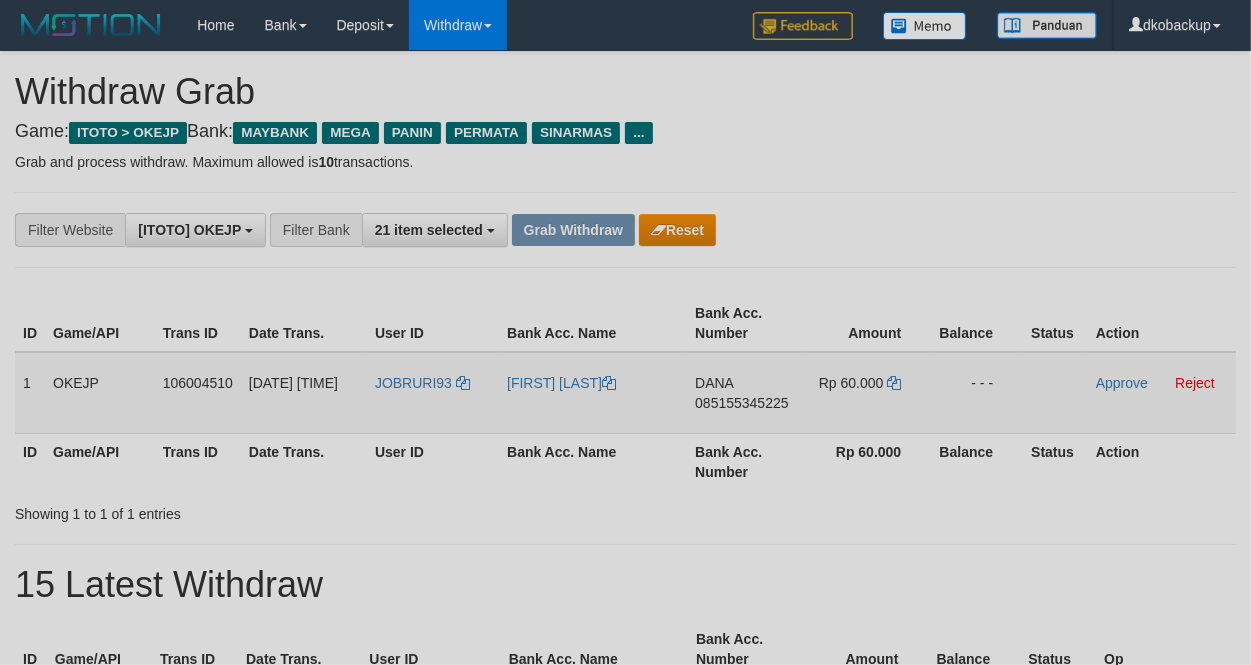 click on "JOBRURI93" at bounding box center [433, 393] 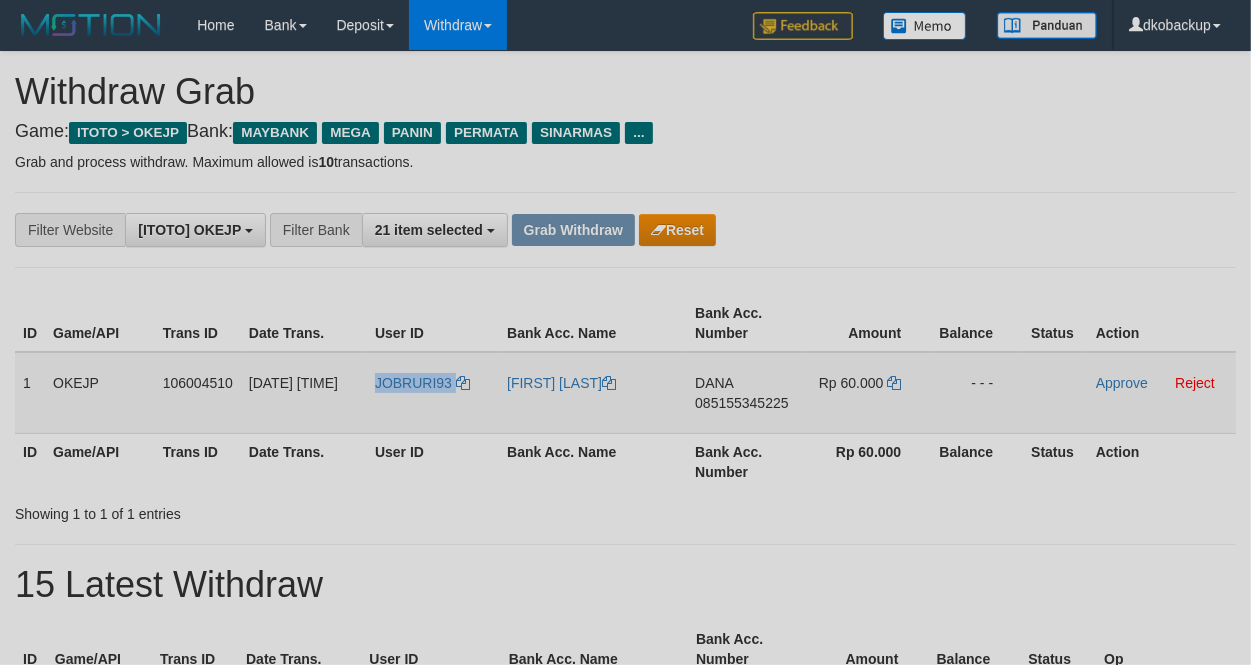 click on "JOBRURI93" at bounding box center [433, 393] 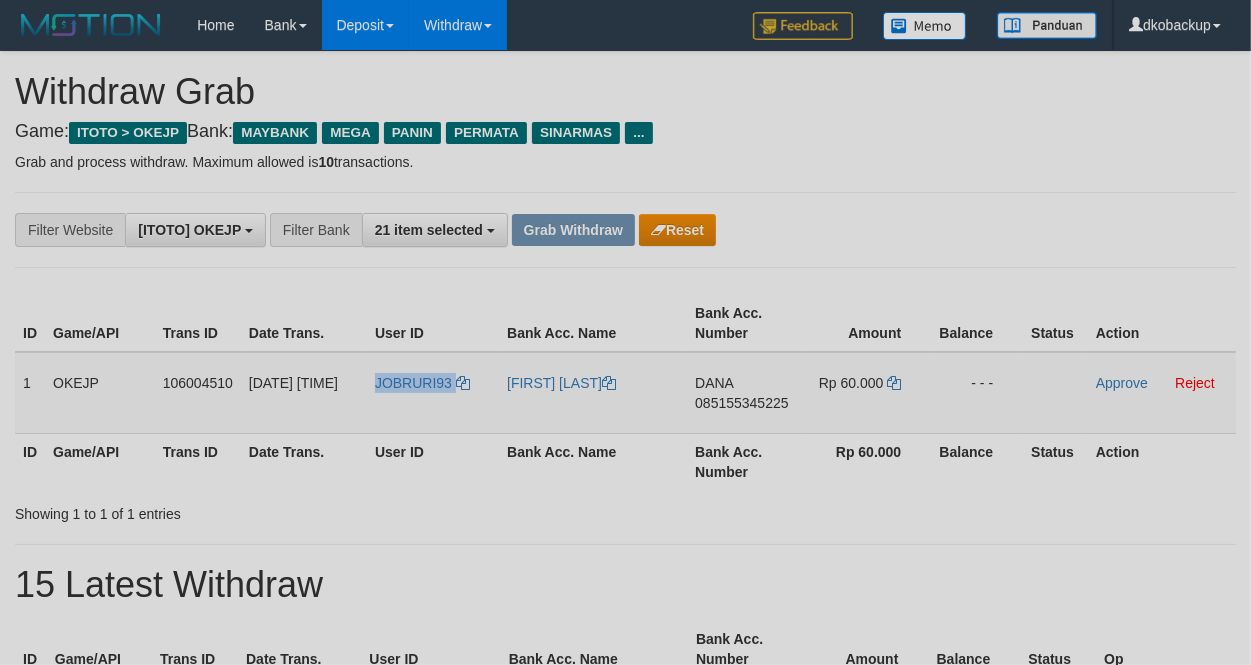 copy on "JOBRURI93" 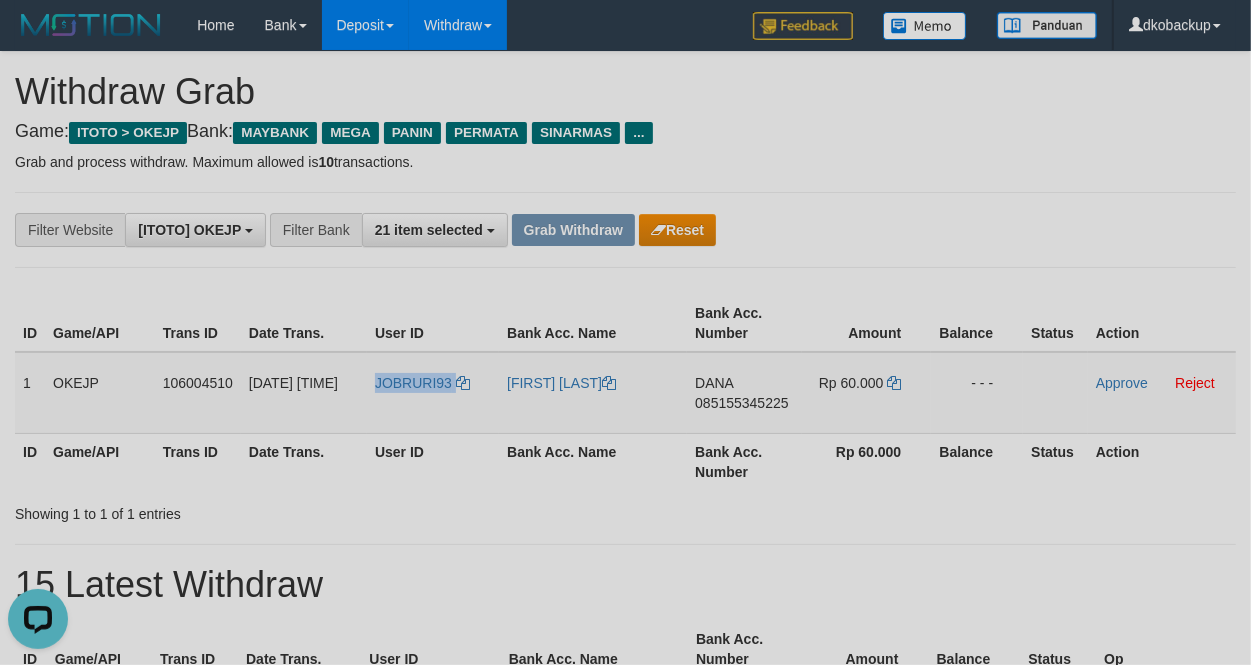 scroll, scrollTop: 0, scrollLeft: 0, axis: both 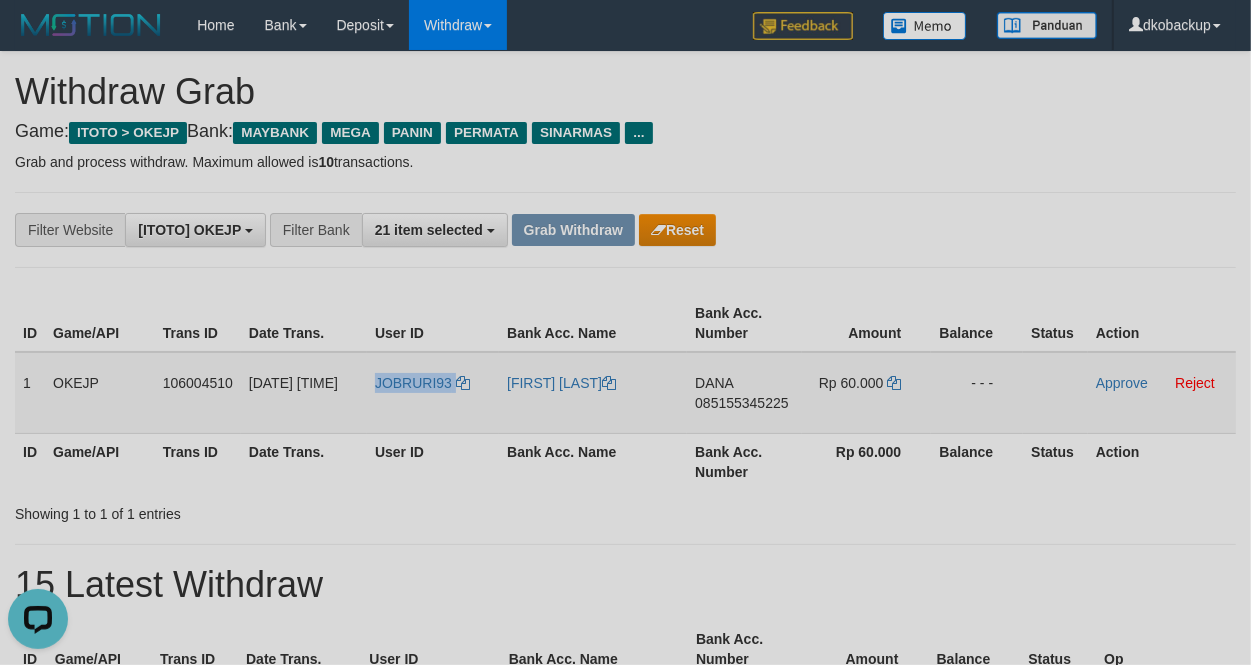 click on "JOBRURI93" at bounding box center (433, 393) 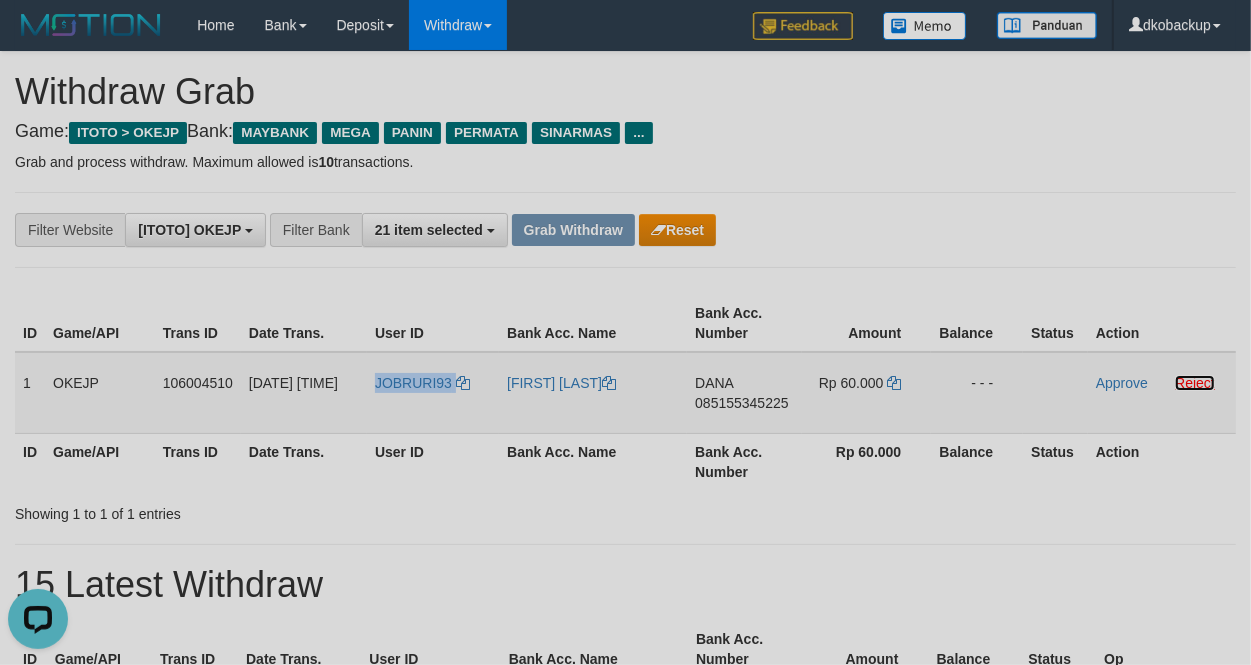 click on "Reject" at bounding box center [1195, 383] 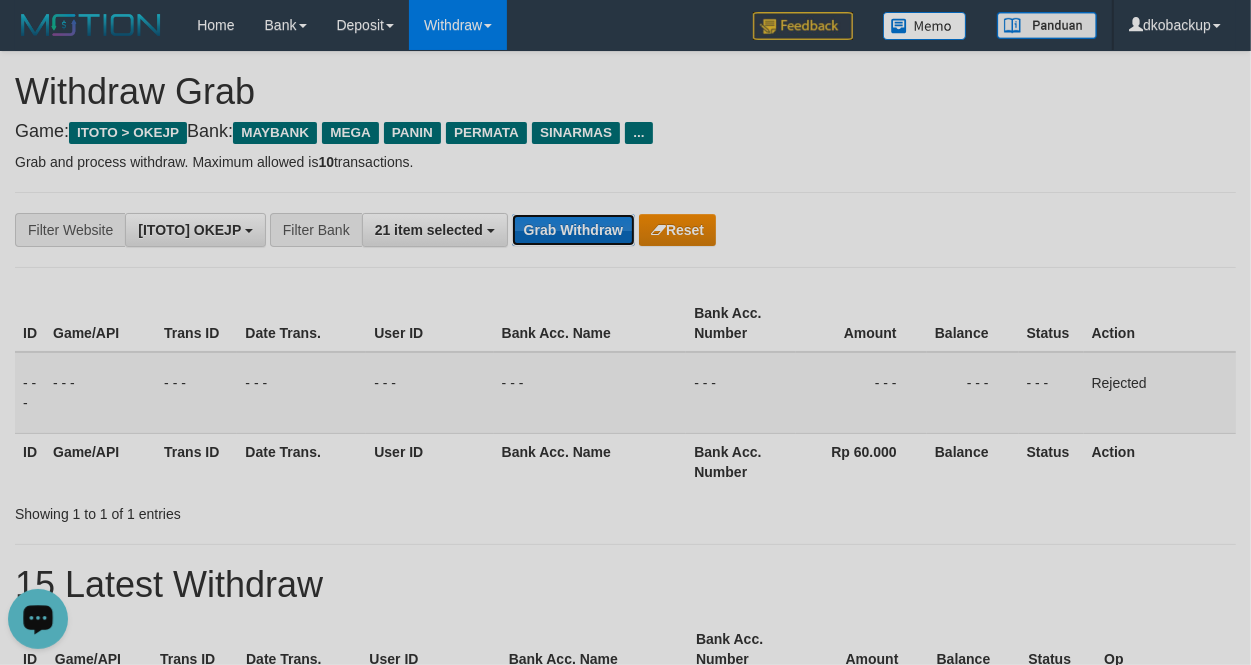 click on "Grab Withdraw" at bounding box center (573, 230) 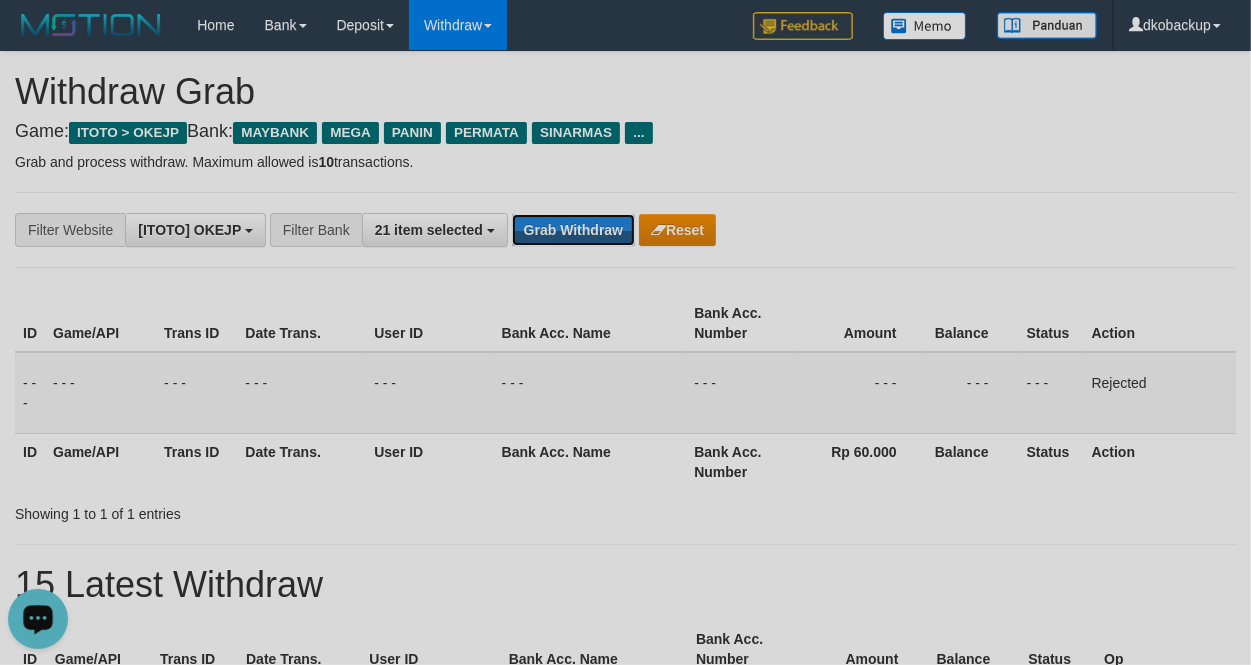 drag, startPoint x: 561, startPoint y: 222, endPoint x: 1158, endPoint y: 218, distance: 597.0134 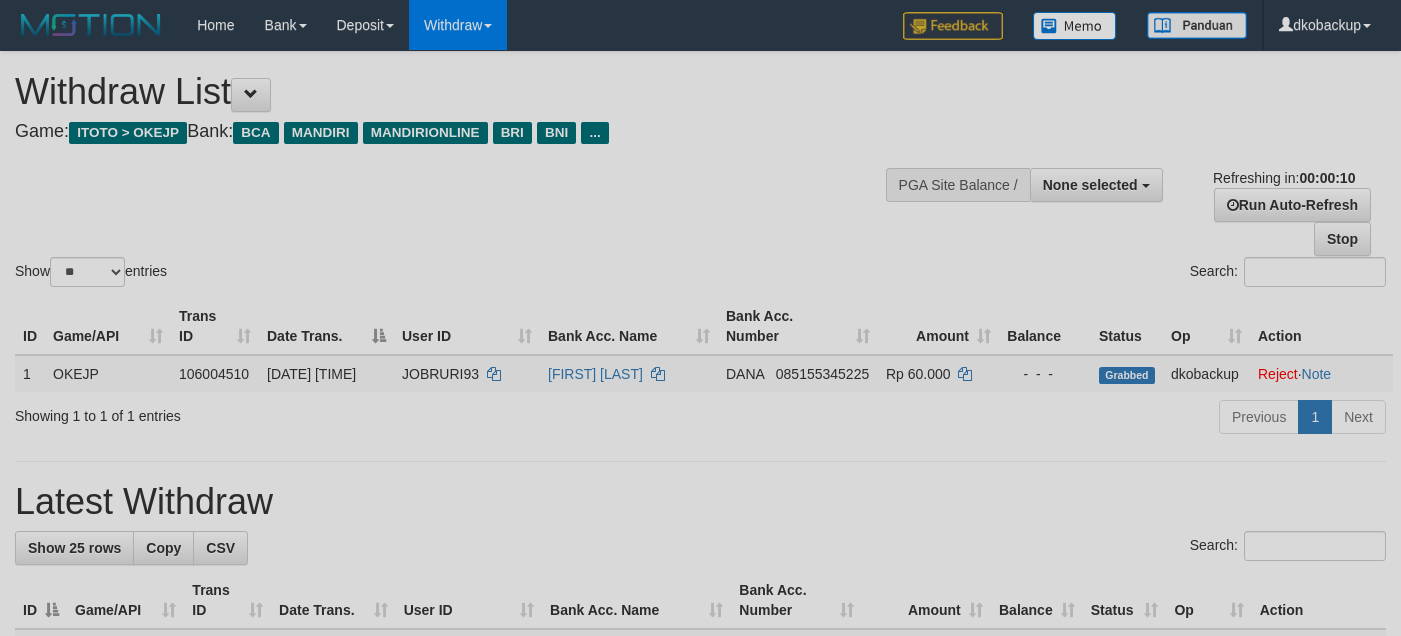scroll, scrollTop: 0, scrollLeft: 0, axis: both 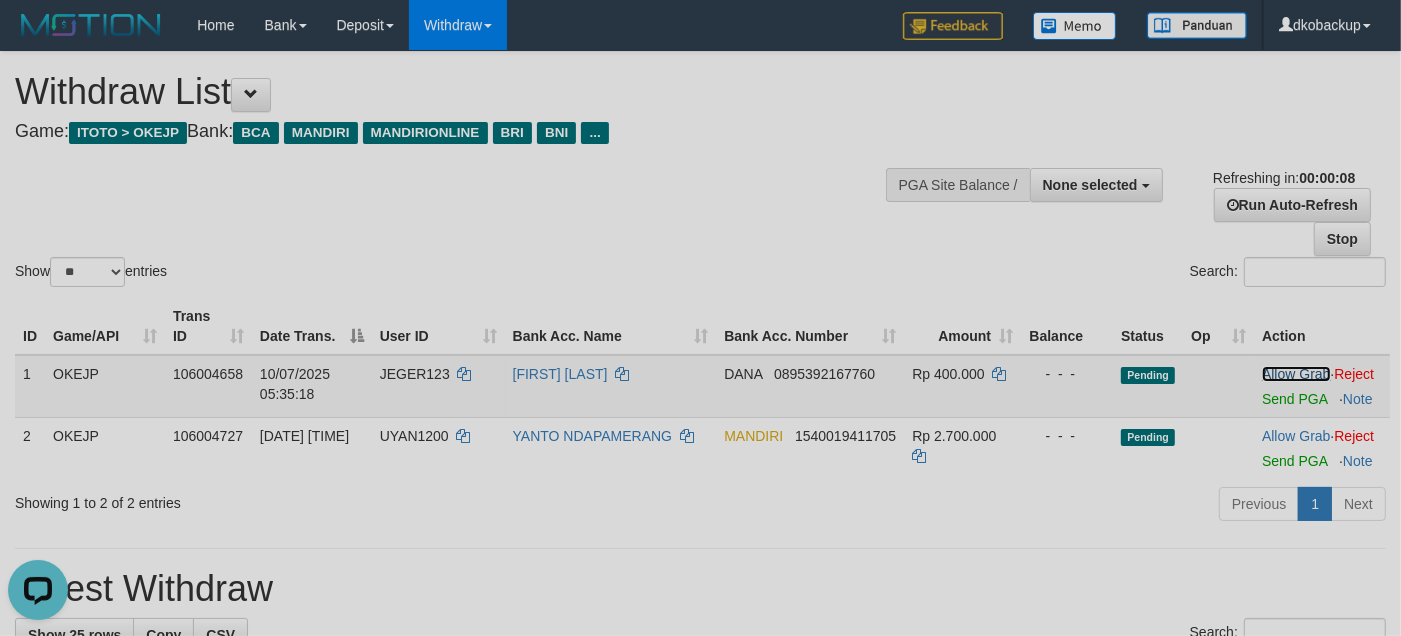 click on "Allow Grab" at bounding box center (1296, 374) 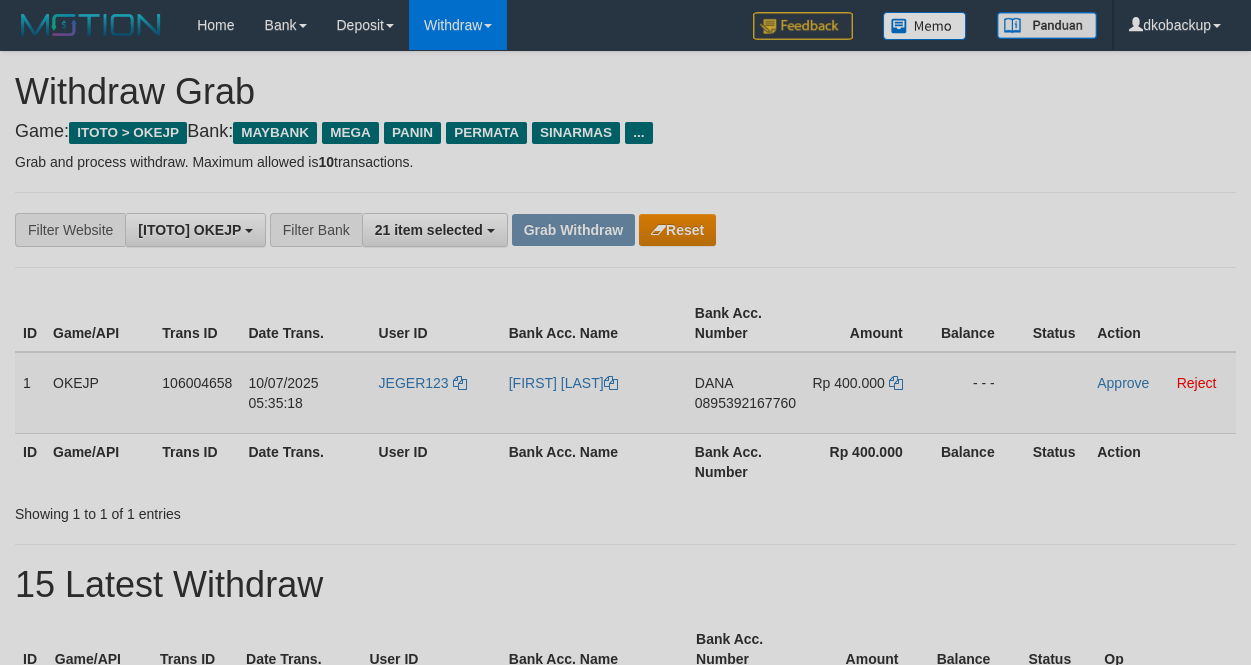 scroll, scrollTop: 0, scrollLeft: 0, axis: both 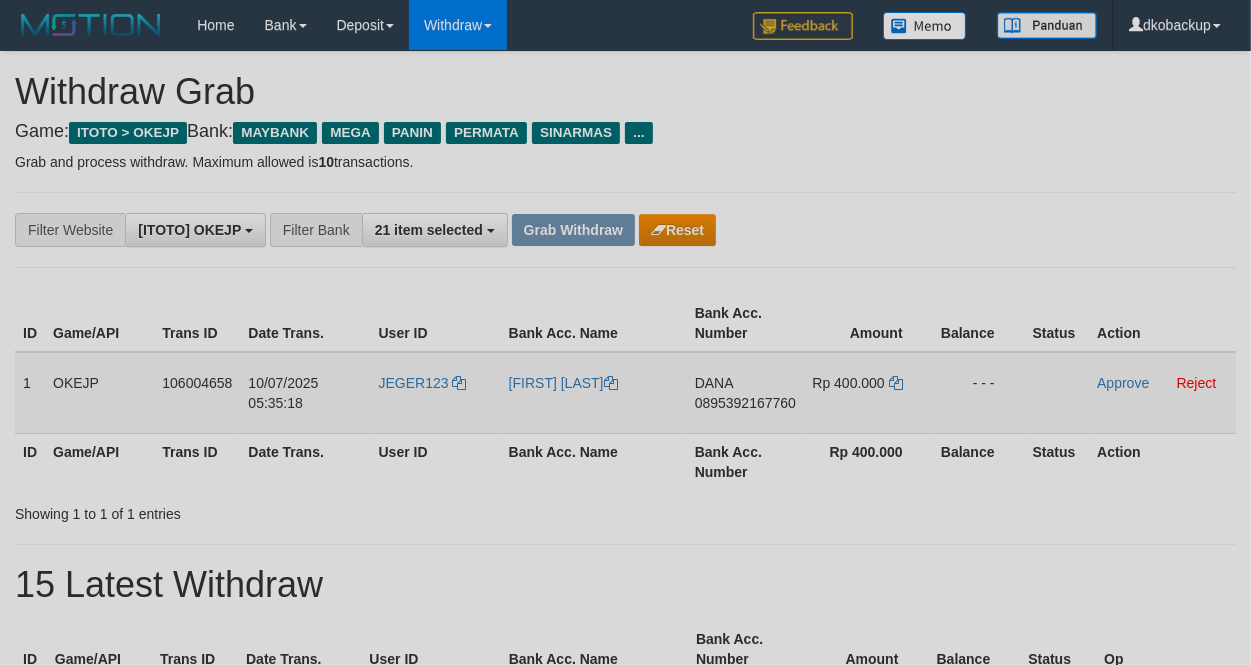 click on "JEGER123" at bounding box center (436, 393) 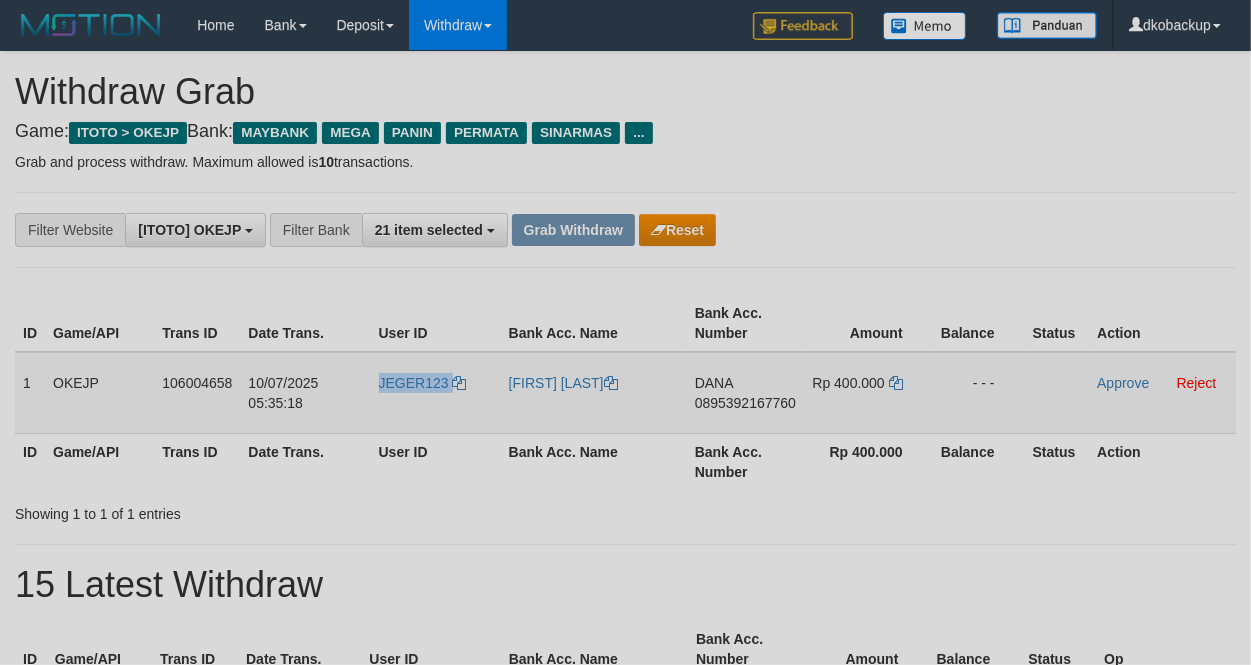 click on "JEGER123" at bounding box center (436, 393) 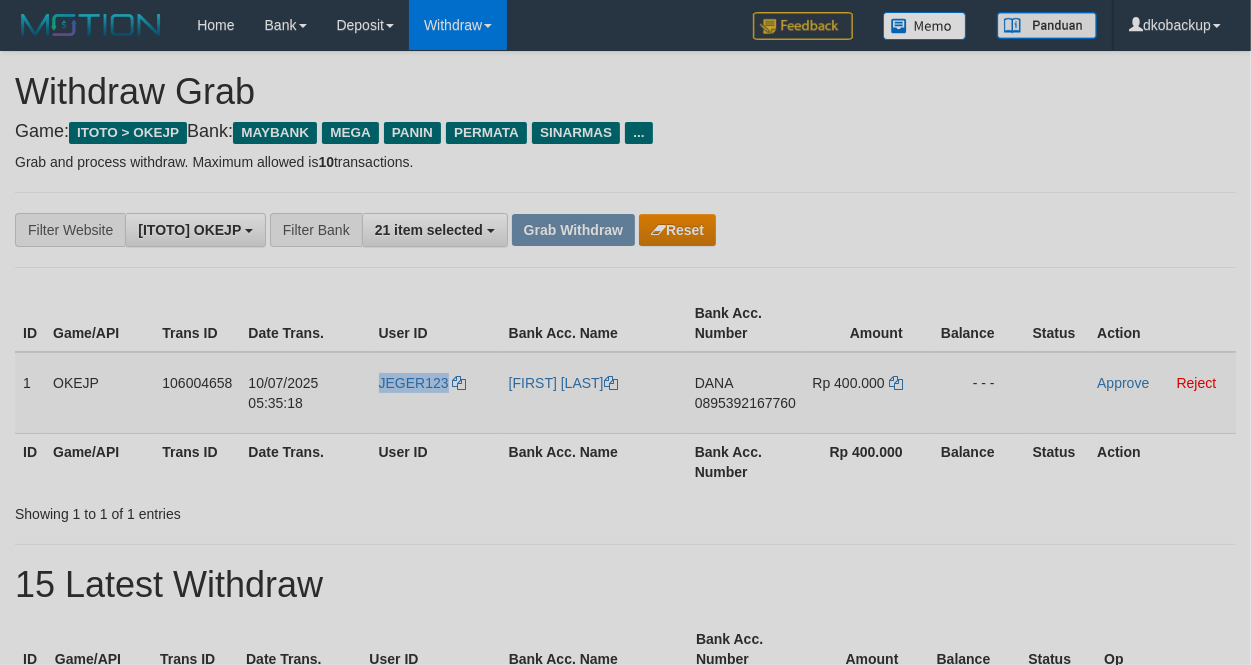 copy on "JEGER123" 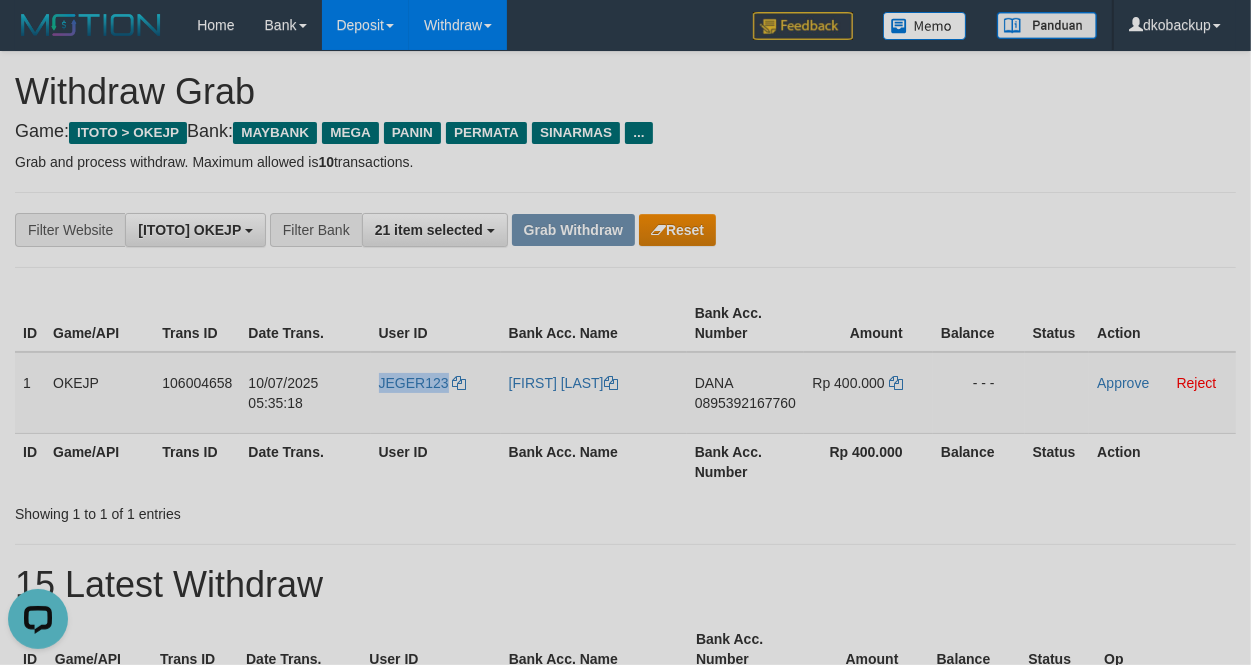 scroll, scrollTop: 0, scrollLeft: 0, axis: both 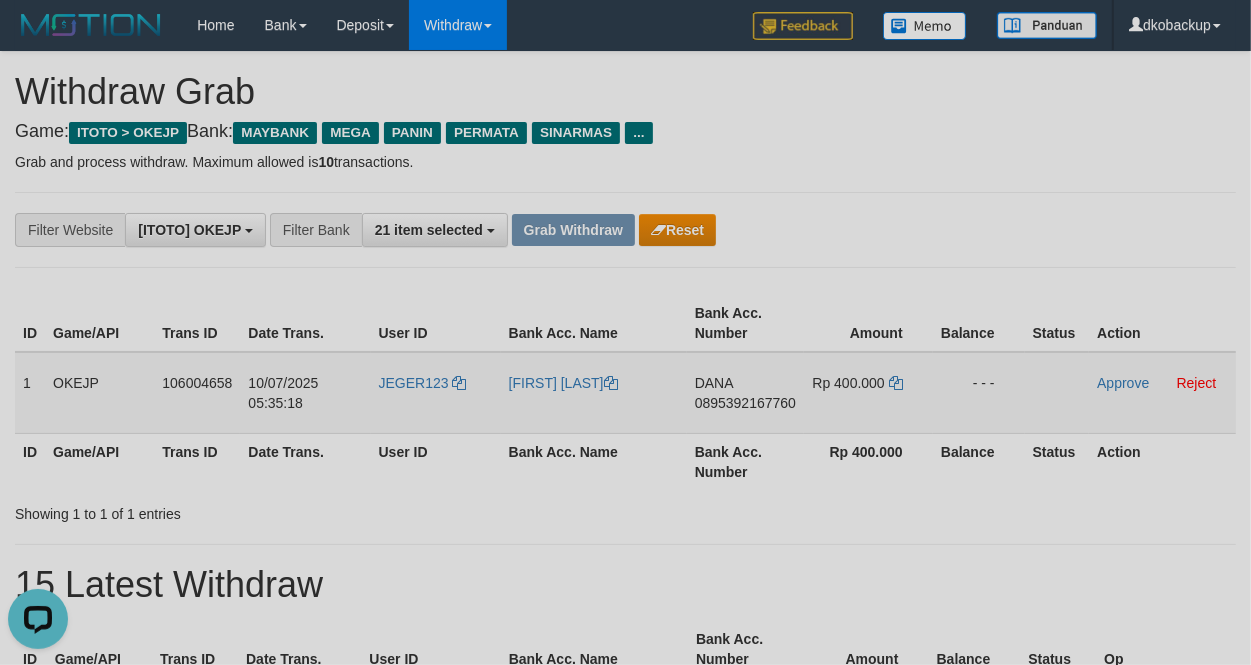 click on "0895392167760" at bounding box center (745, 403) 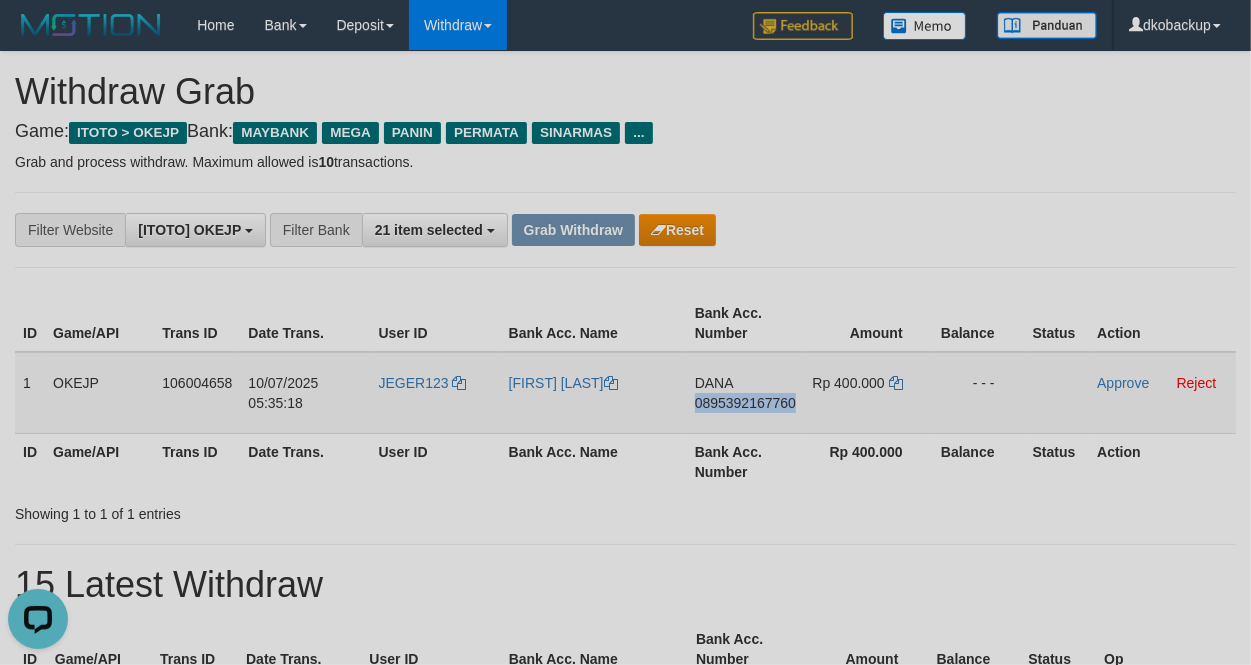 click on "DANA
0895392167760" at bounding box center (745, 393) 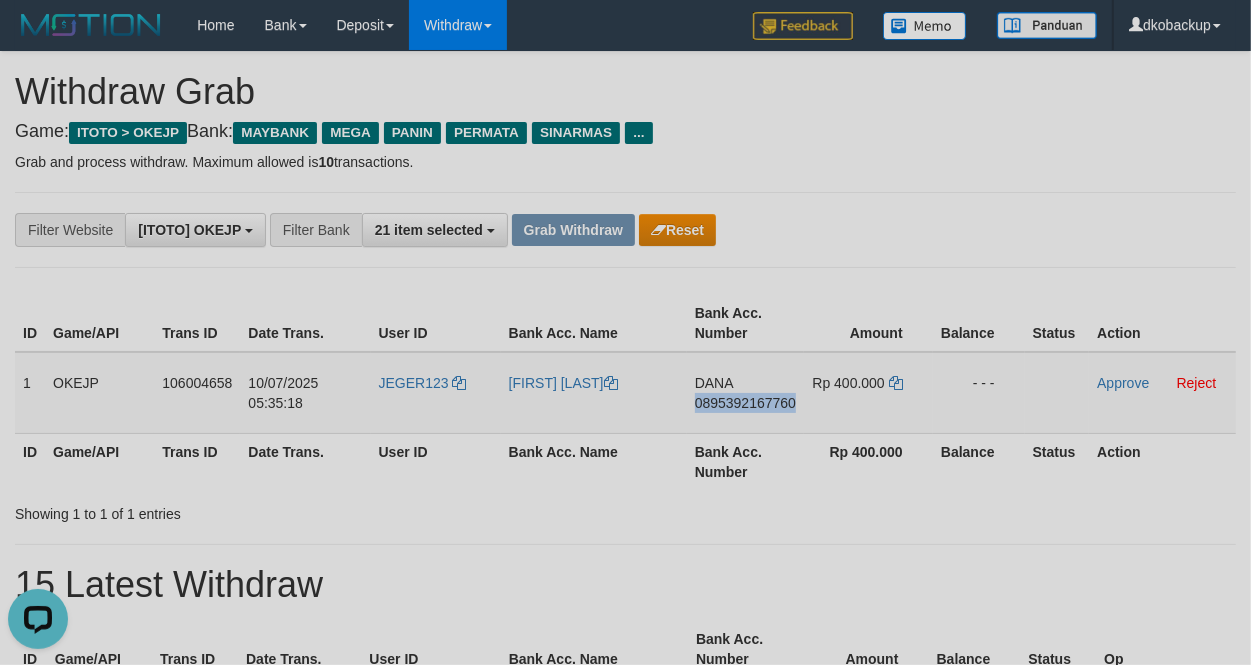 copy on "0895392167760" 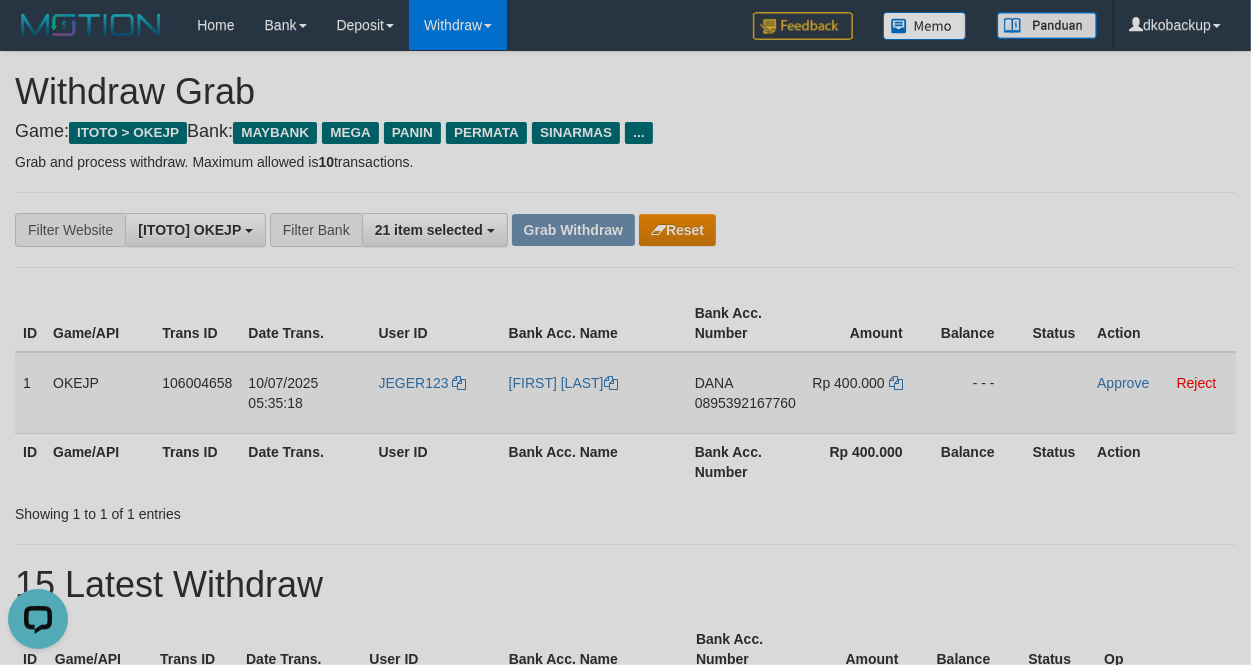 click on "JEGER123" at bounding box center [436, 393] 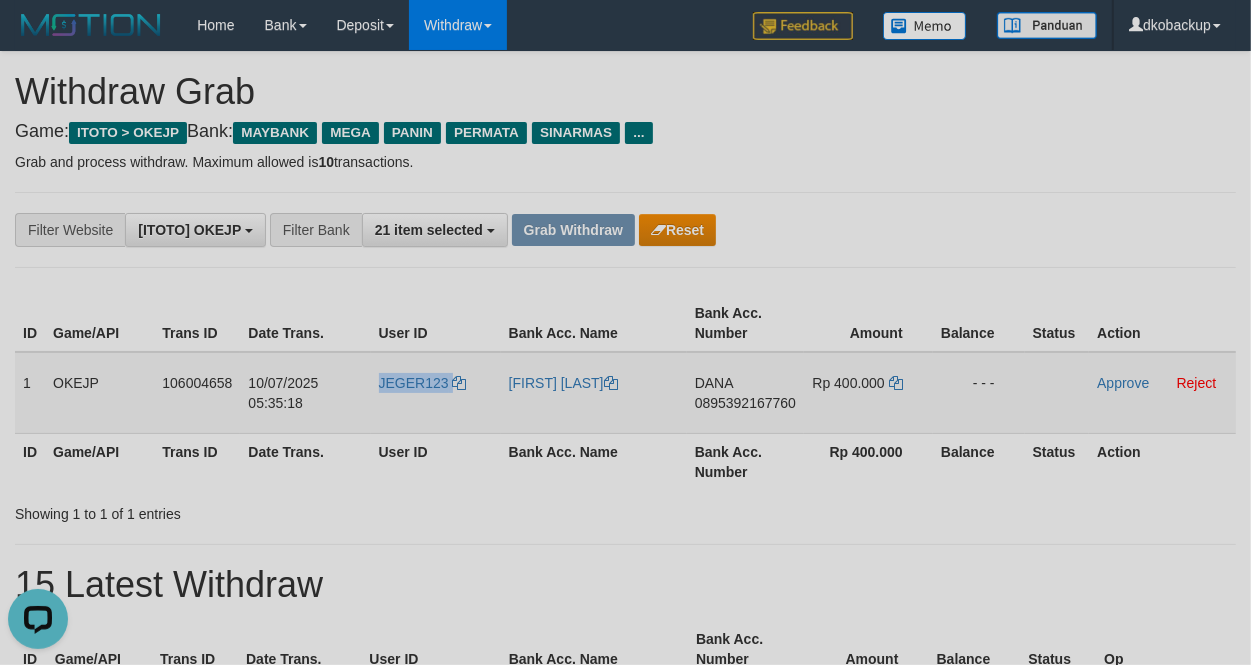 click on "JEGER123" at bounding box center (436, 393) 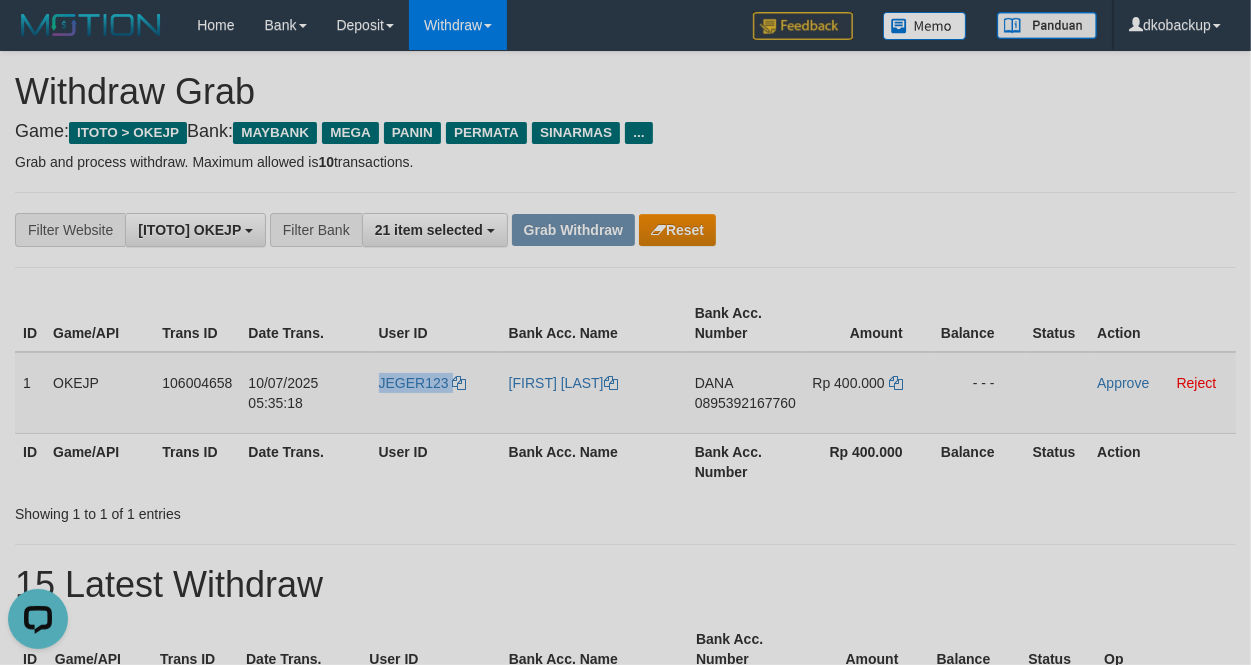 copy on "JEGER123" 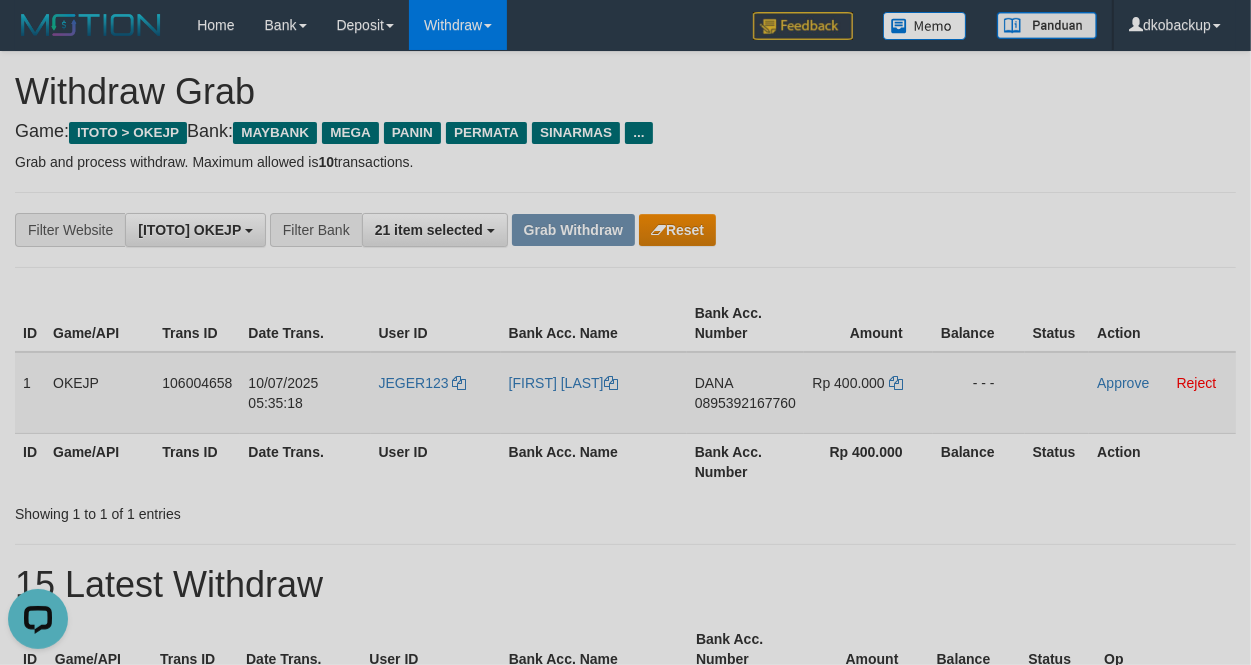 click on "[FIRST] [LAST]" at bounding box center (594, 393) 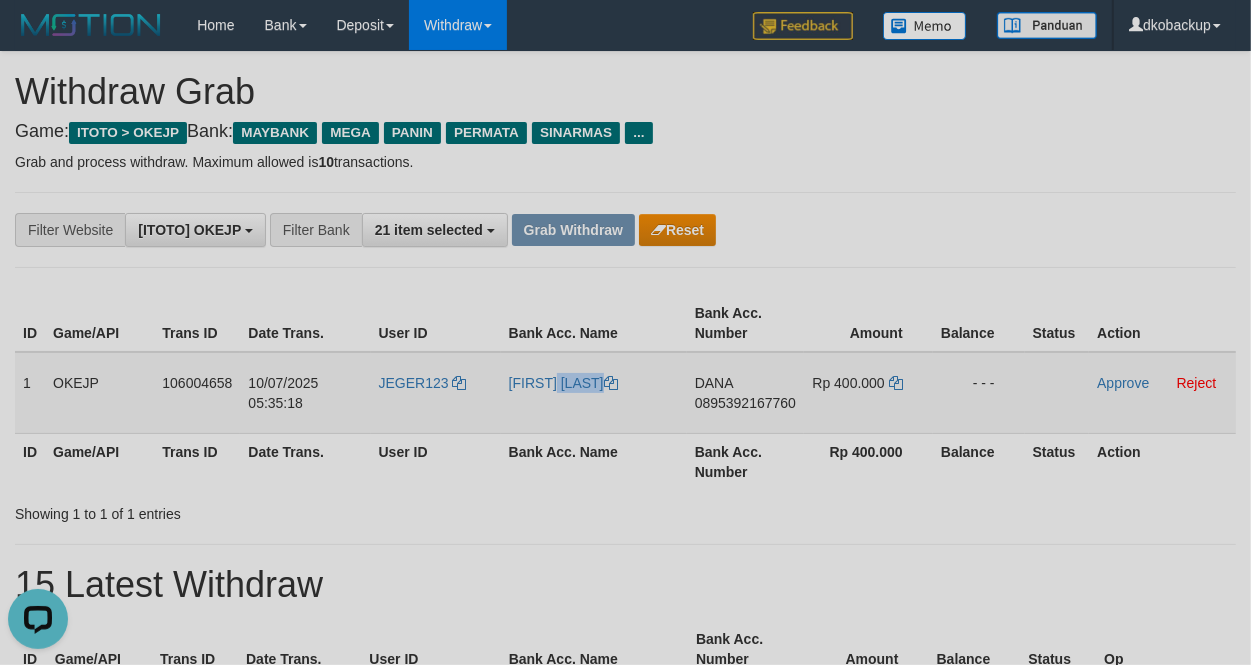 click on "[FIRST] [LAST]" at bounding box center [594, 393] 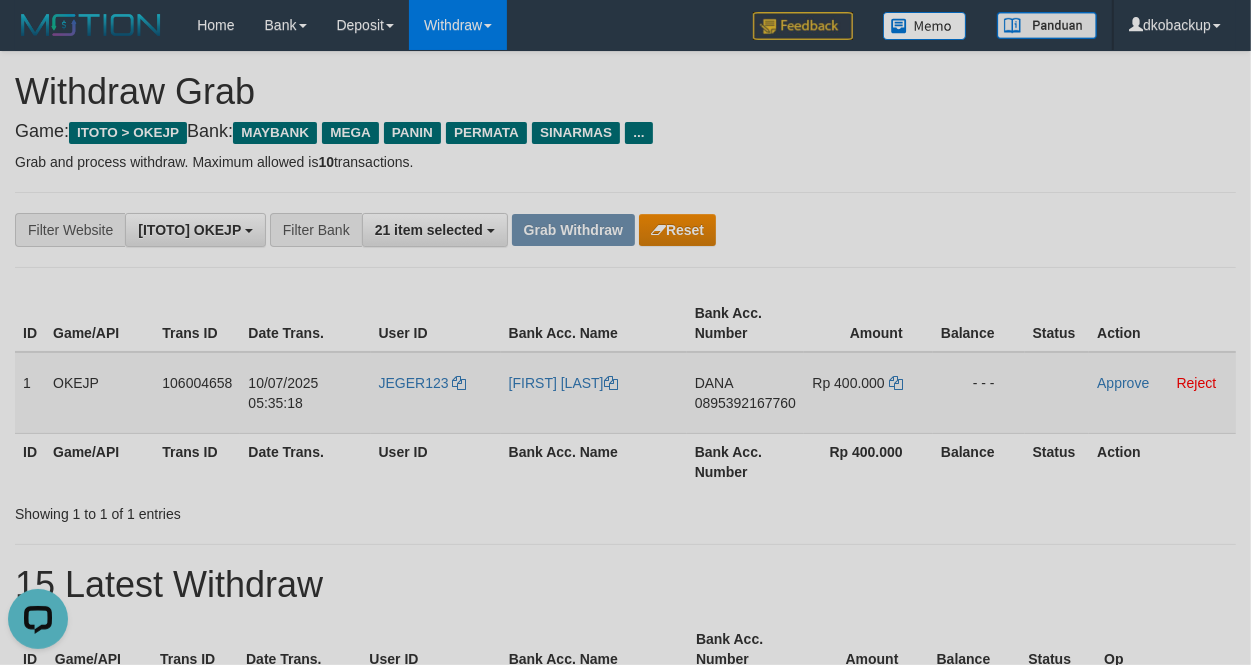 click on "DANA
0895392167760" at bounding box center [745, 393] 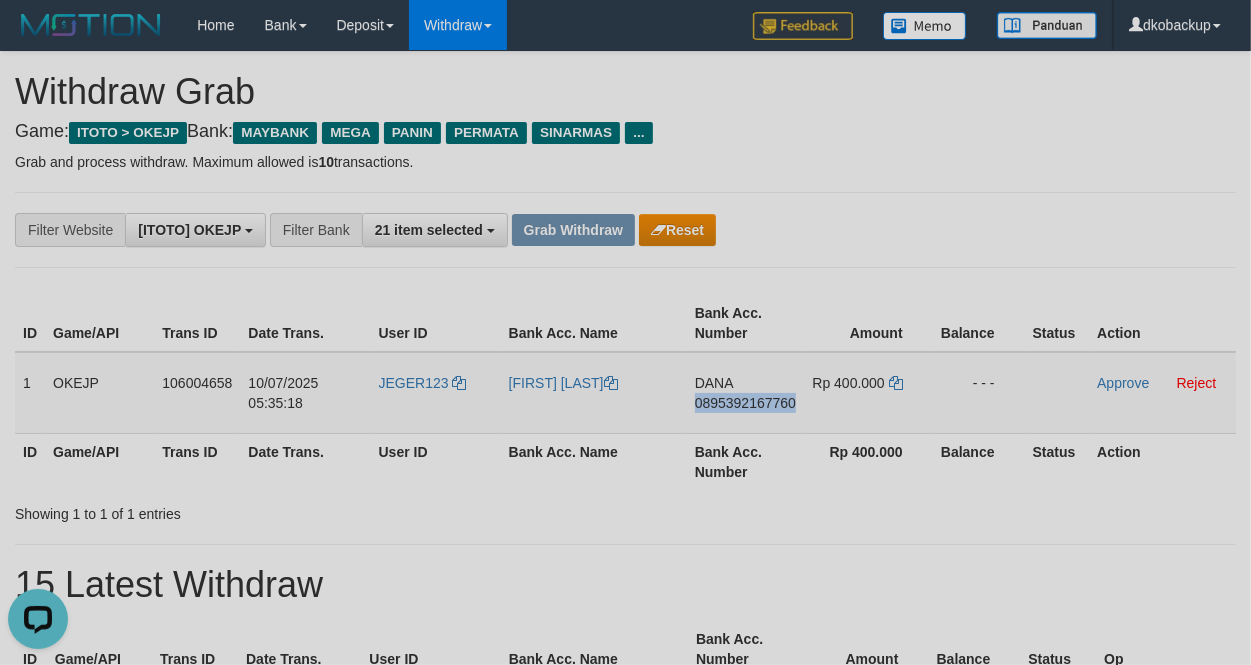 drag, startPoint x: 731, startPoint y: 418, endPoint x: 1255, endPoint y: 322, distance: 532.7213 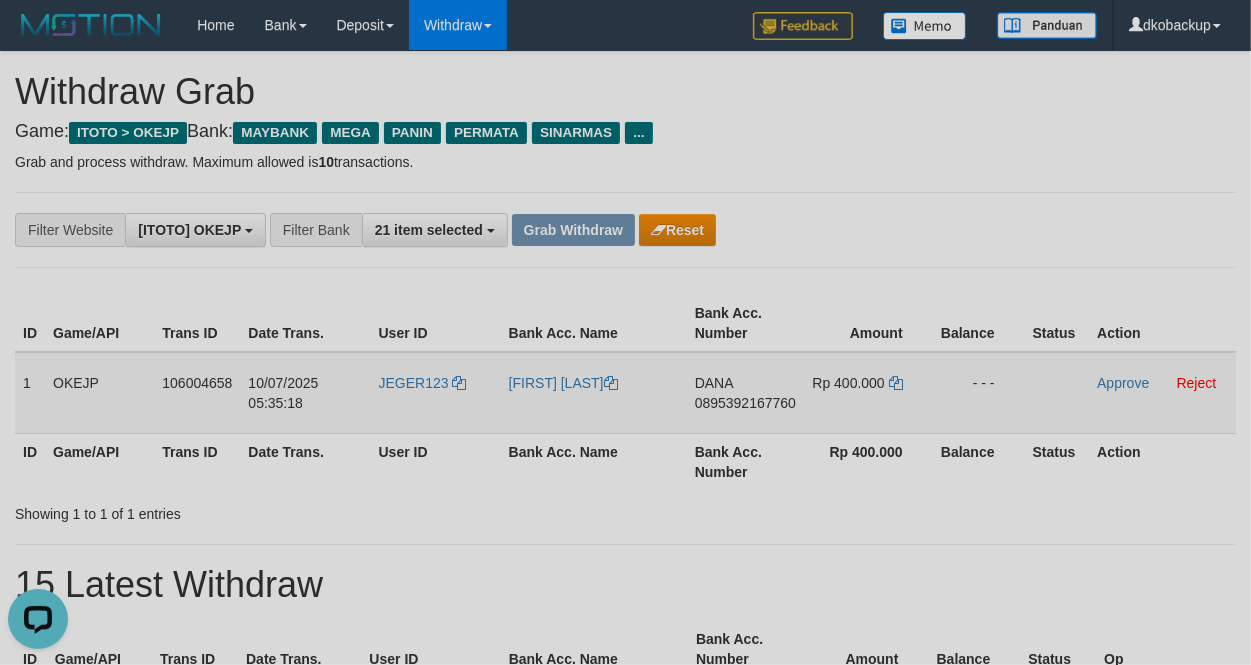 click on "Approve
Reject" at bounding box center (1162, 393) 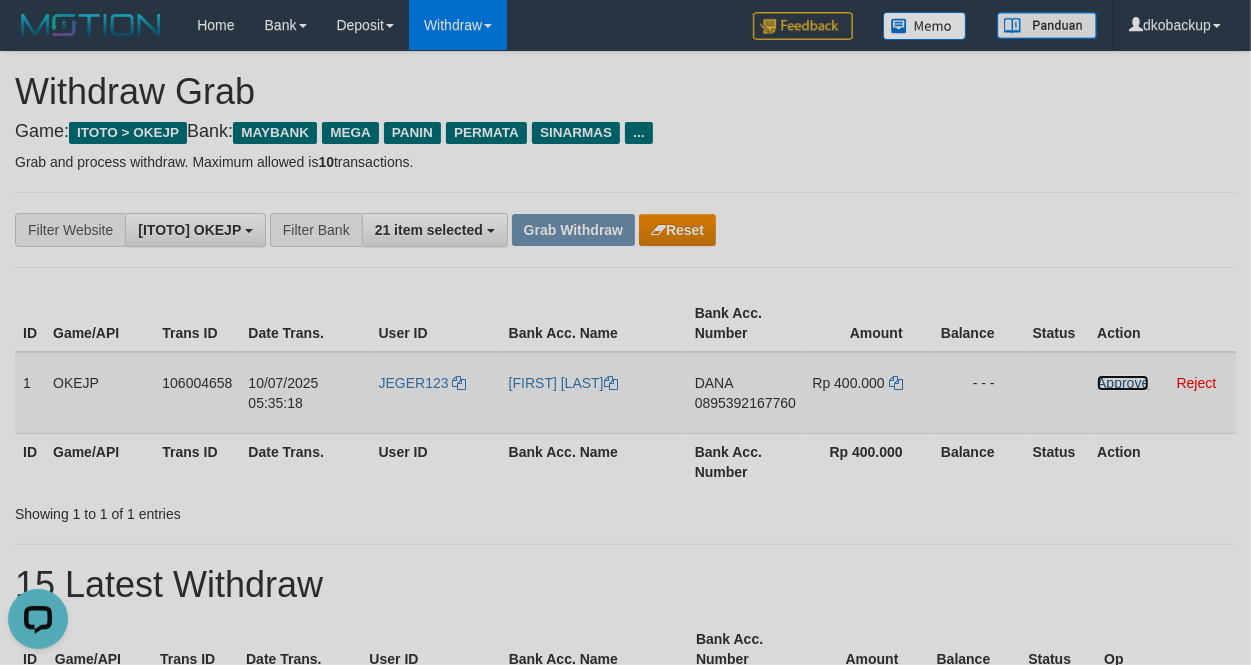click on "Approve" at bounding box center [1123, 383] 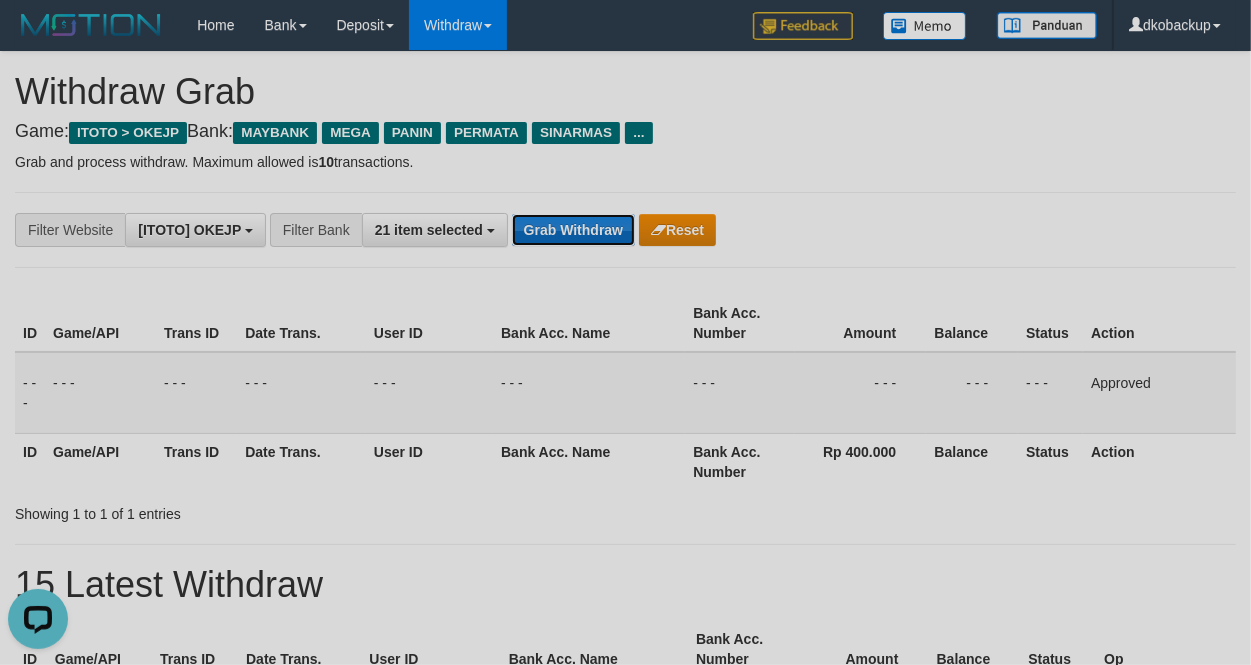 click on "Grab Withdraw" at bounding box center [573, 230] 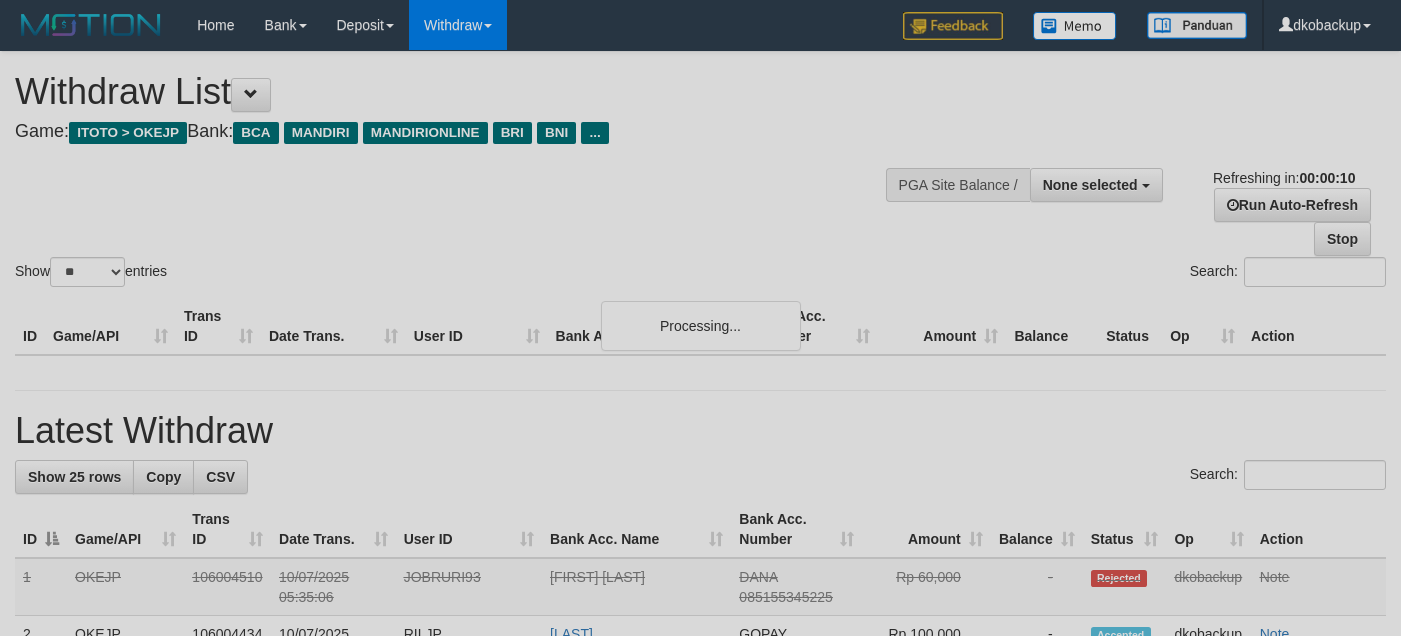 scroll, scrollTop: 0, scrollLeft: 0, axis: both 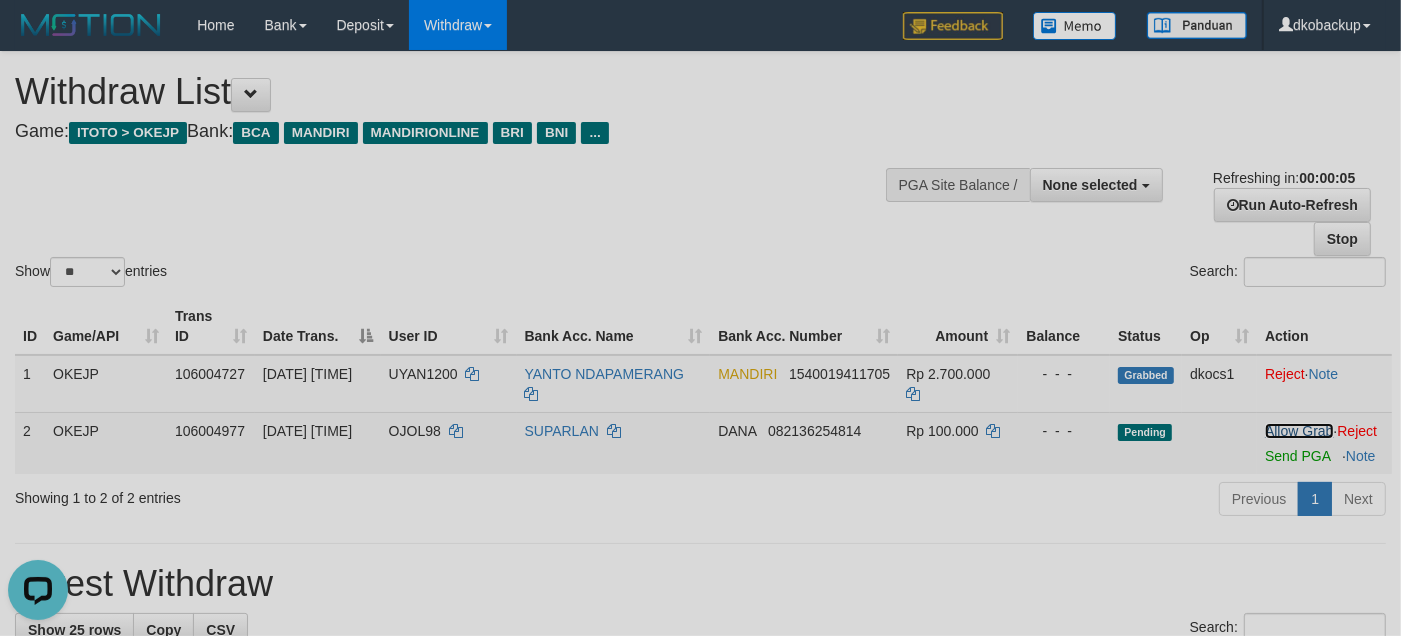 click on "Allow Grab" at bounding box center (1299, 431) 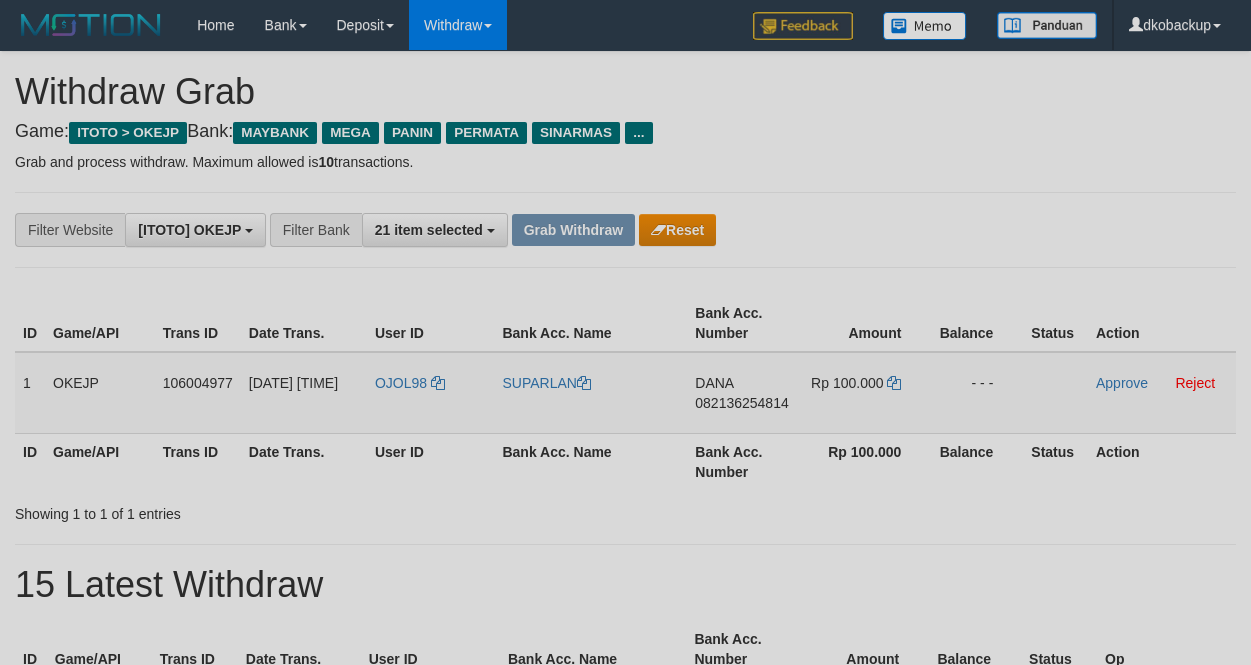 scroll, scrollTop: 0, scrollLeft: 0, axis: both 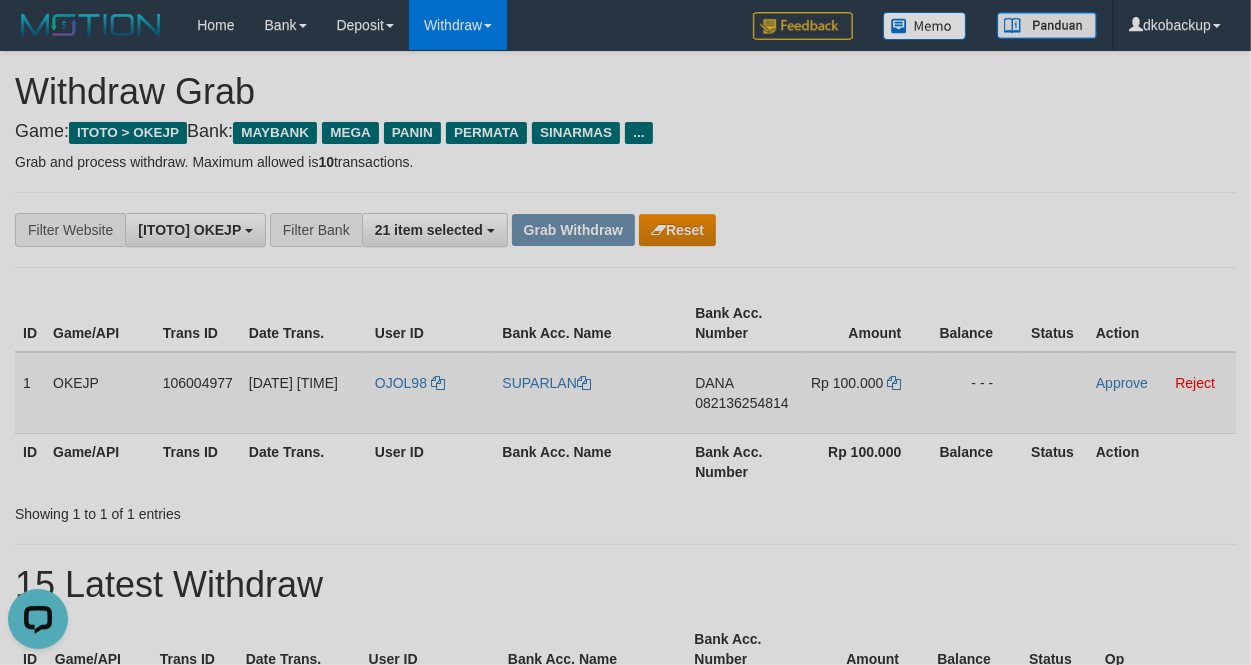 click on "OJOL98" at bounding box center [431, 393] 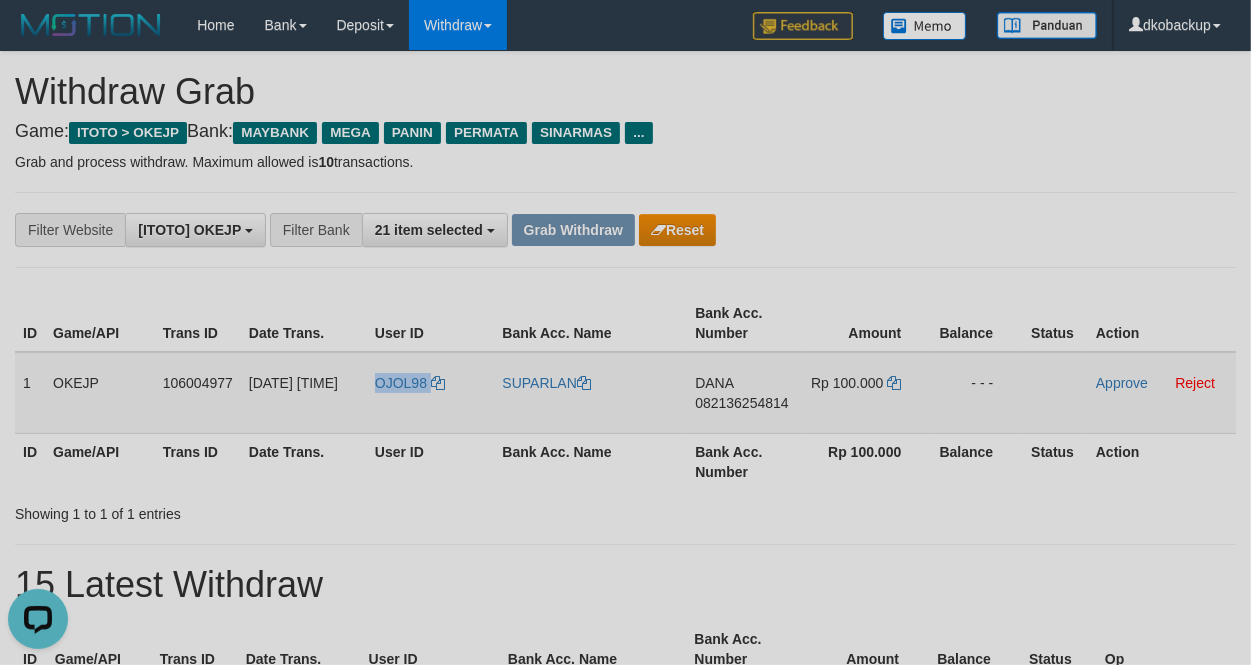 click on "OJOL98" at bounding box center [431, 393] 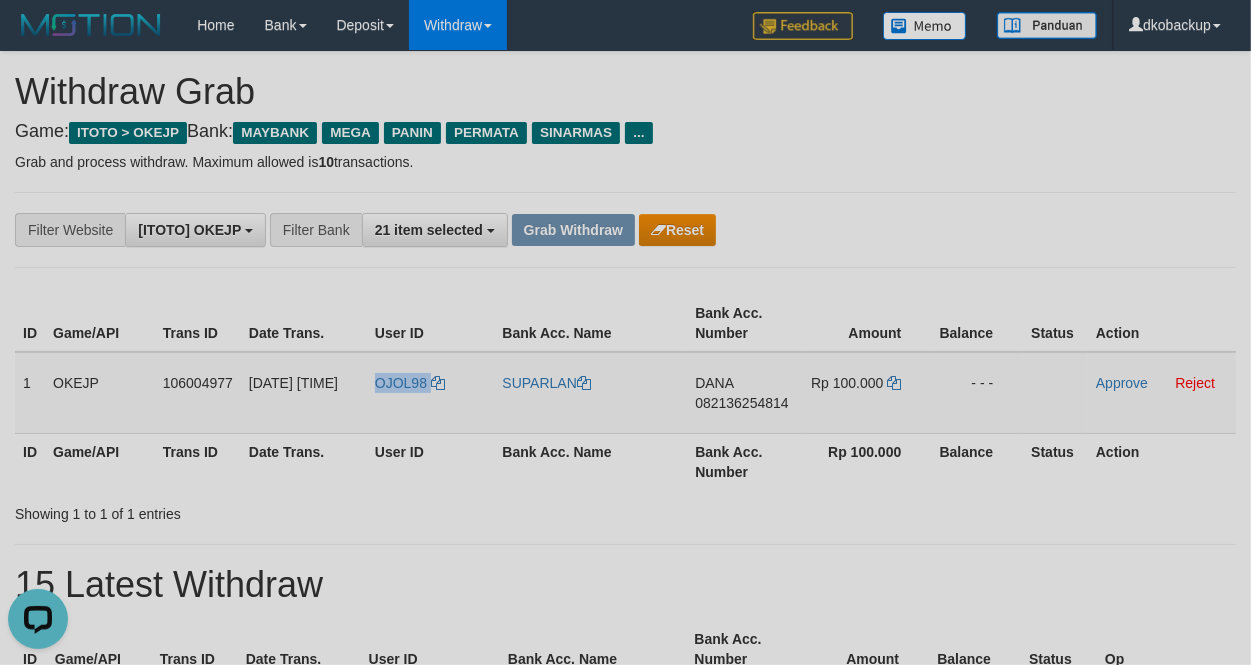 copy on "OJOL98" 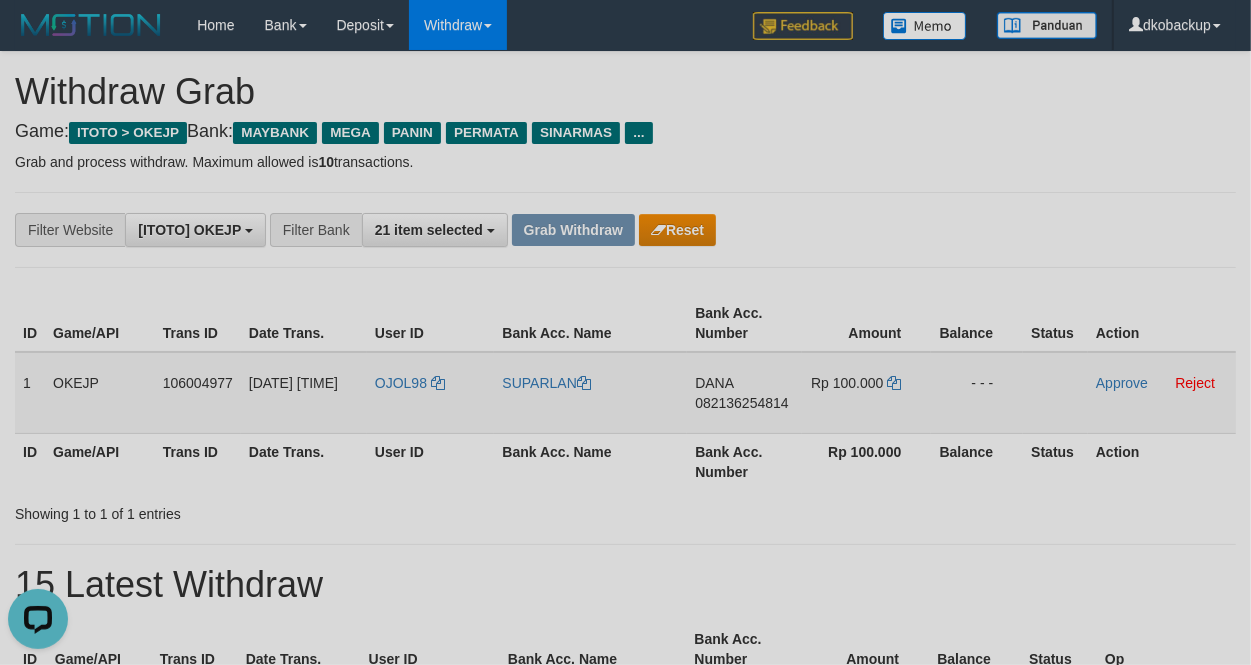 click on "DANA
082136254814" at bounding box center (744, 393) 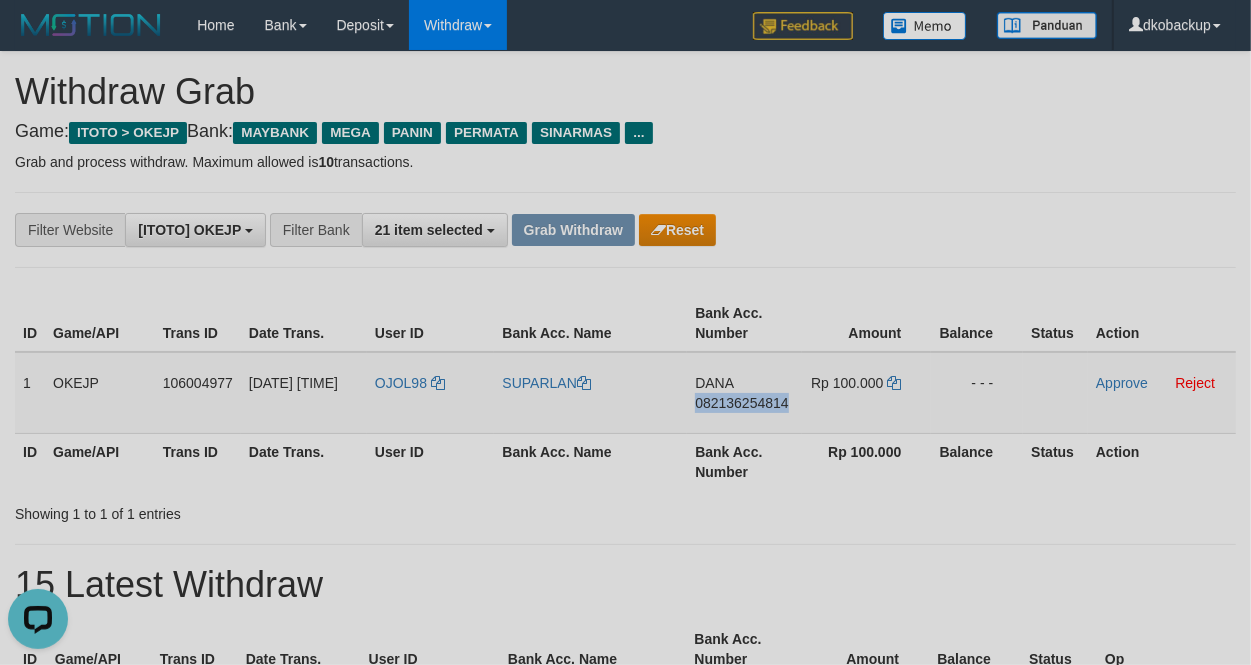 drag, startPoint x: 738, startPoint y: 417, endPoint x: 1087, endPoint y: 343, distance: 356.75903 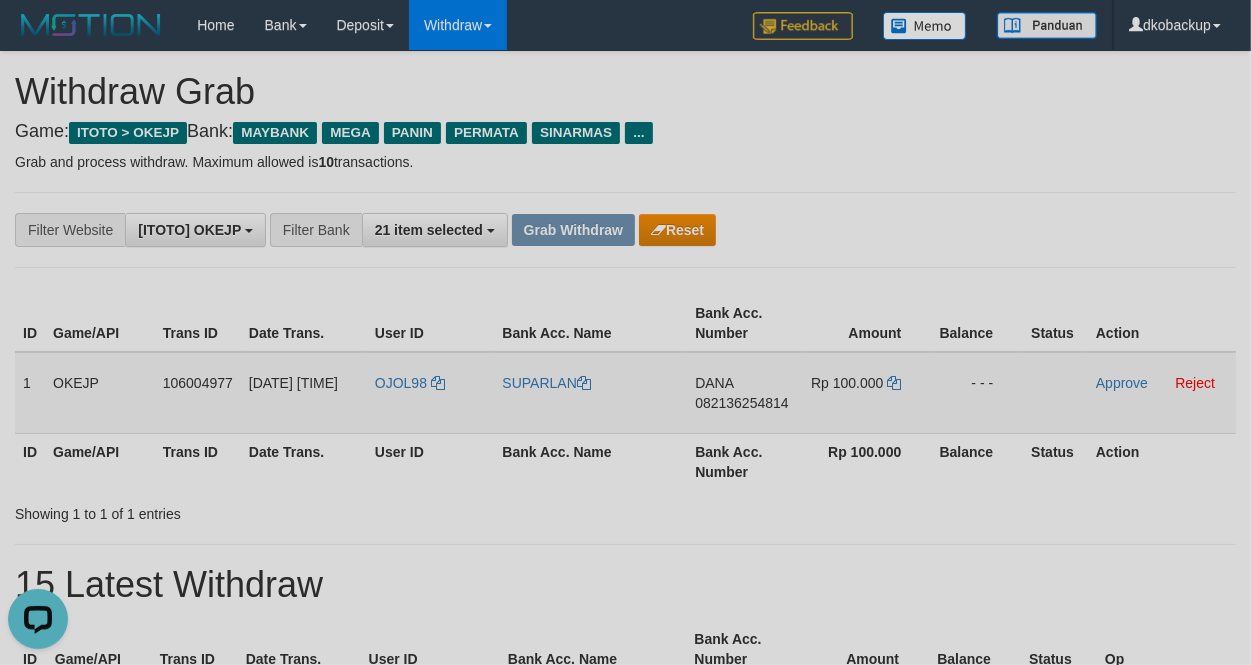 click on "OJOL98" at bounding box center (431, 393) 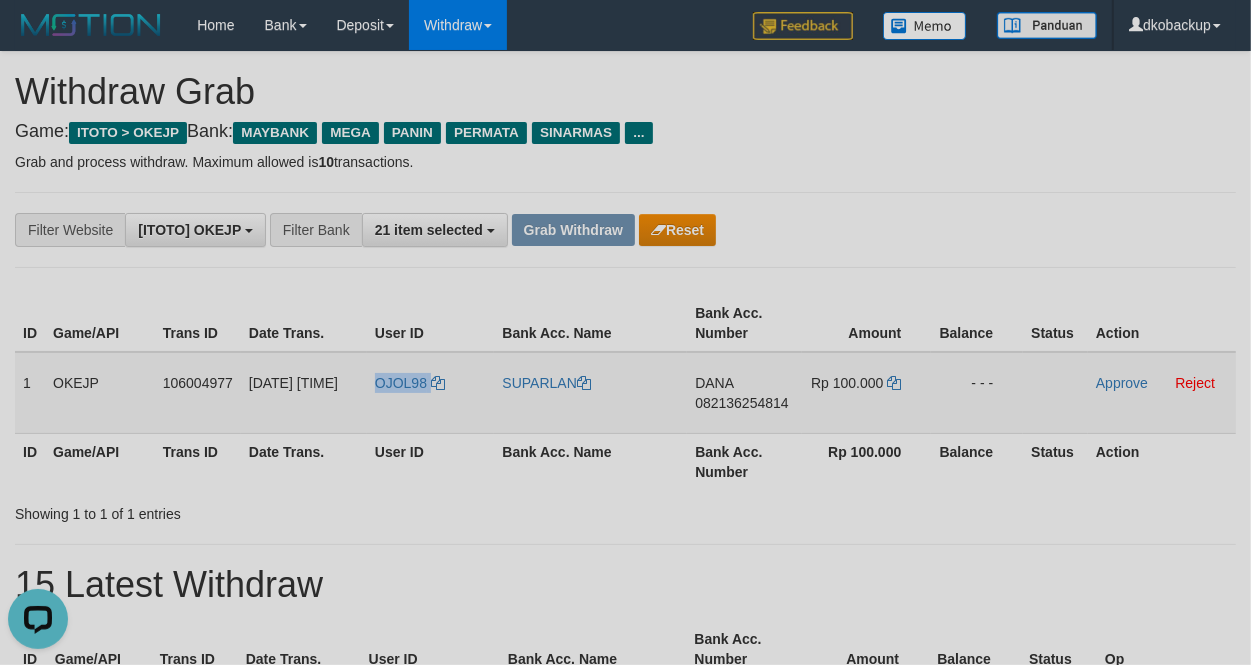 click on "OJOL98" at bounding box center [431, 393] 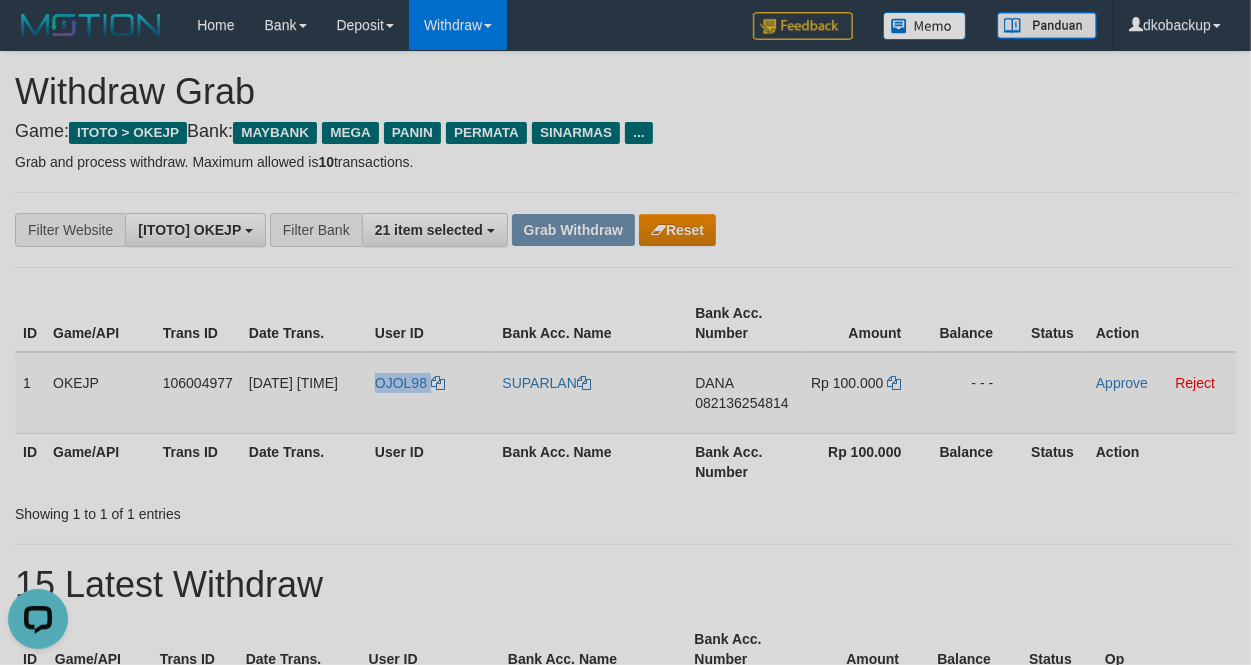 copy on "OJOL98" 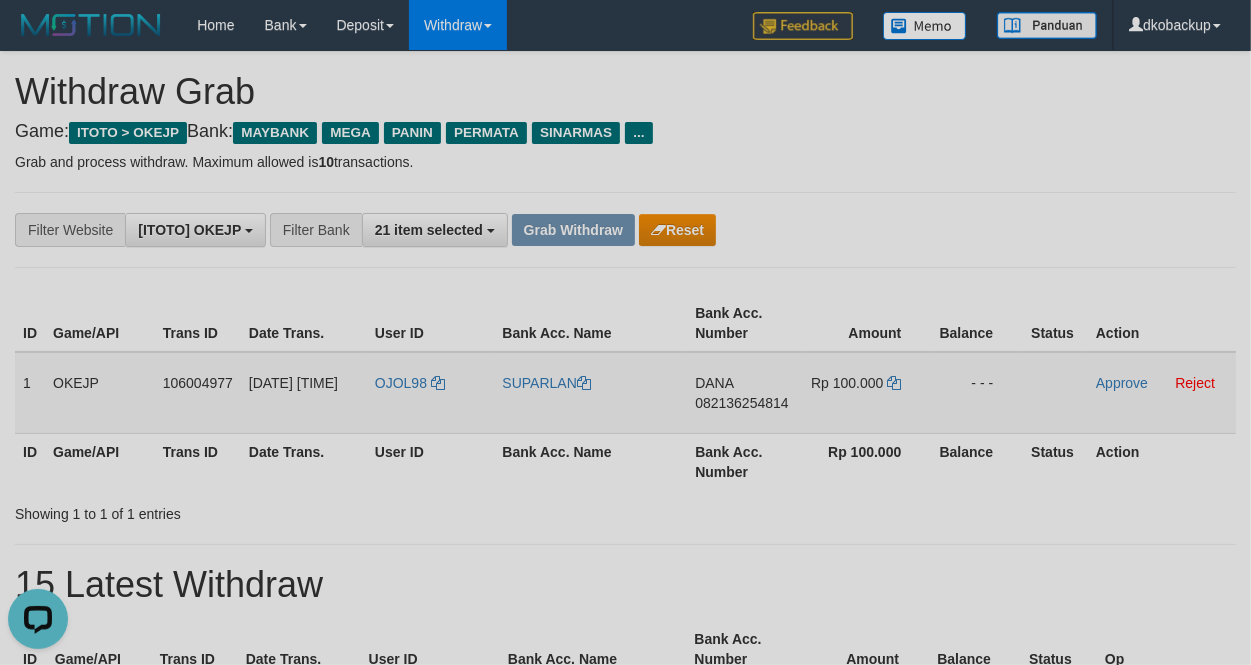 click on "SUPARLAN" at bounding box center [590, 393] 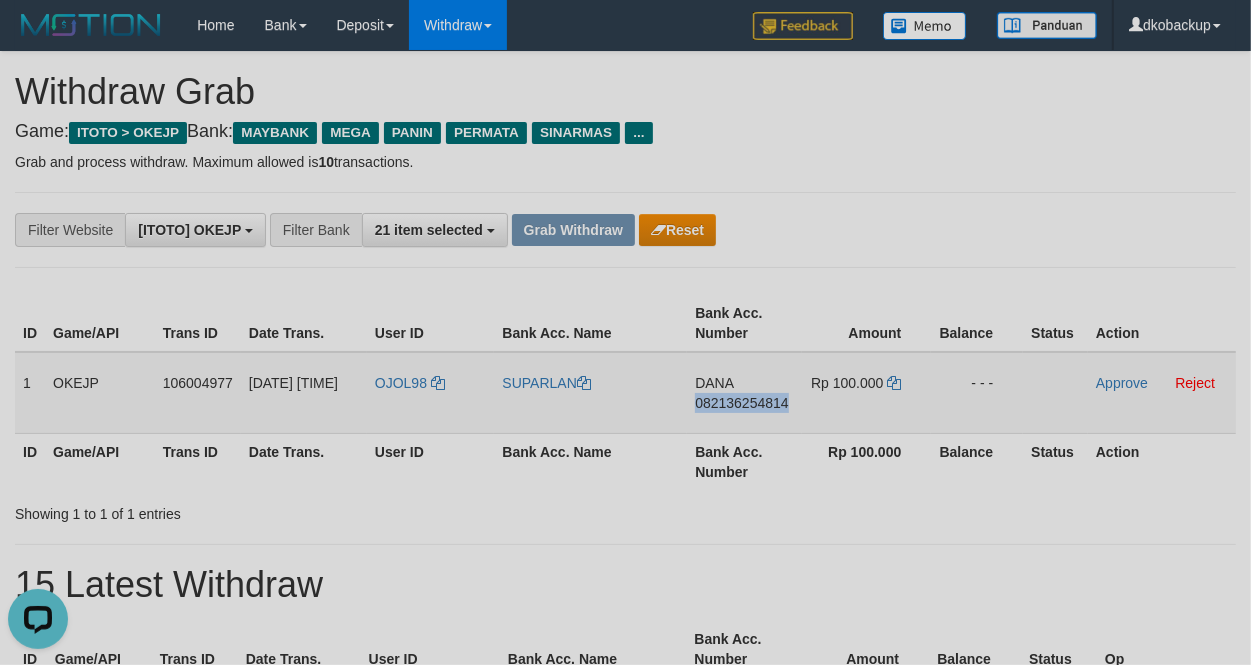 click on "DANA
082136254814" at bounding box center [744, 393] 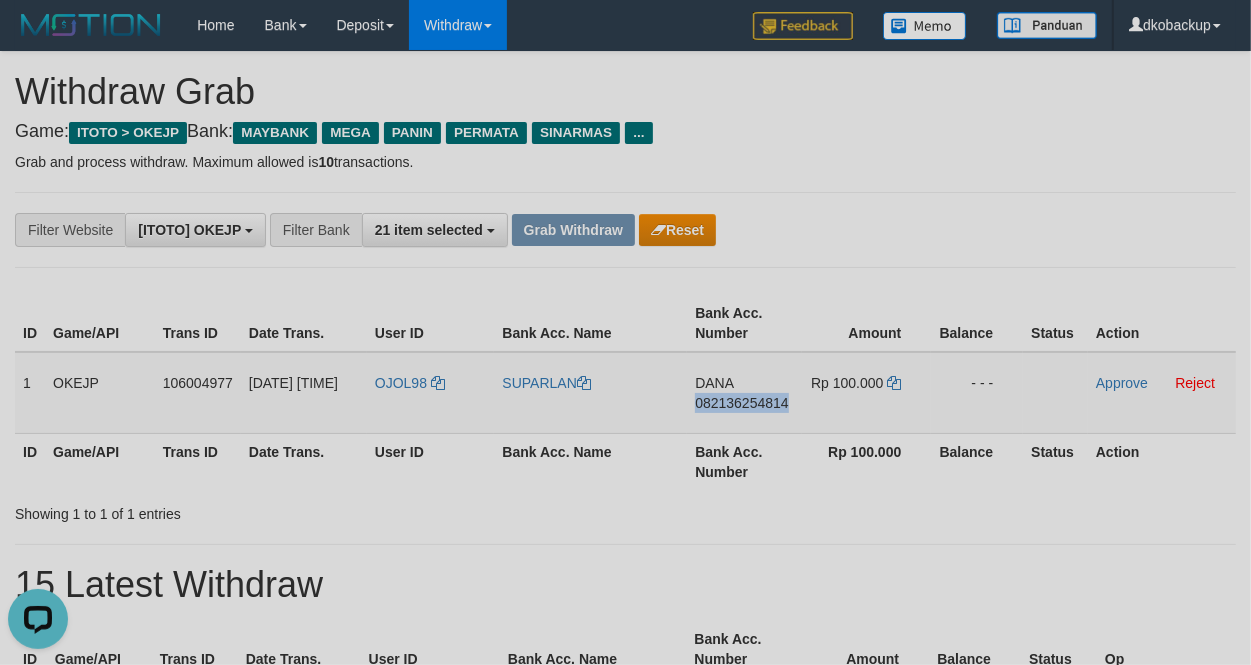 copy on "082136254814" 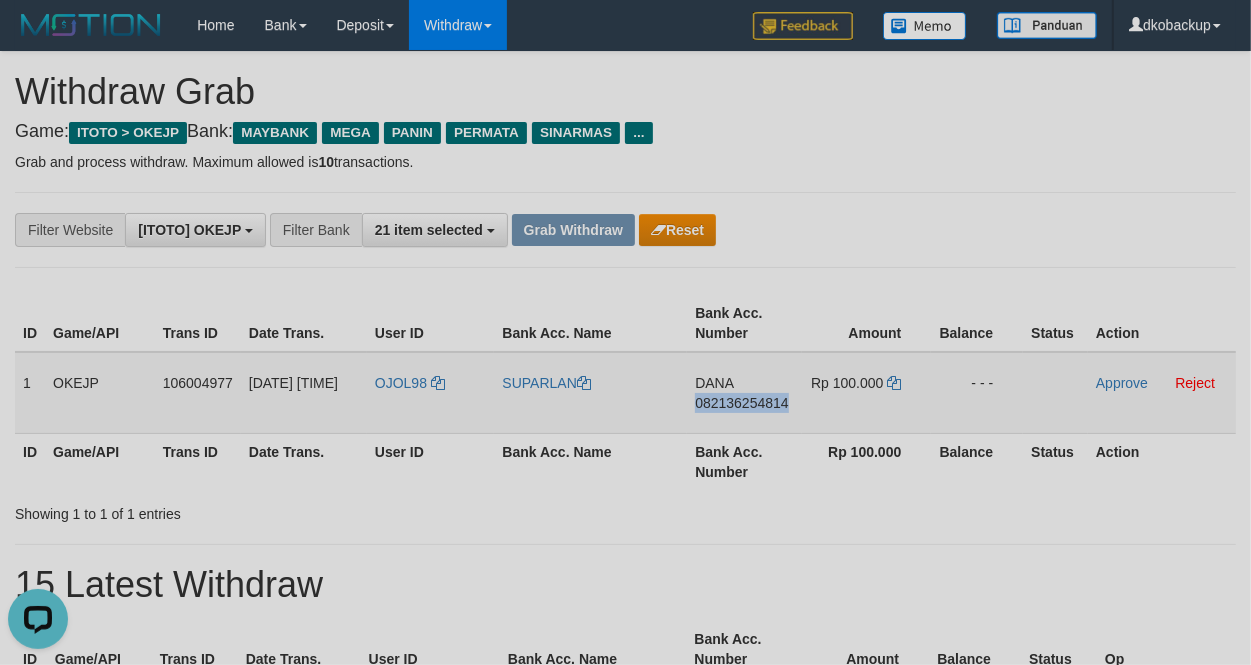 click on "DANA
082136254814" at bounding box center (744, 393) 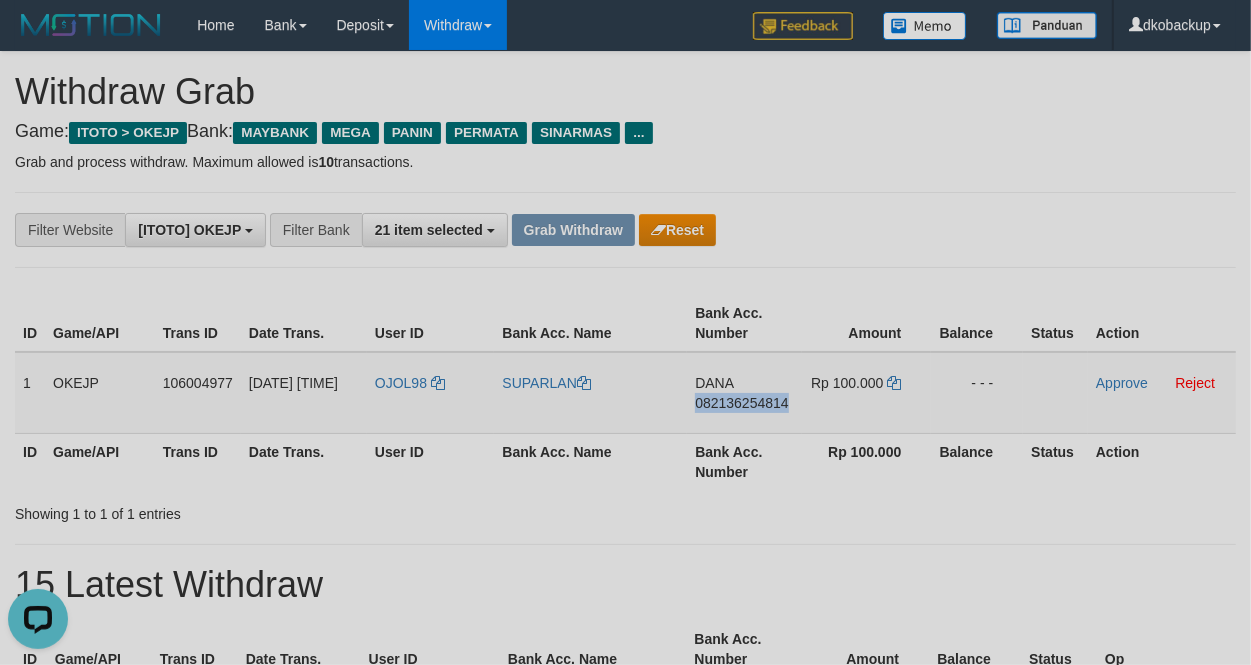drag, startPoint x: 745, startPoint y: 422, endPoint x: 1237, endPoint y: 273, distance: 514.06714 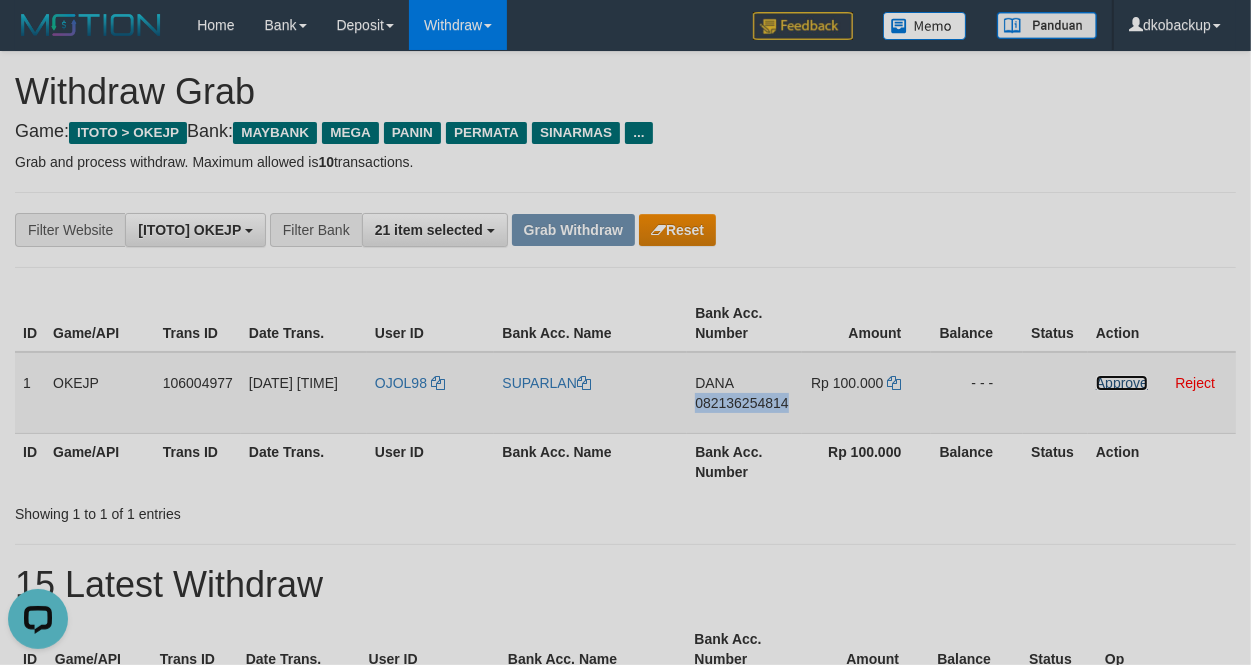 click on "Approve" at bounding box center [1122, 383] 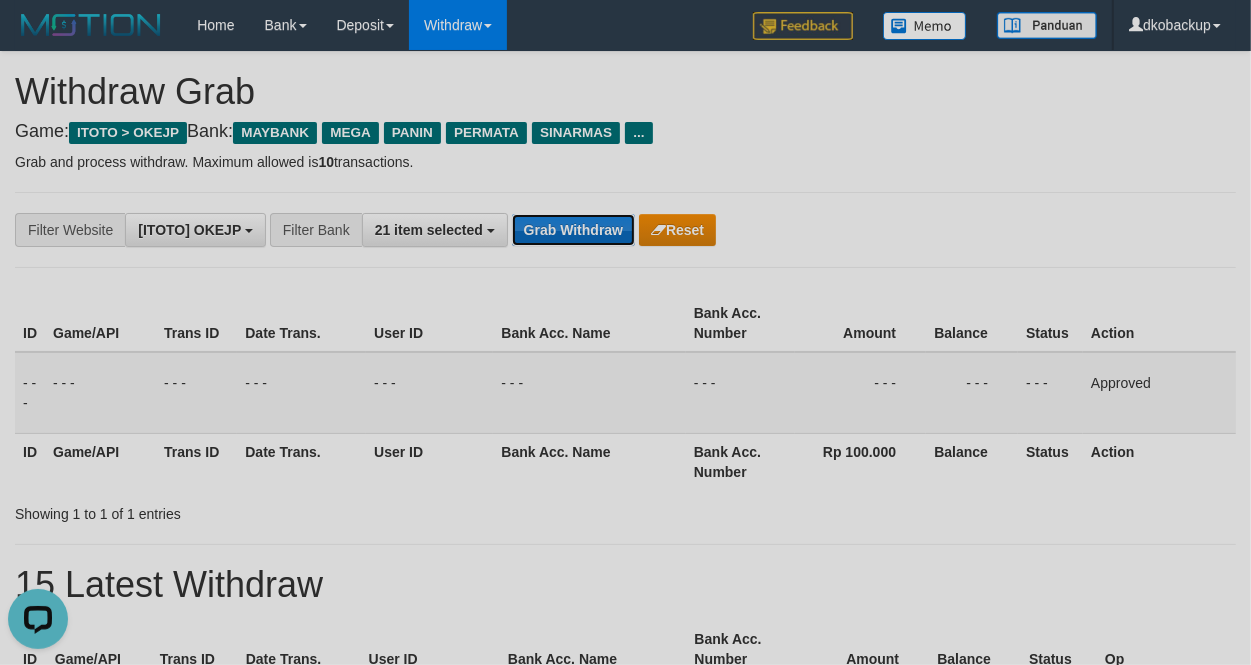 click on "Grab Withdraw" at bounding box center (573, 230) 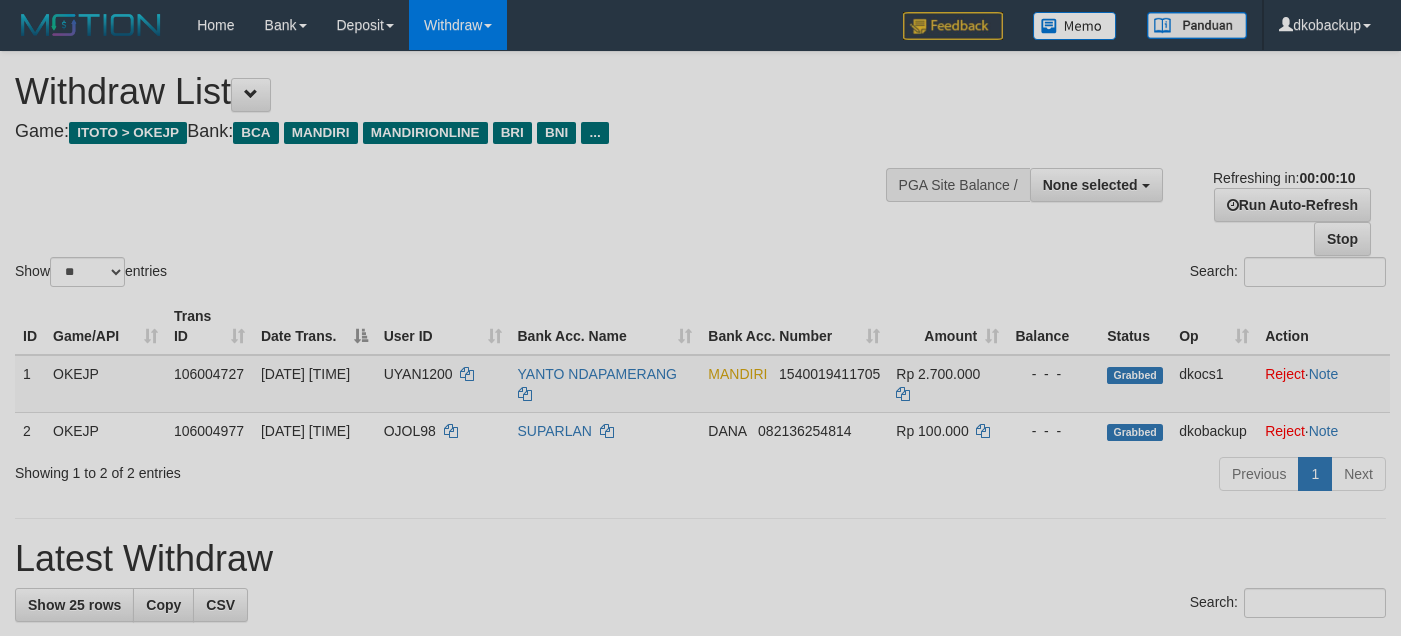 scroll, scrollTop: 0, scrollLeft: 0, axis: both 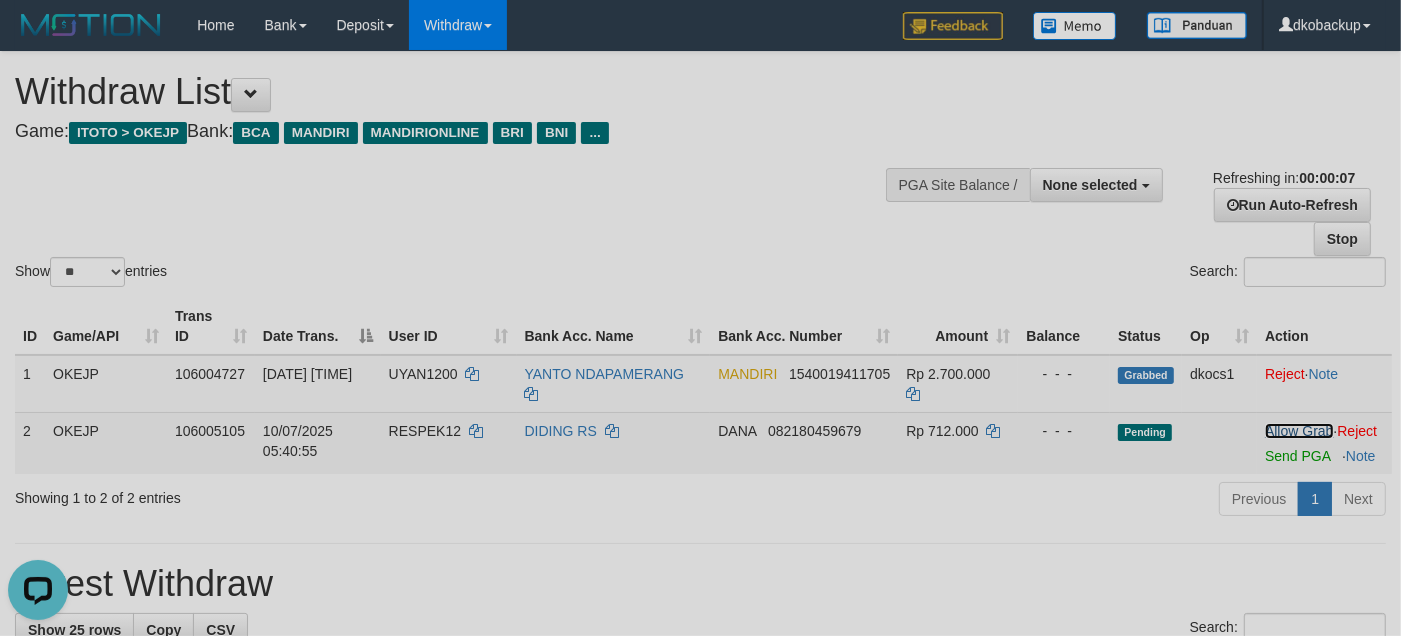 click on "Allow Grab" at bounding box center [1299, 431] 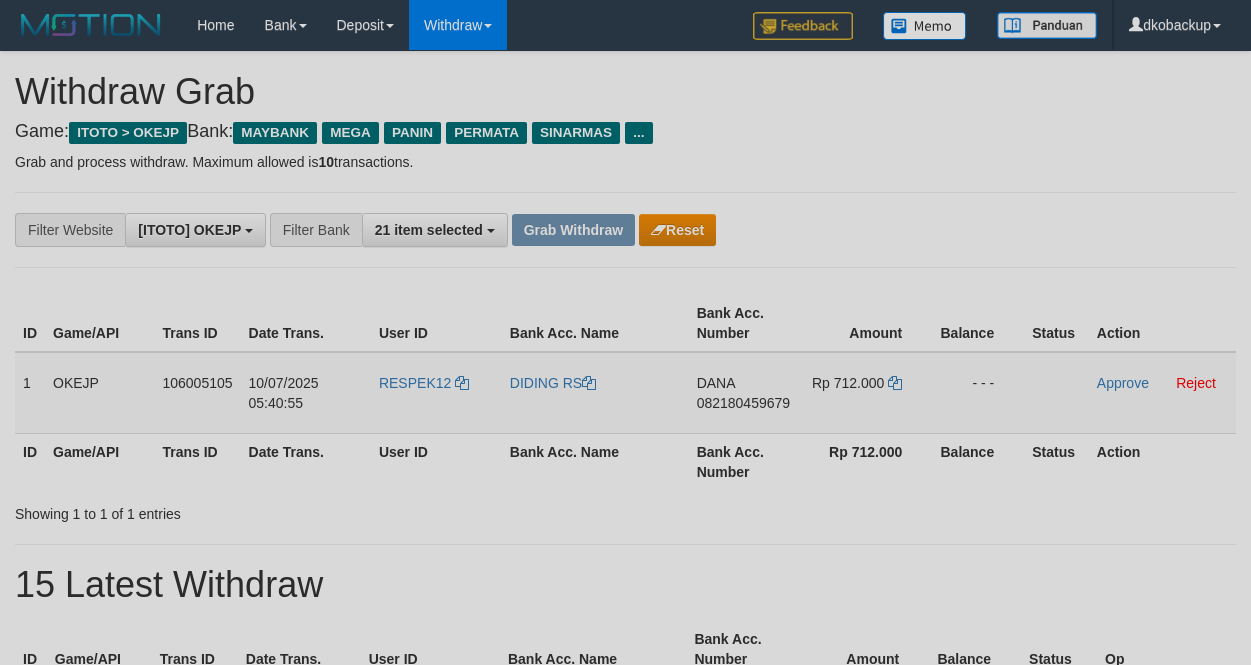 scroll, scrollTop: 0, scrollLeft: 0, axis: both 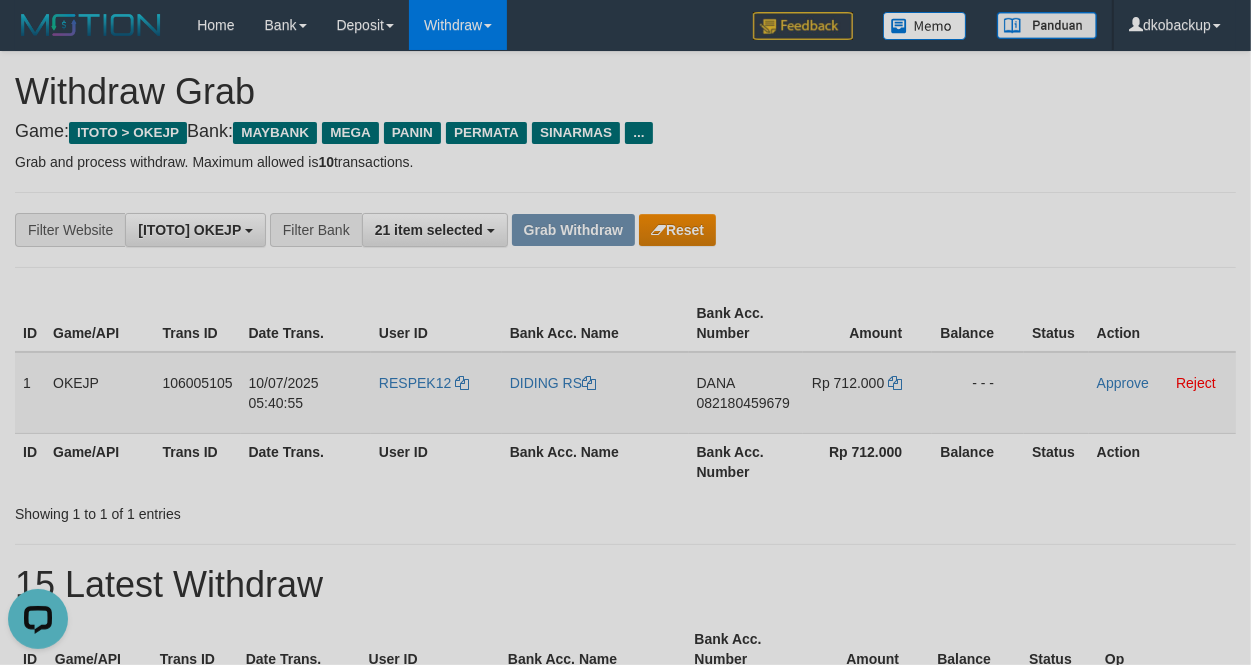 click on "RESPEK12" at bounding box center (436, 393) 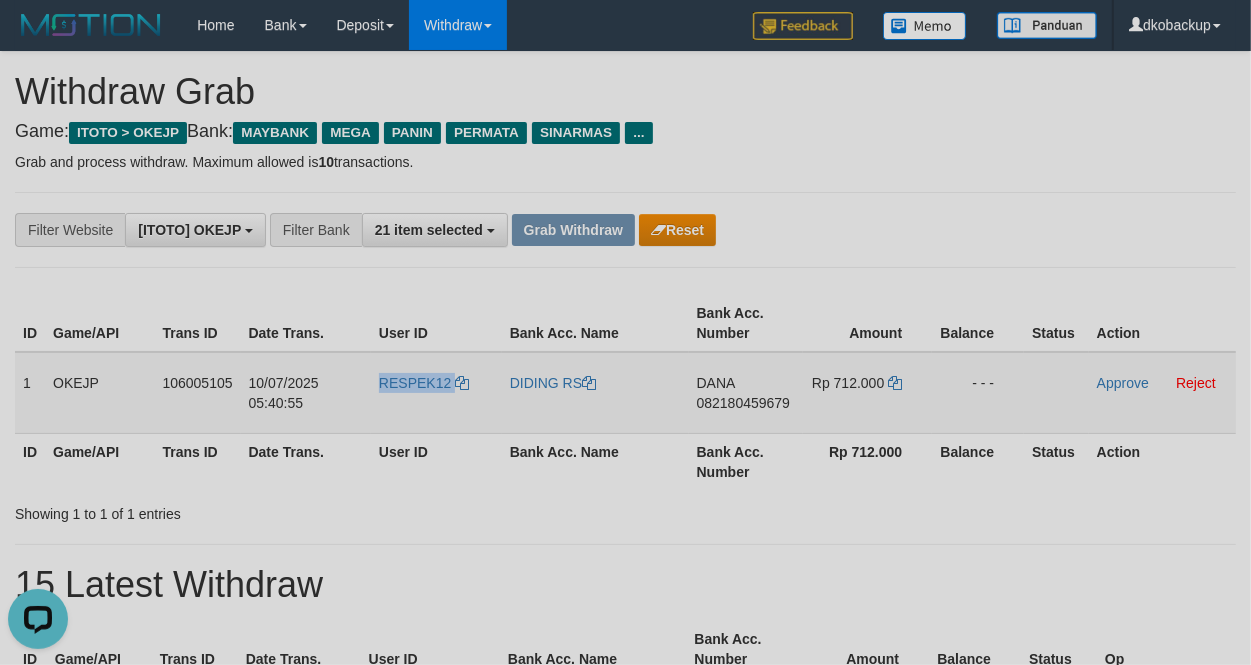 click on "RESPEK12" at bounding box center (436, 393) 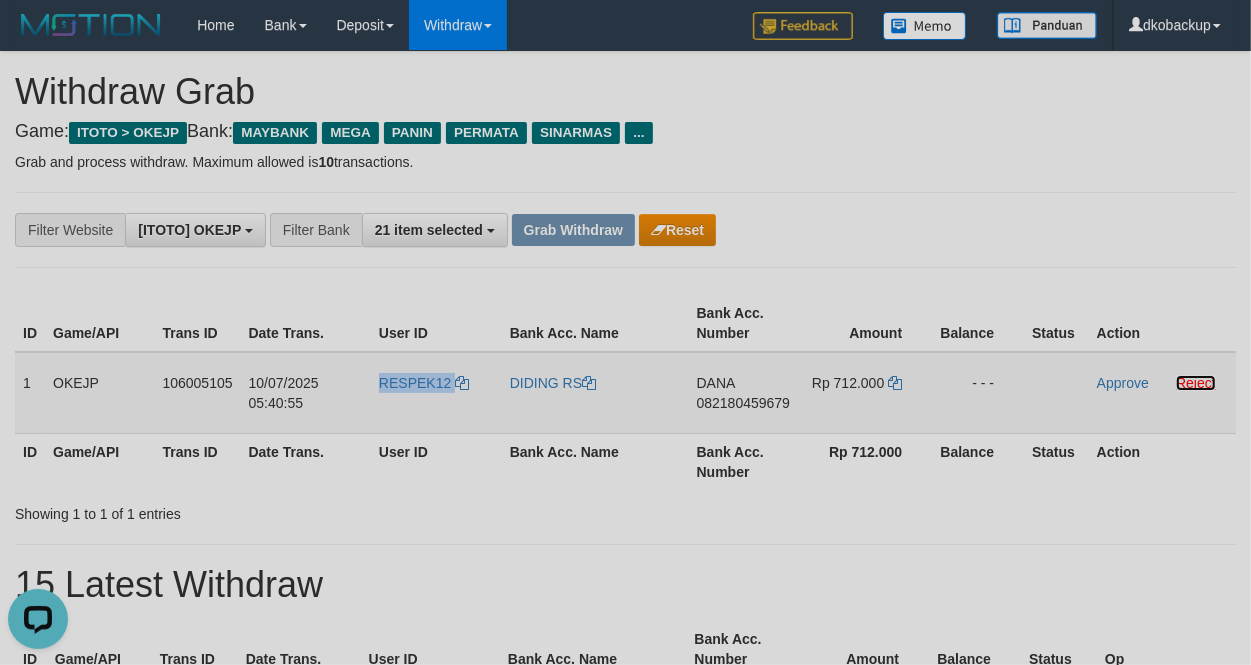 click on "Reject" at bounding box center [1196, 383] 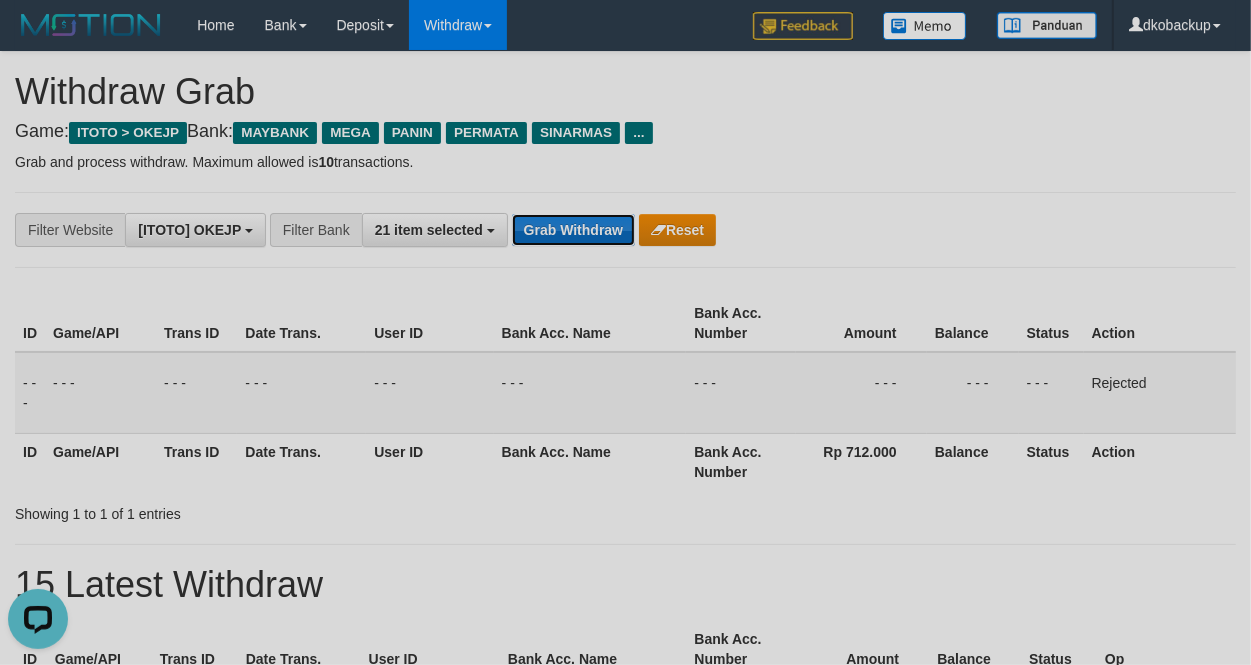 click on "Grab Withdraw" at bounding box center (573, 230) 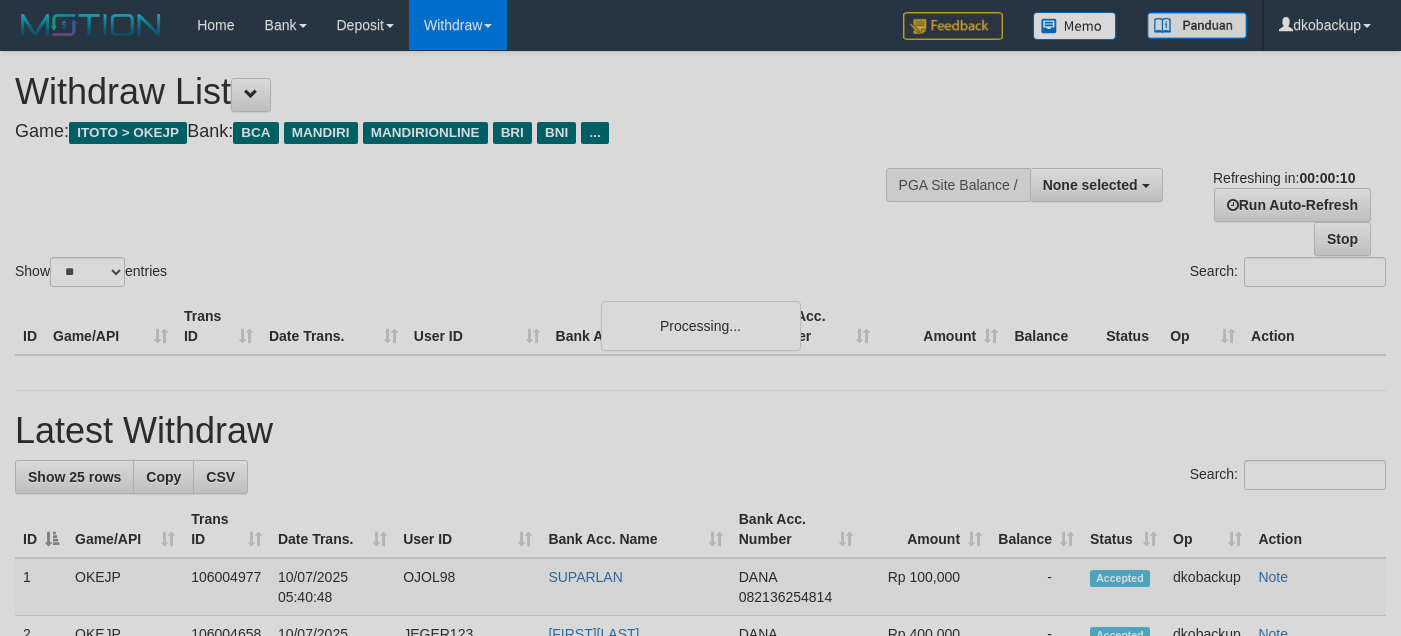 scroll, scrollTop: 0, scrollLeft: 0, axis: both 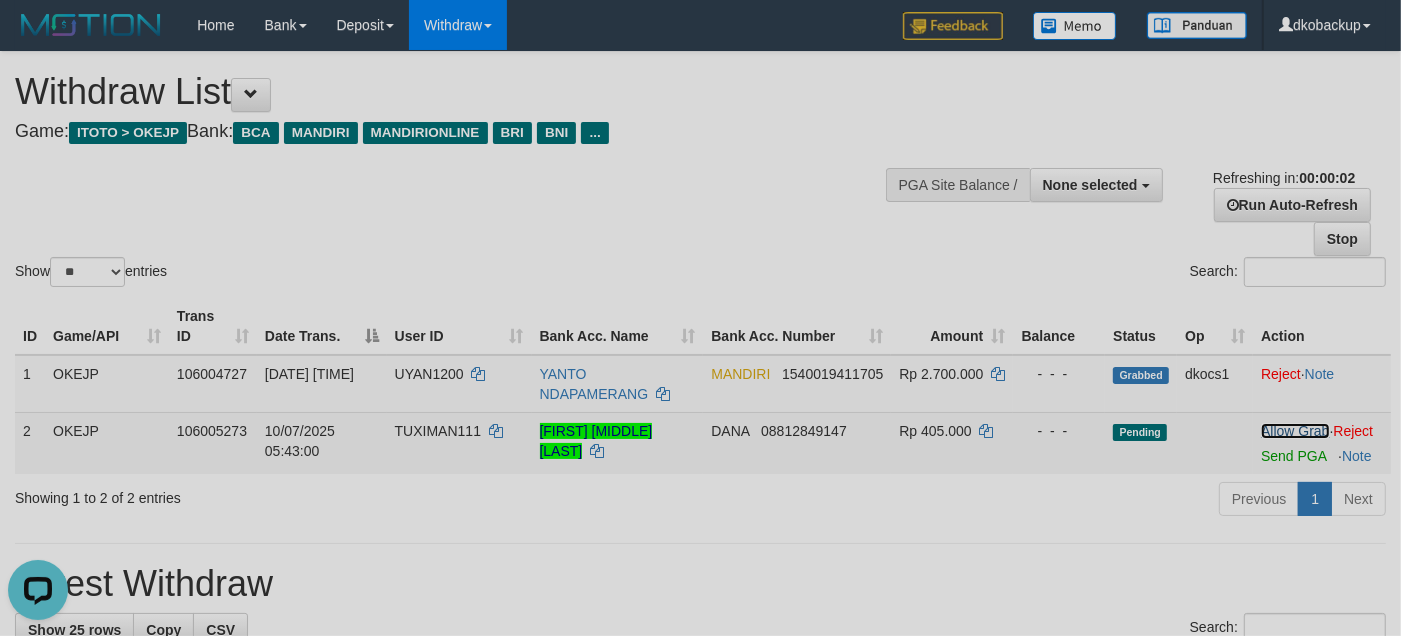 click on "Allow Grab" at bounding box center [1295, 431] 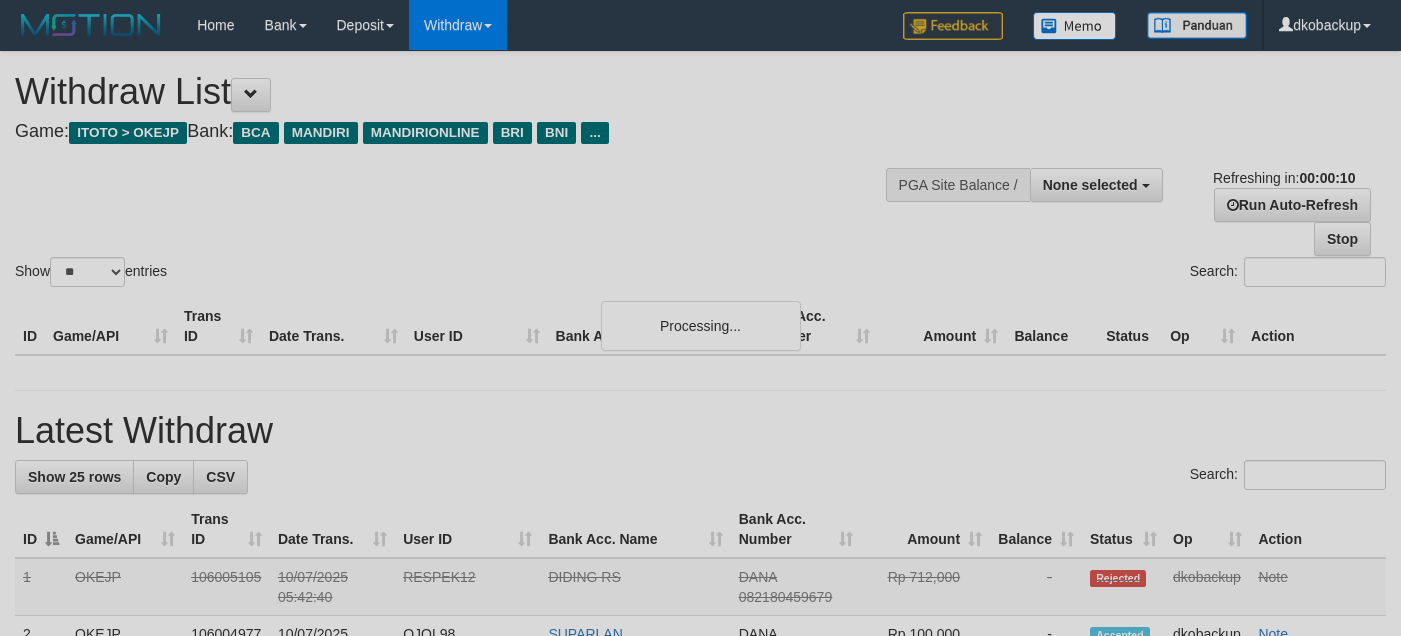scroll, scrollTop: 0, scrollLeft: 0, axis: both 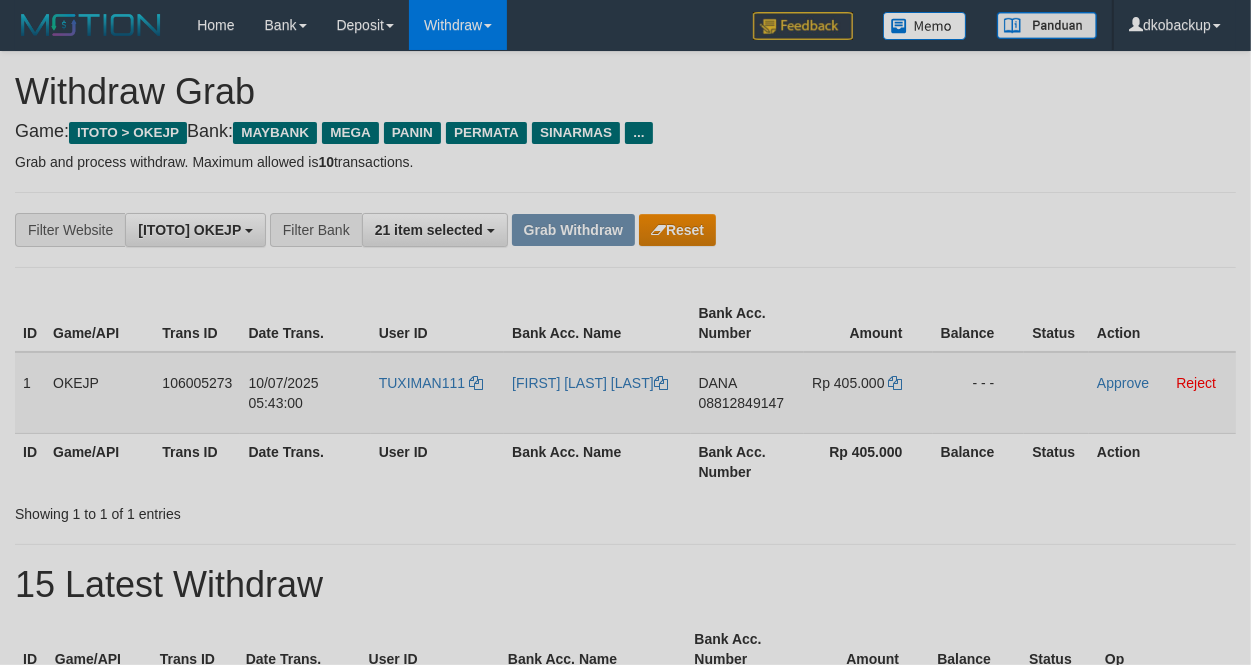 click on "TUXIMAN111" at bounding box center (437, 393) 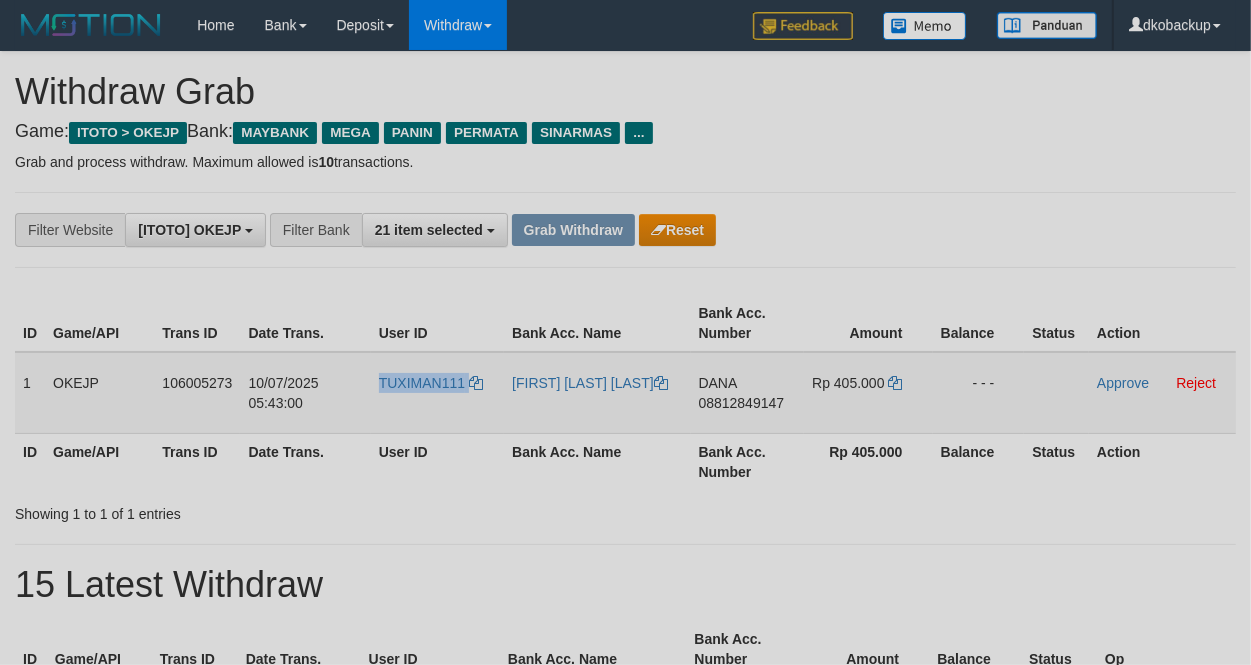 click on "TUXIMAN111" at bounding box center [437, 393] 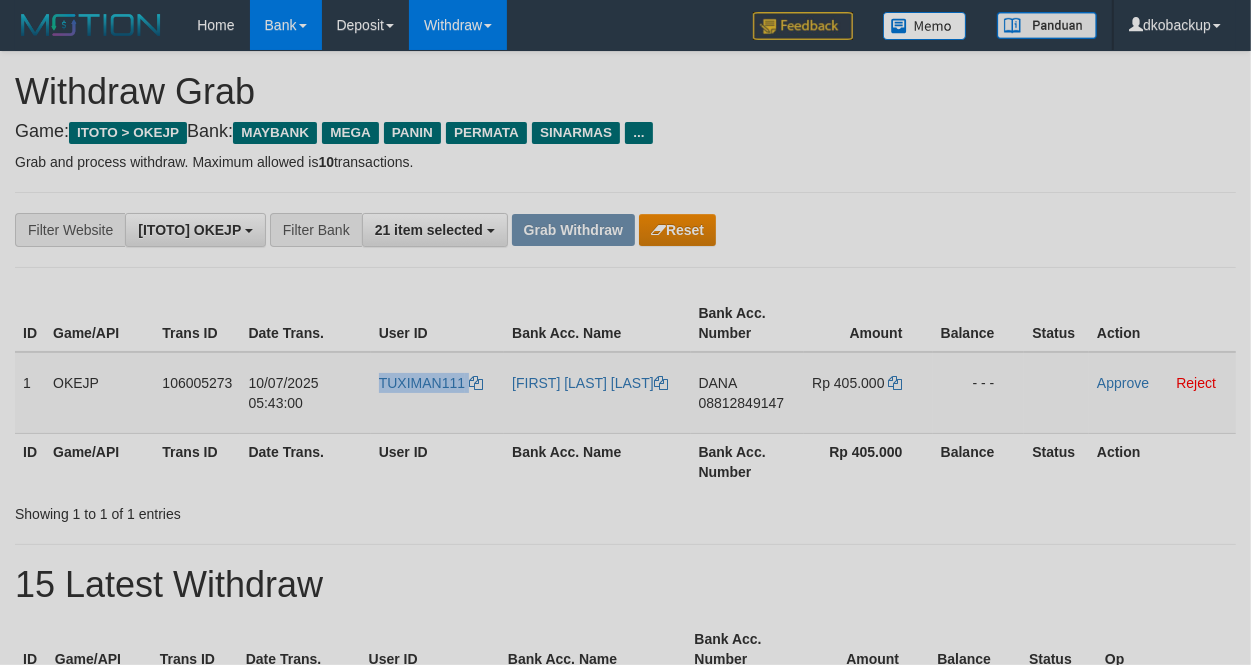 copy on "TUXIMAN111" 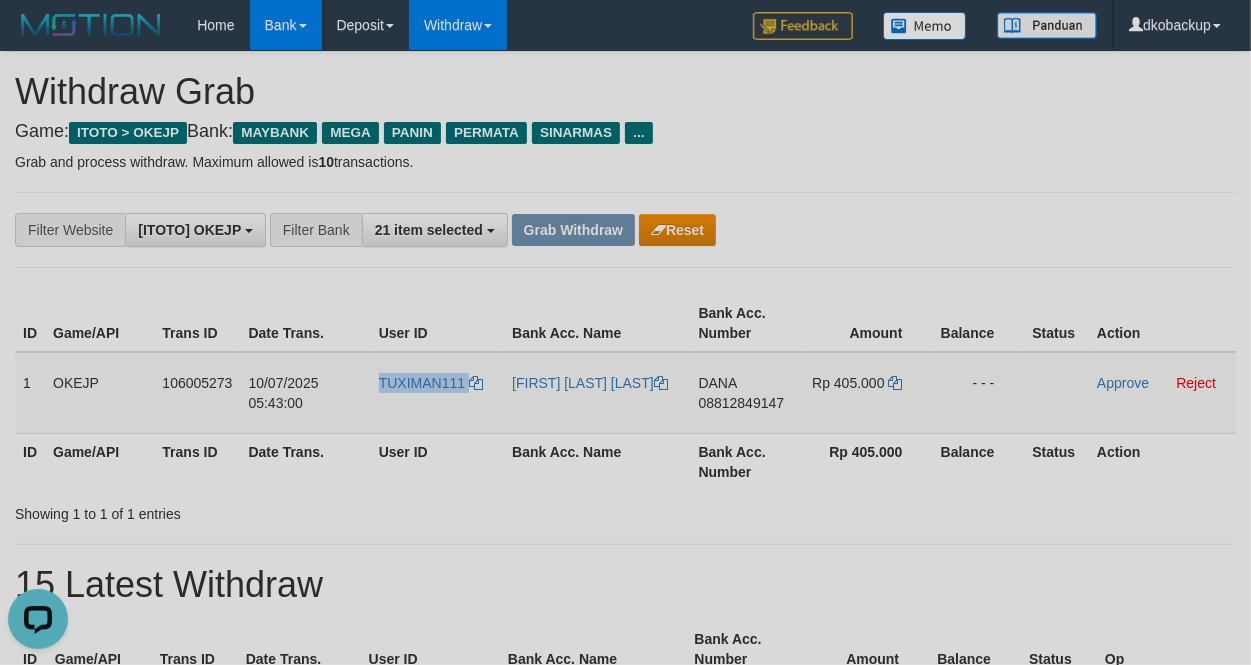 scroll, scrollTop: 0, scrollLeft: 0, axis: both 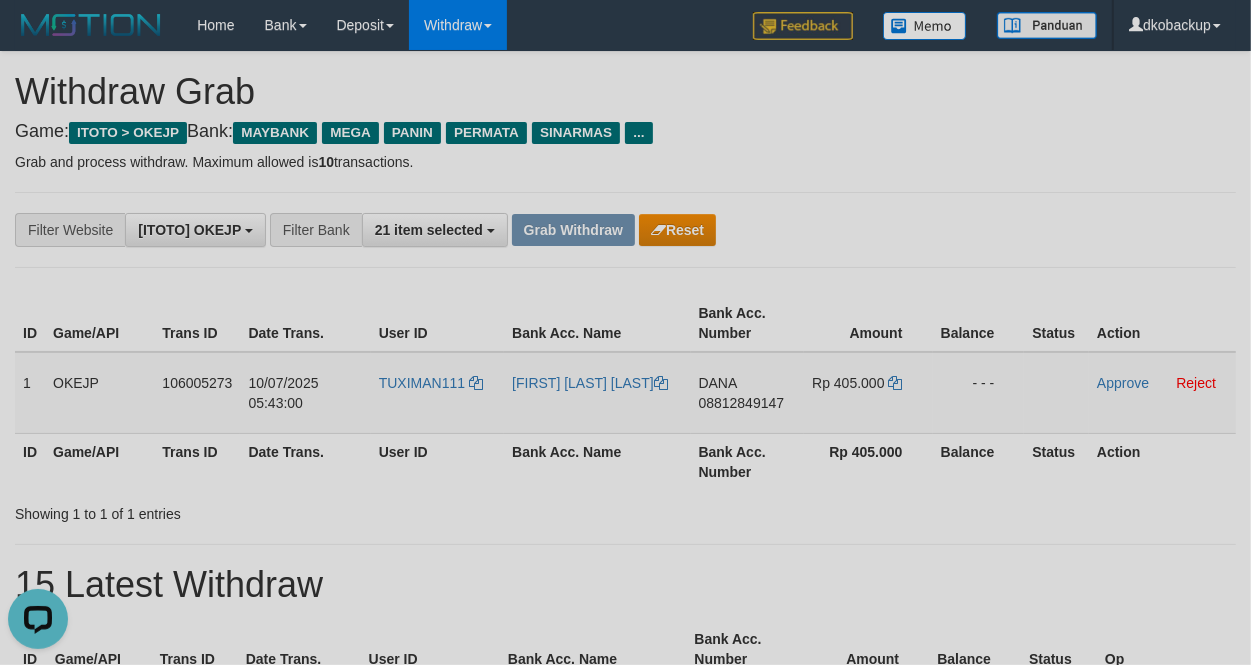 click on "**********" at bounding box center (625, 230) 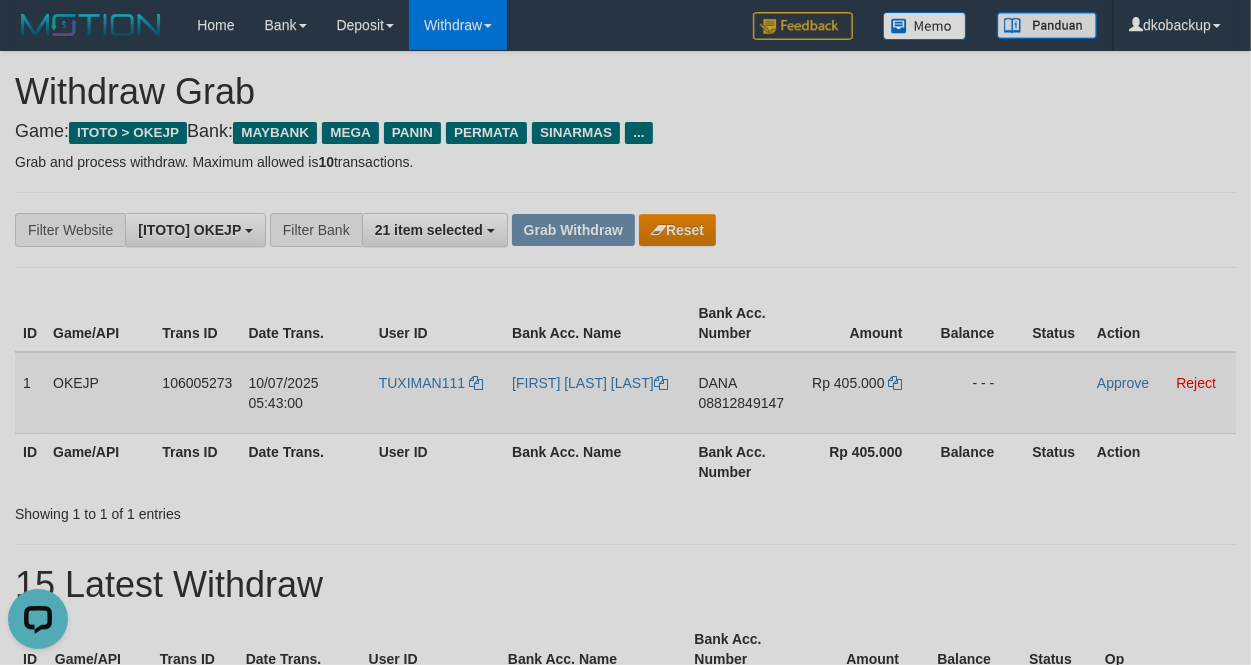 click on "DANA
[PHONE]" at bounding box center [747, 393] 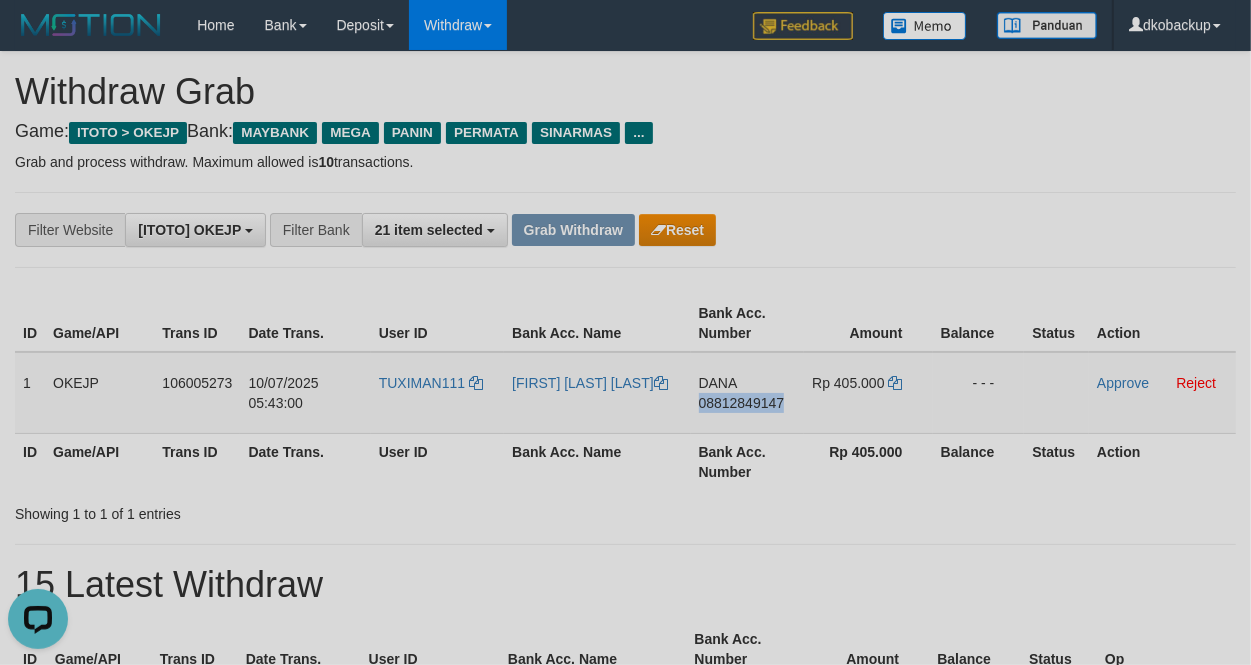 drag, startPoint x: 742, startPoint y: 431, endPoint x: 1240, endPoint y: 357, distance: 503.468 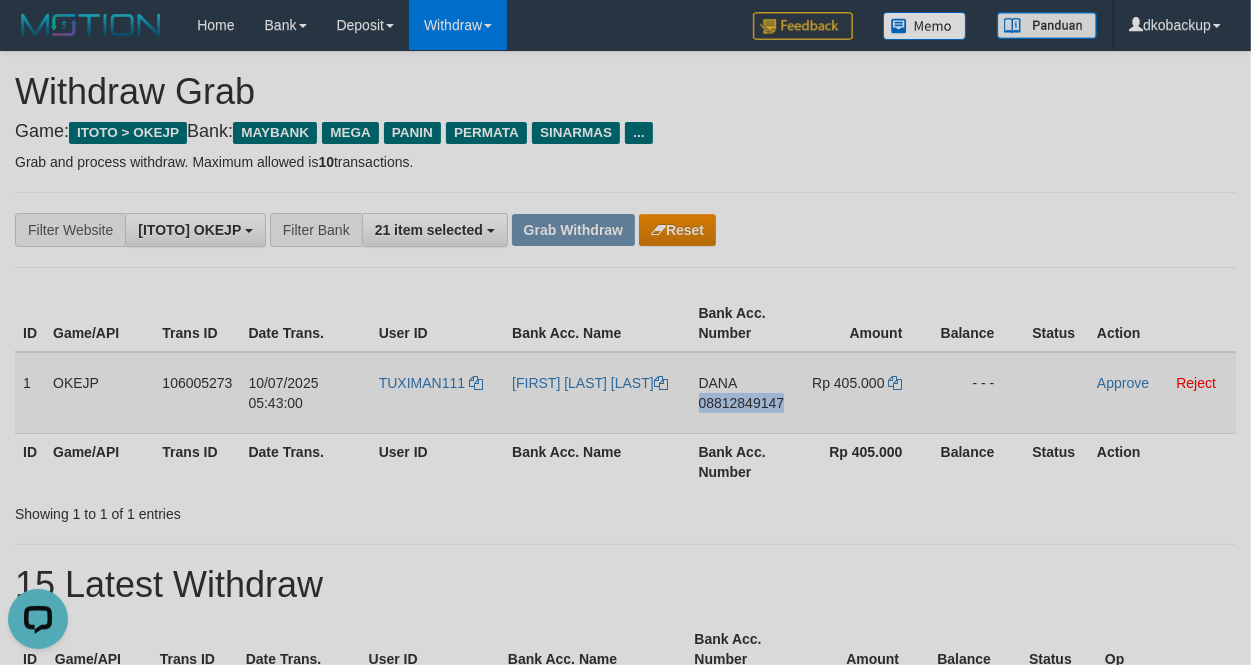 click on "DANA
08812849147" at bounding box center [747, 393] 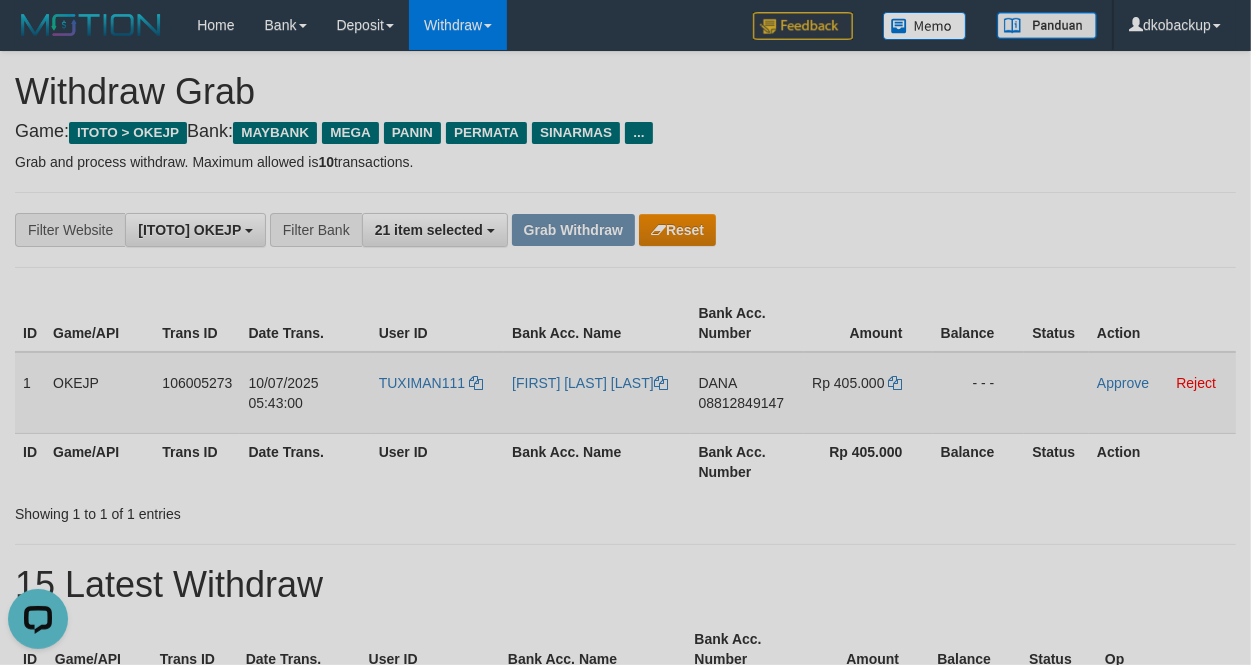 click on "DANA
08812849147" at bounding box center [747, 393] 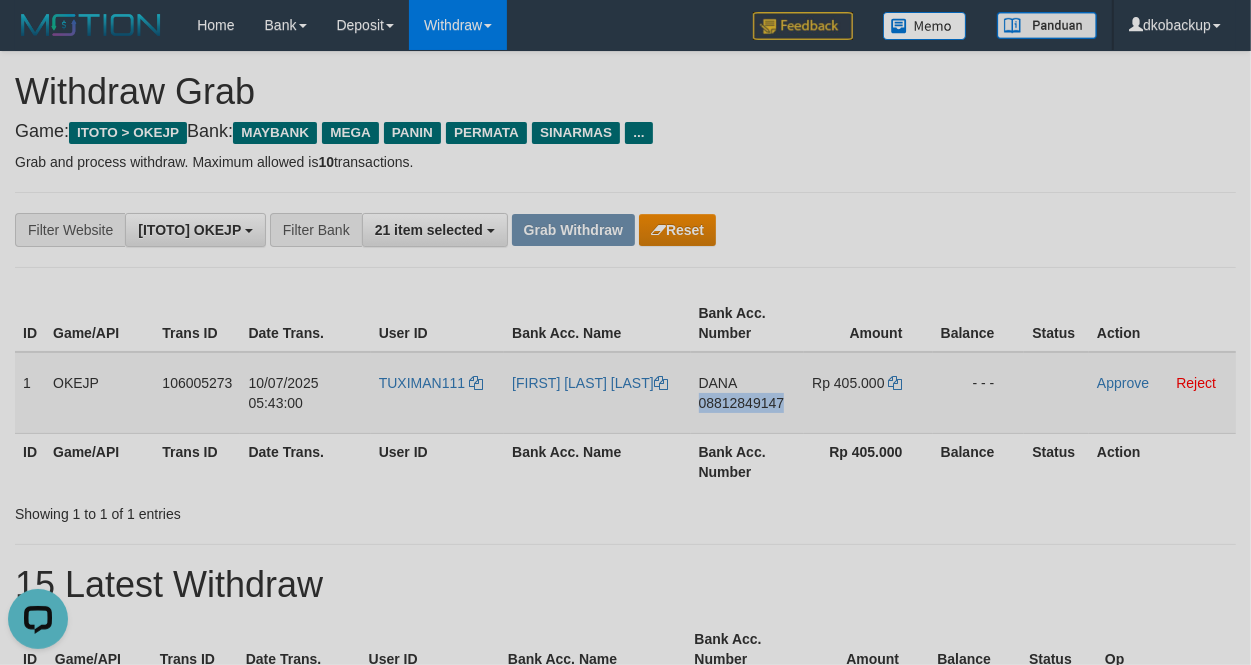 drag, startPoint x: 743, startPoint y: 425, endPoint x: 1228, endPoint y: 366, distance: 488.57547 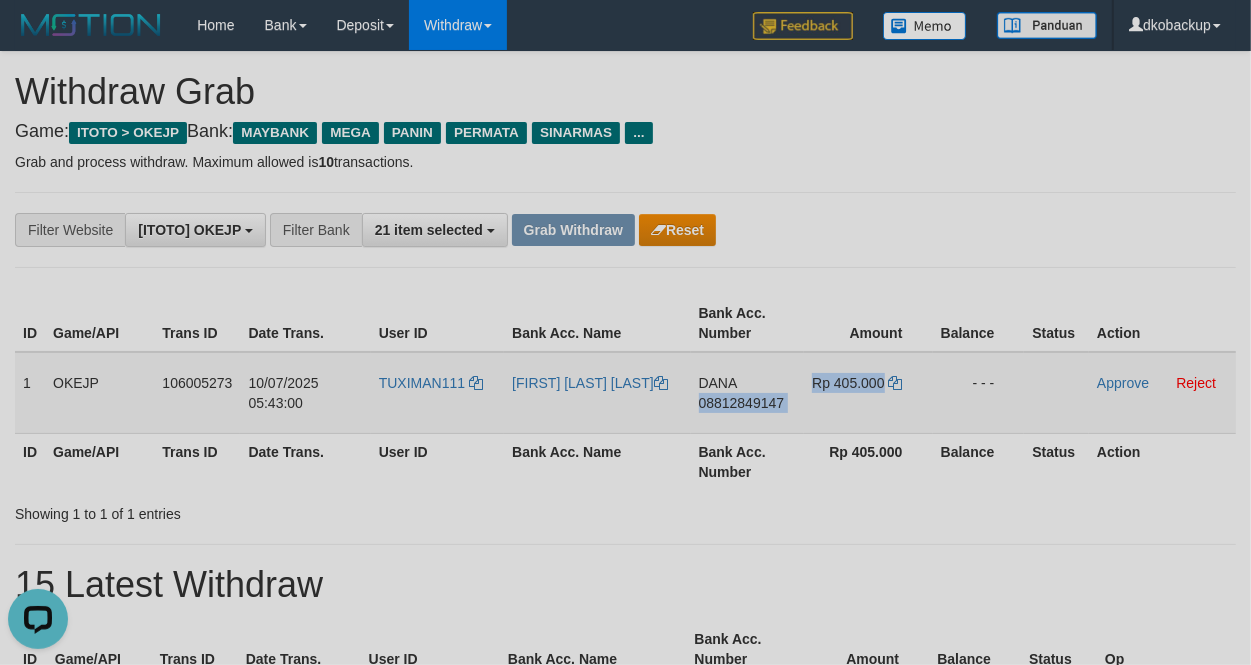 copy on "08812849147
Rp 405.000" 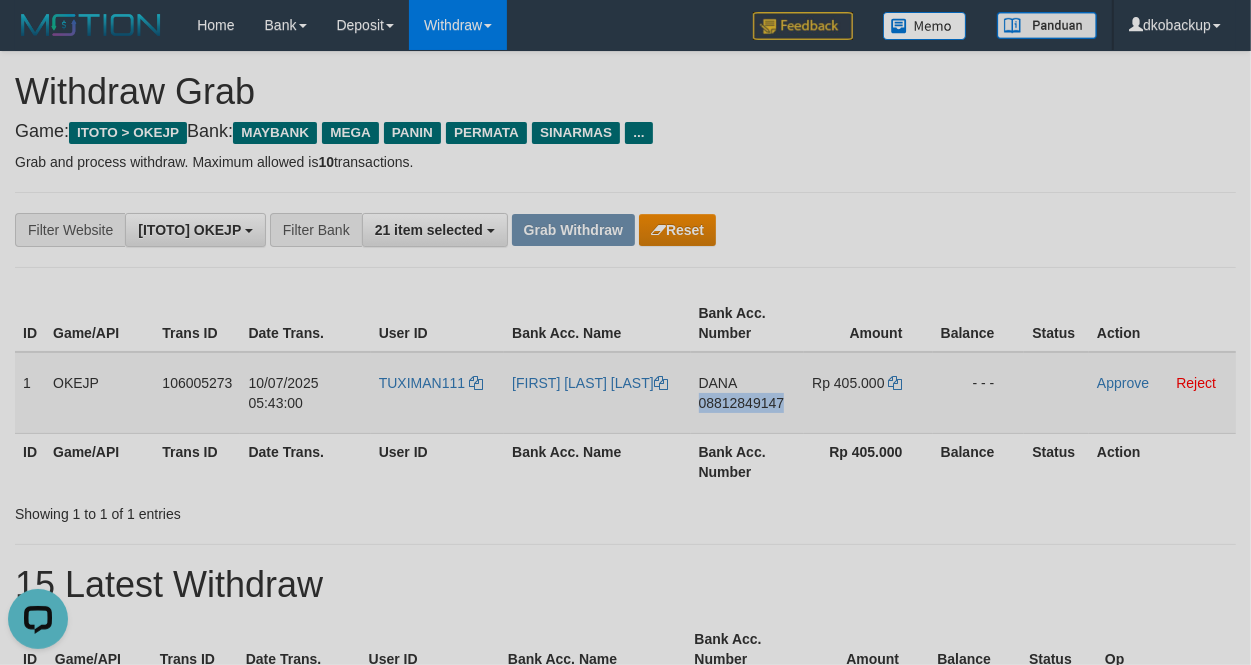click on "DANA
08812849147" at bounding box center (747, 393) 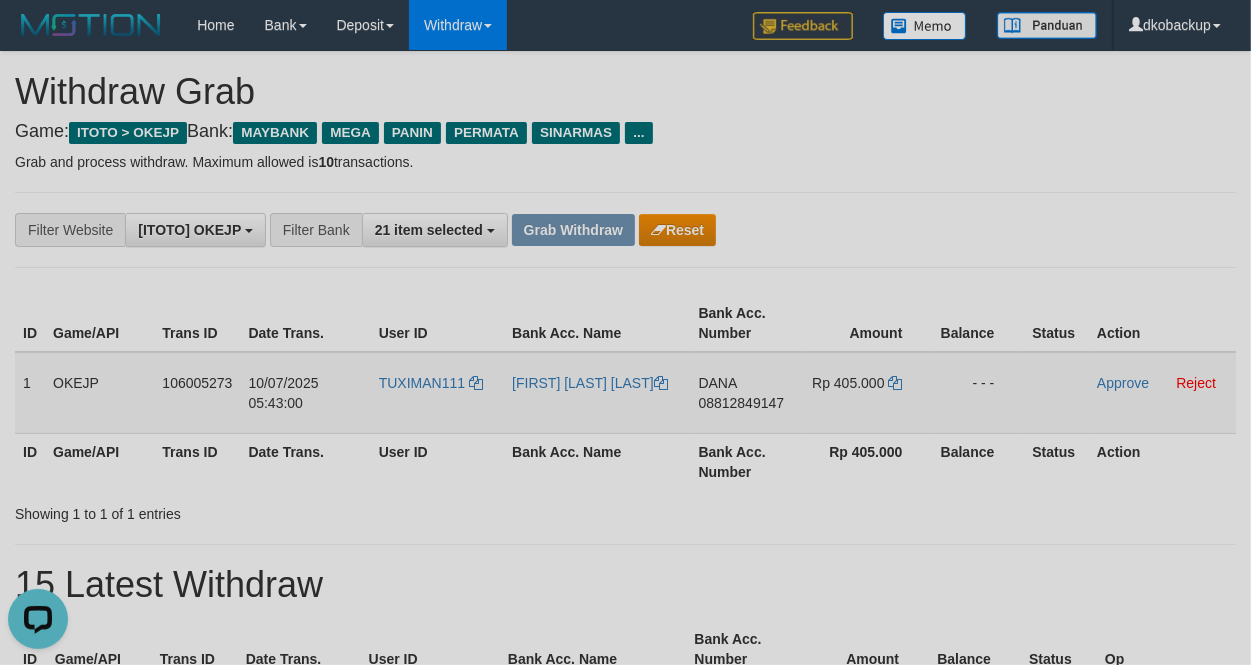 click on "TUXIMAN111" at bounding box center (437, 393) 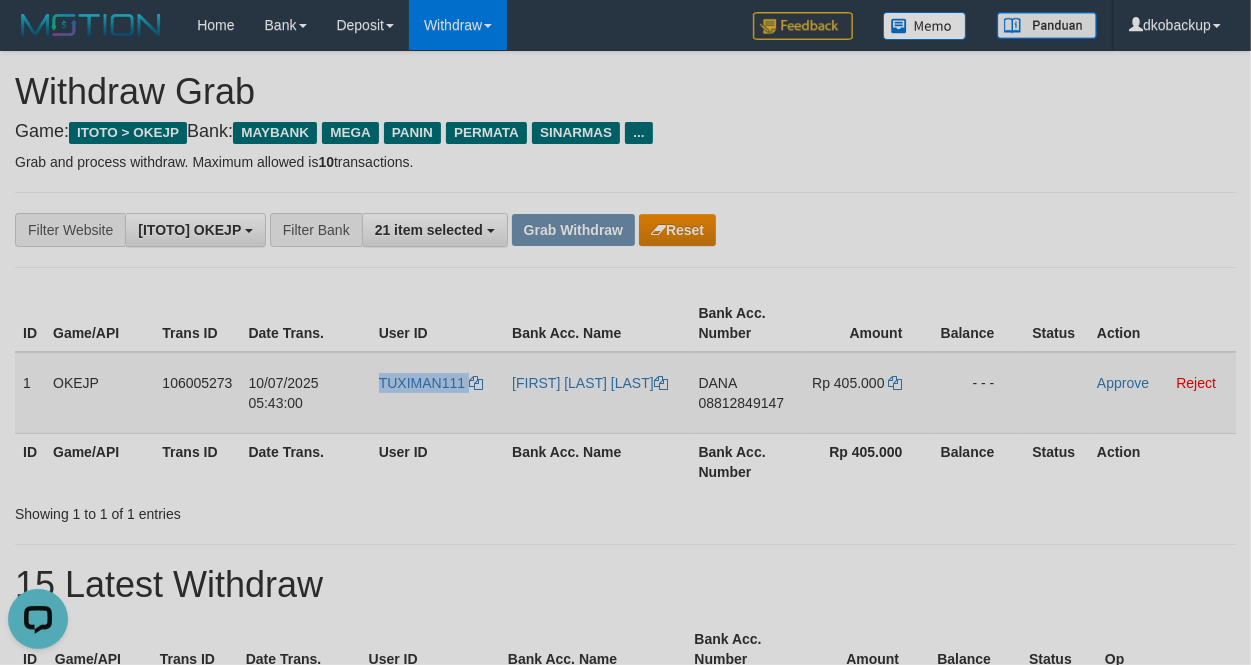 click on "TUXIMAN111" at bounding box center [437, 393] 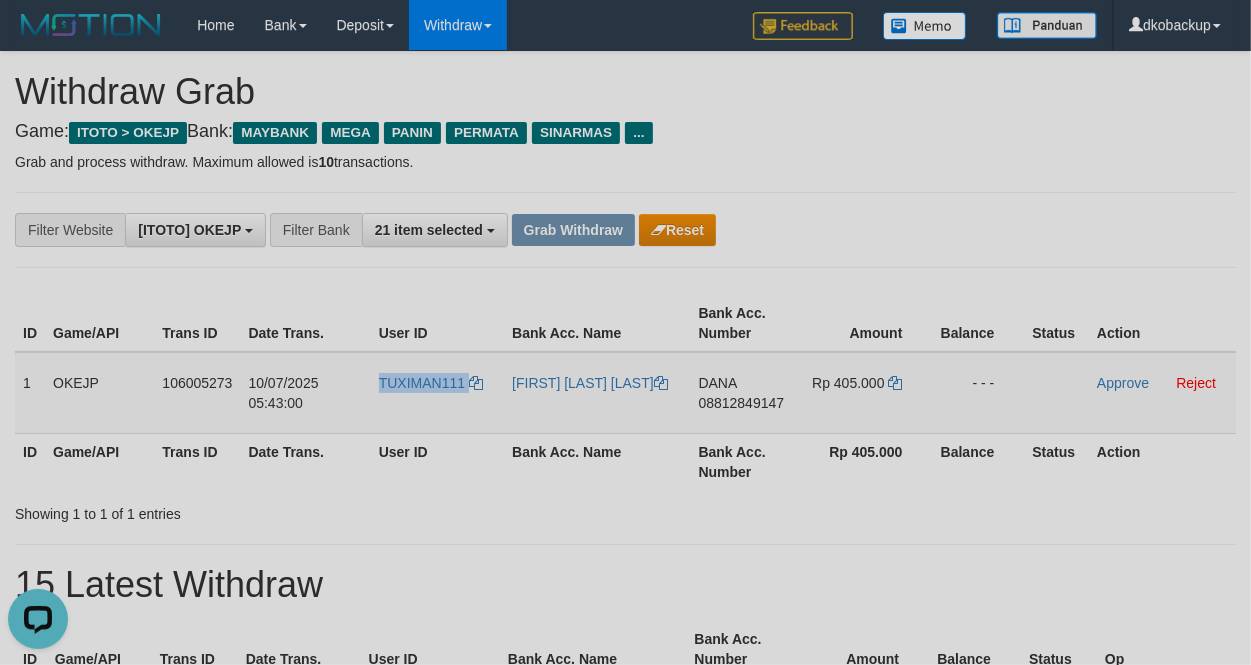 copy on "TUXIMAN111" 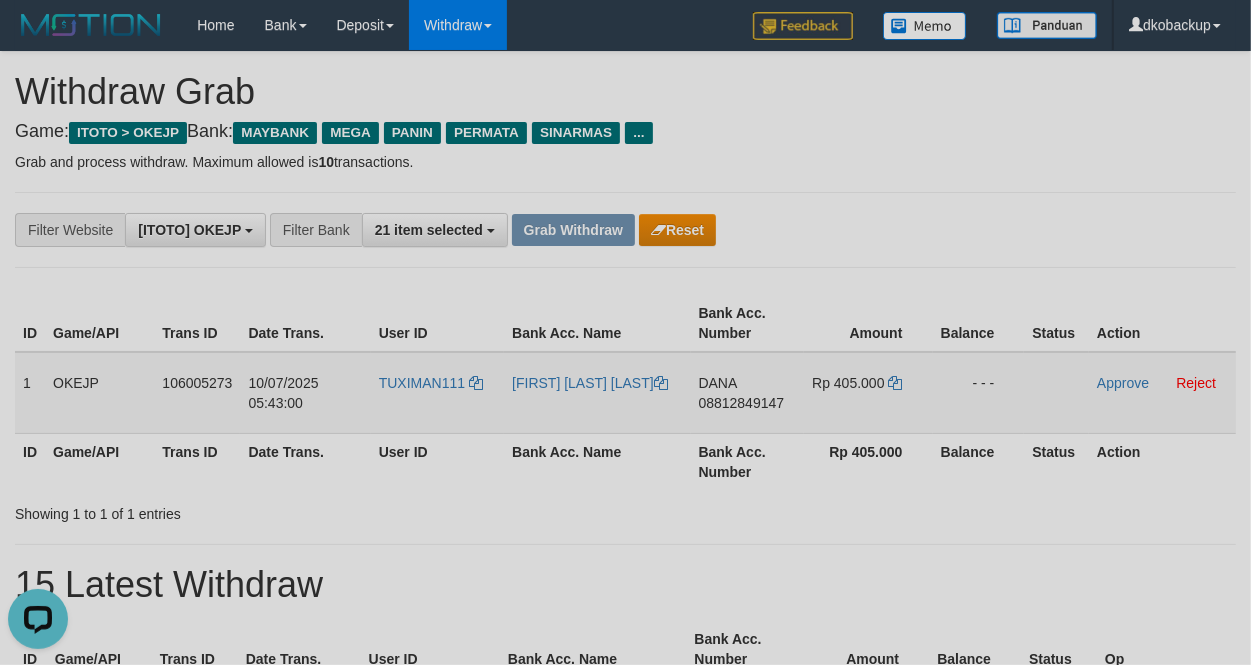 click on "[FIRST] [LAST] [LAST]" at bounding box center [597, 393] 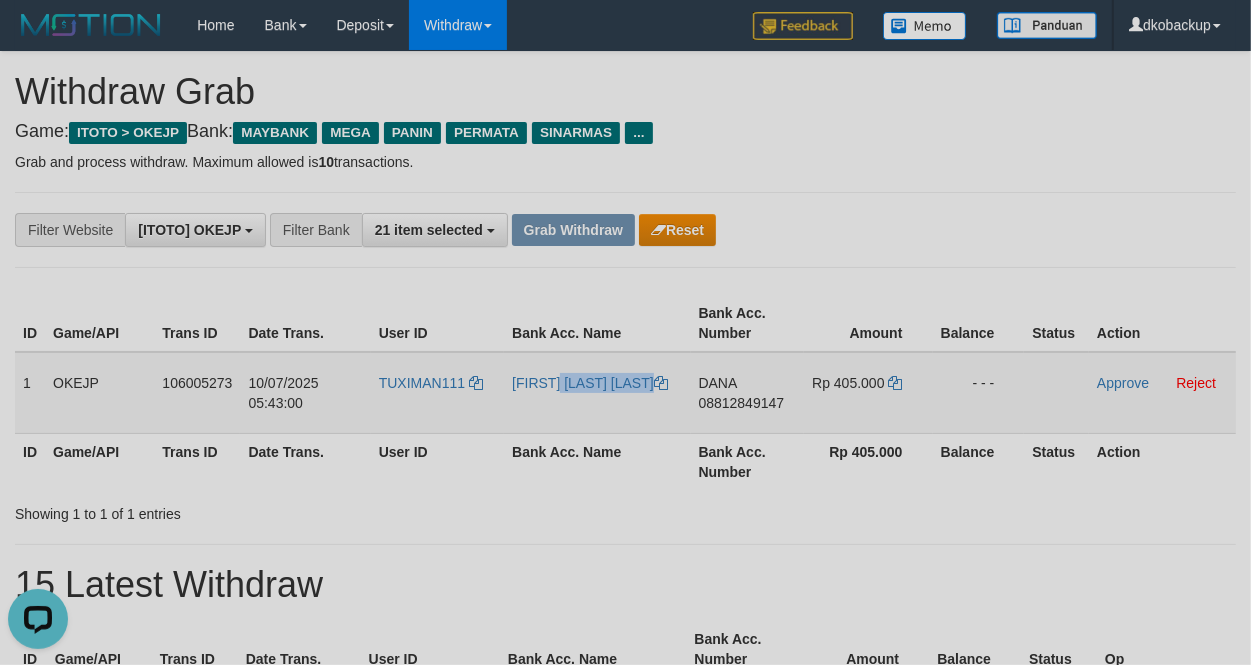 click on "[FIRST] [LAST] [LAST]" at bounding box center [597, 393] 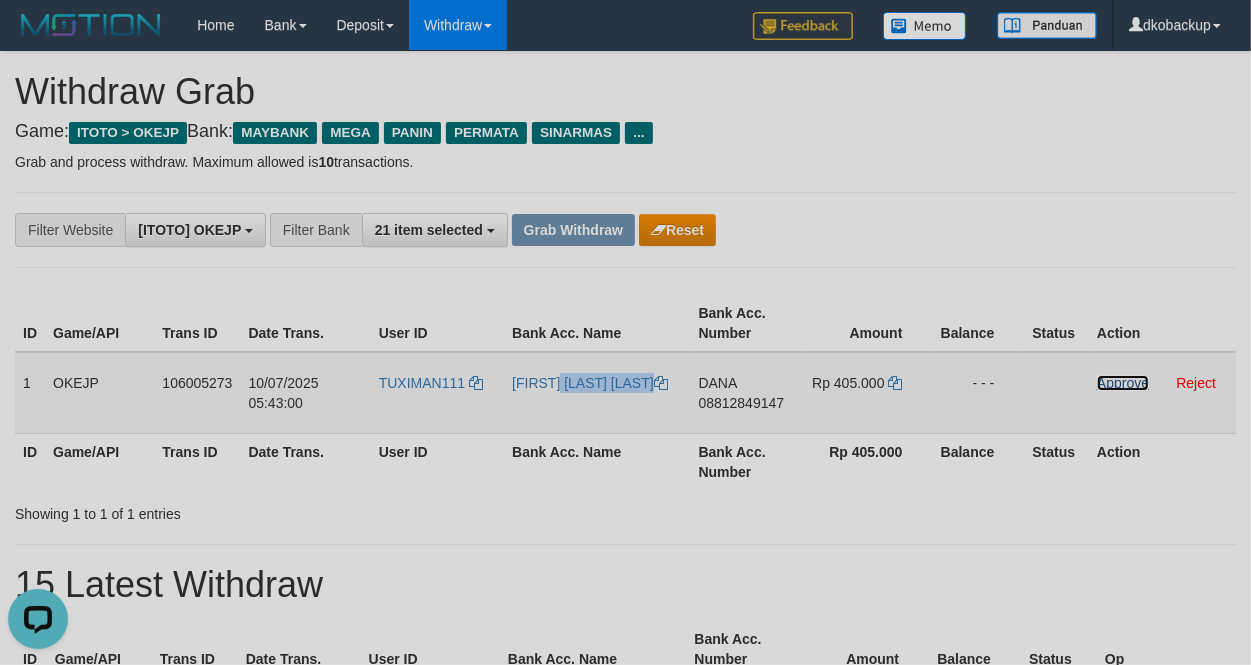 click on "Approve" at bounding box center [1123, 383] 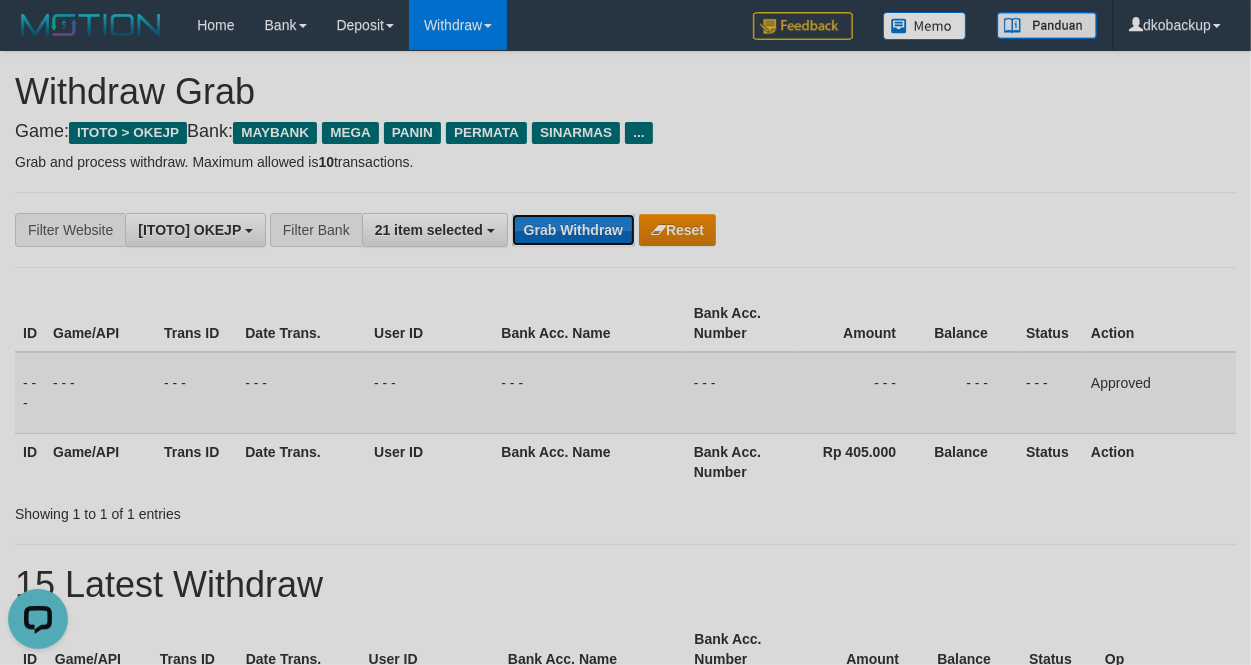 click on "Grab Withdraw" at bounding box center [573, 230] 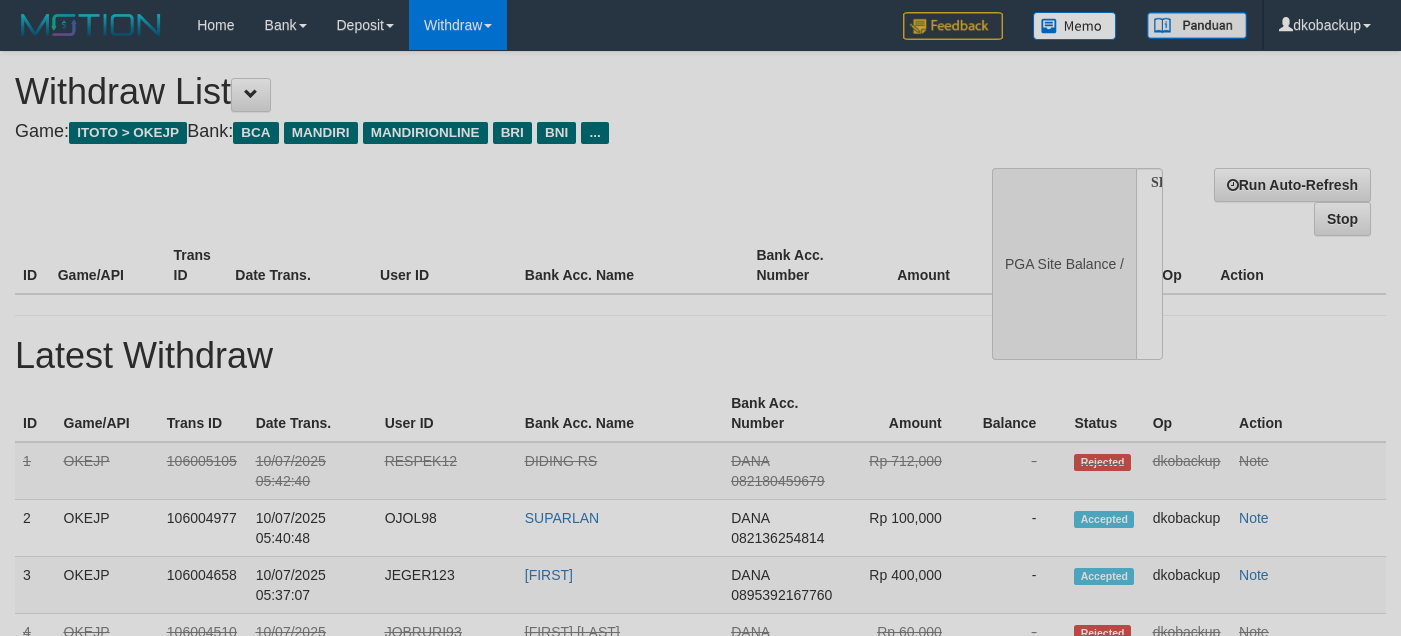 scroll, scrollTop: 0, scrollLeft: 0, axis: both 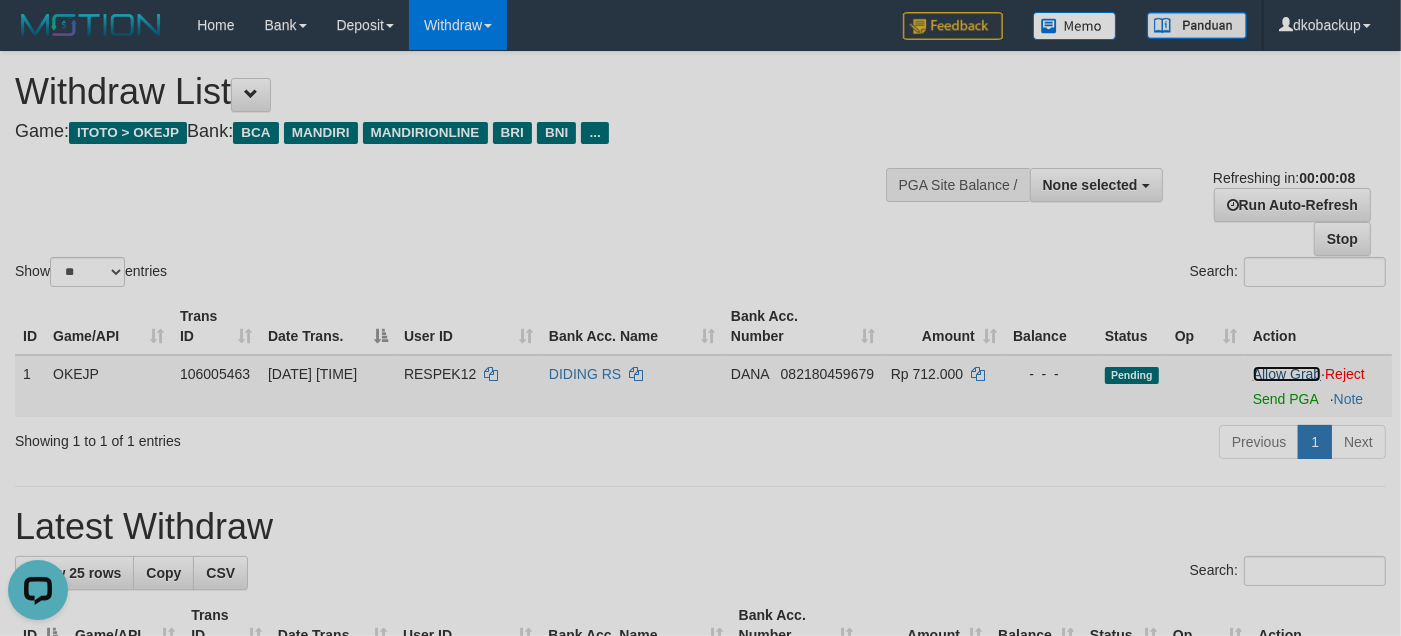 click on "Allow Grab" at bounding box center [1287, 374] 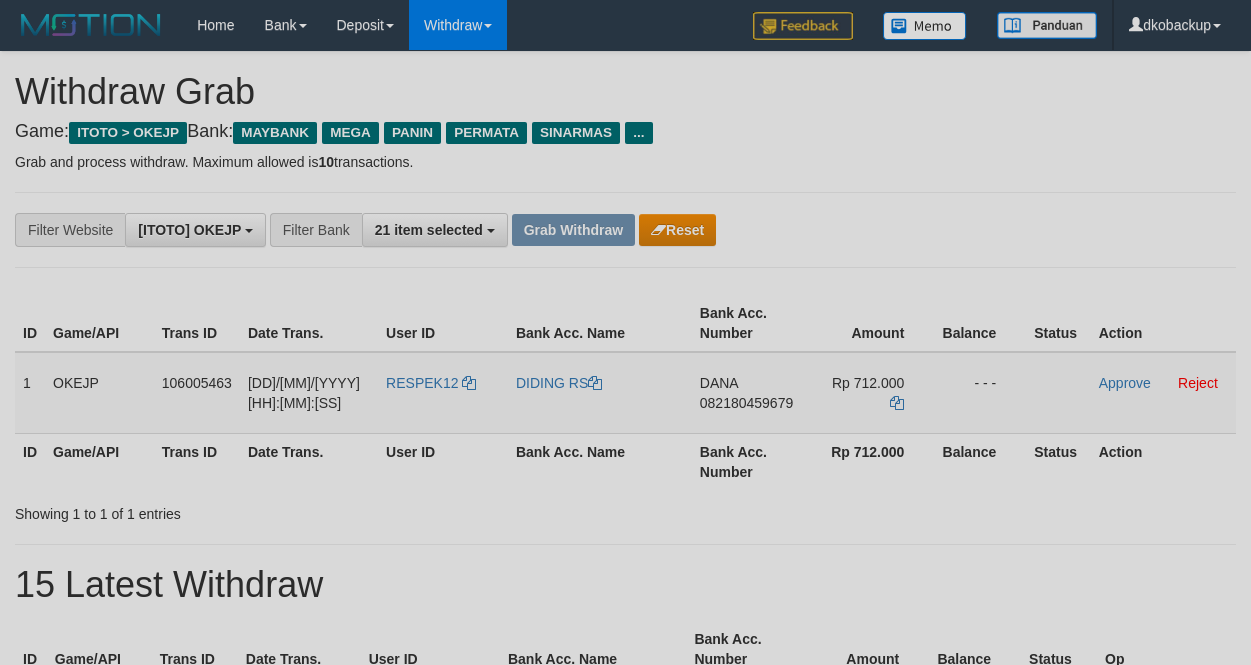 scroll, scrollTop: 0, scrollLeft: 0, axis: both 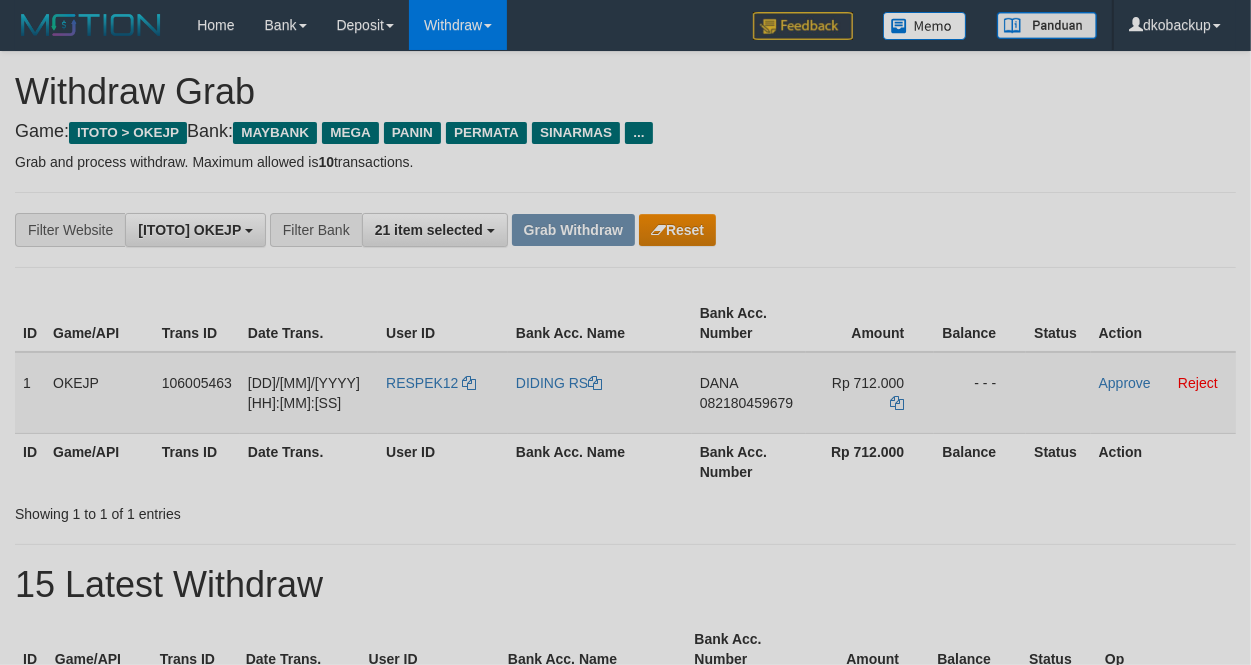 click on "RESPEK12" at bounding box center [443, 393] 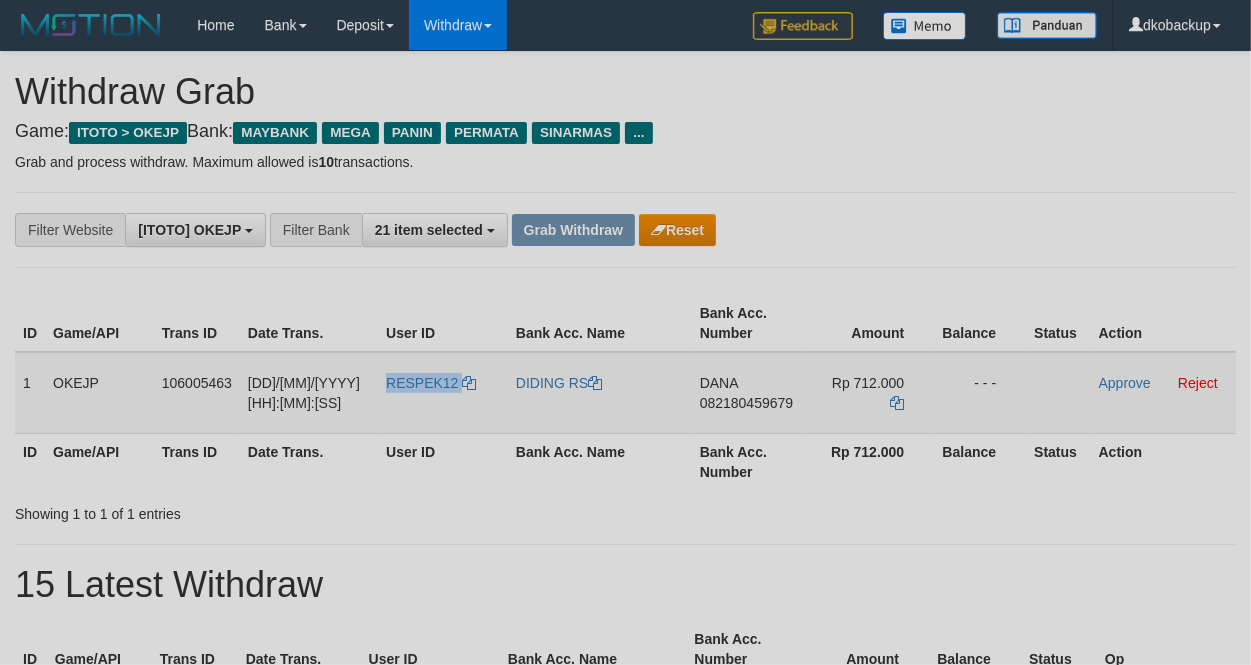 click on "RESPEK12" at bounding box center [443, 393] 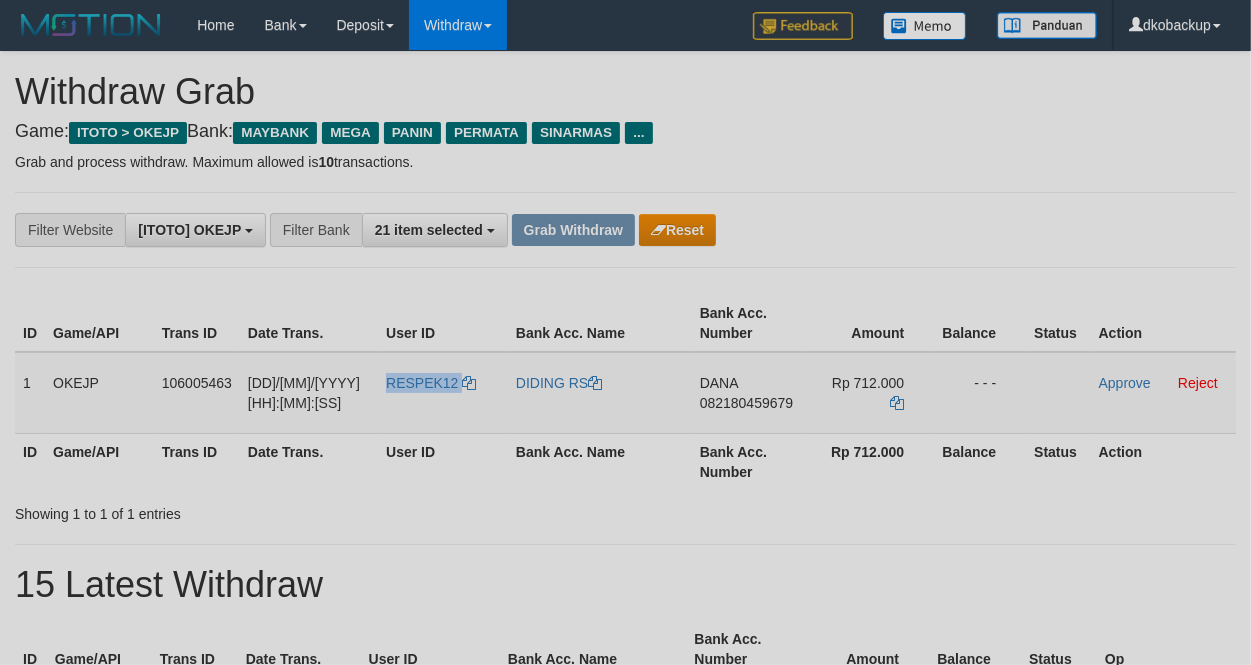 copy on "RESPEK12" 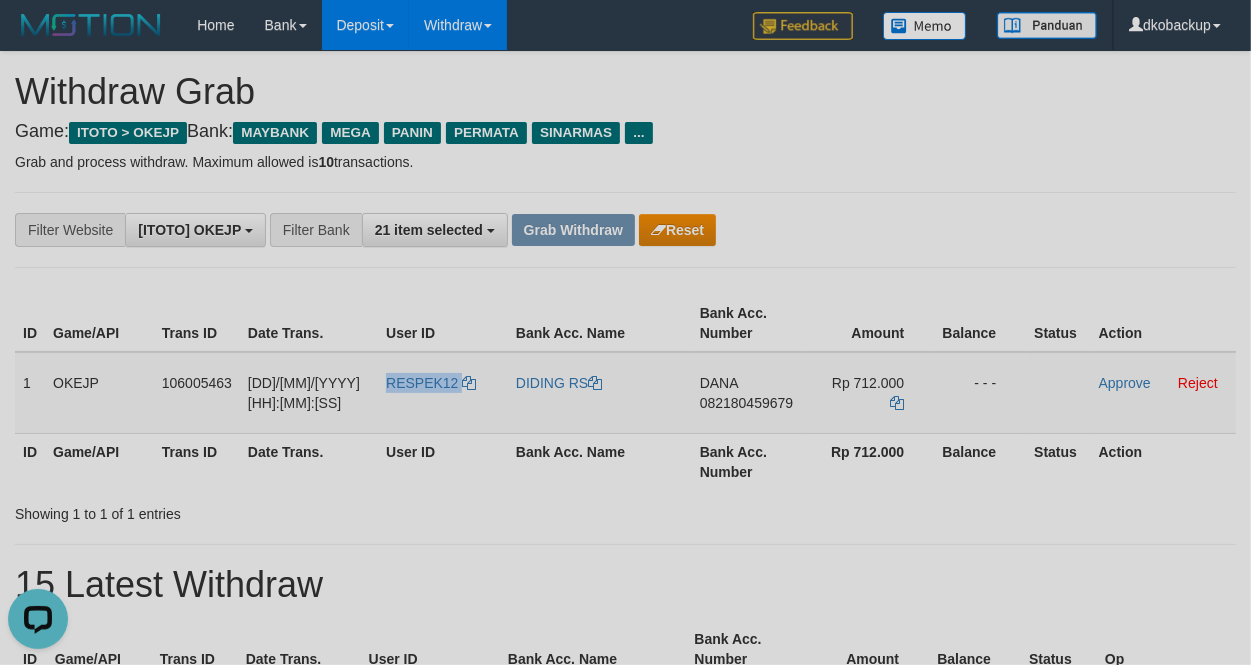scroll, scrollTop: 0, scrollLeft: 0, axis: both 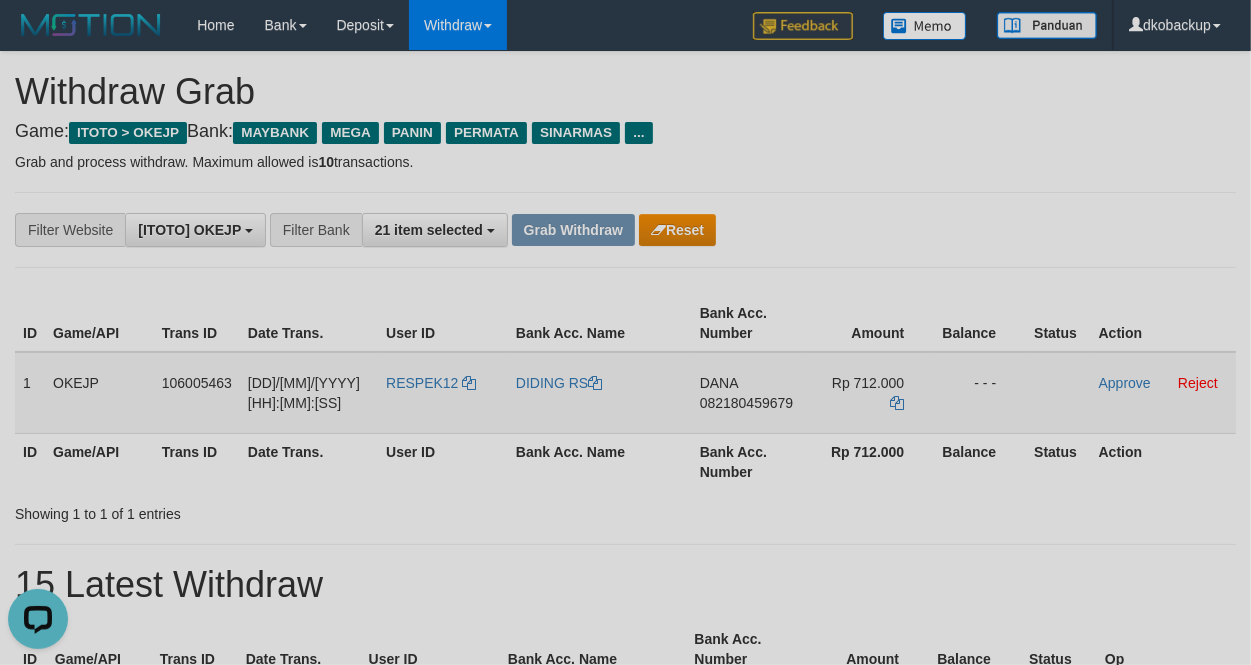 click on "Approve
Reject" at bounding box center (1163, 393) 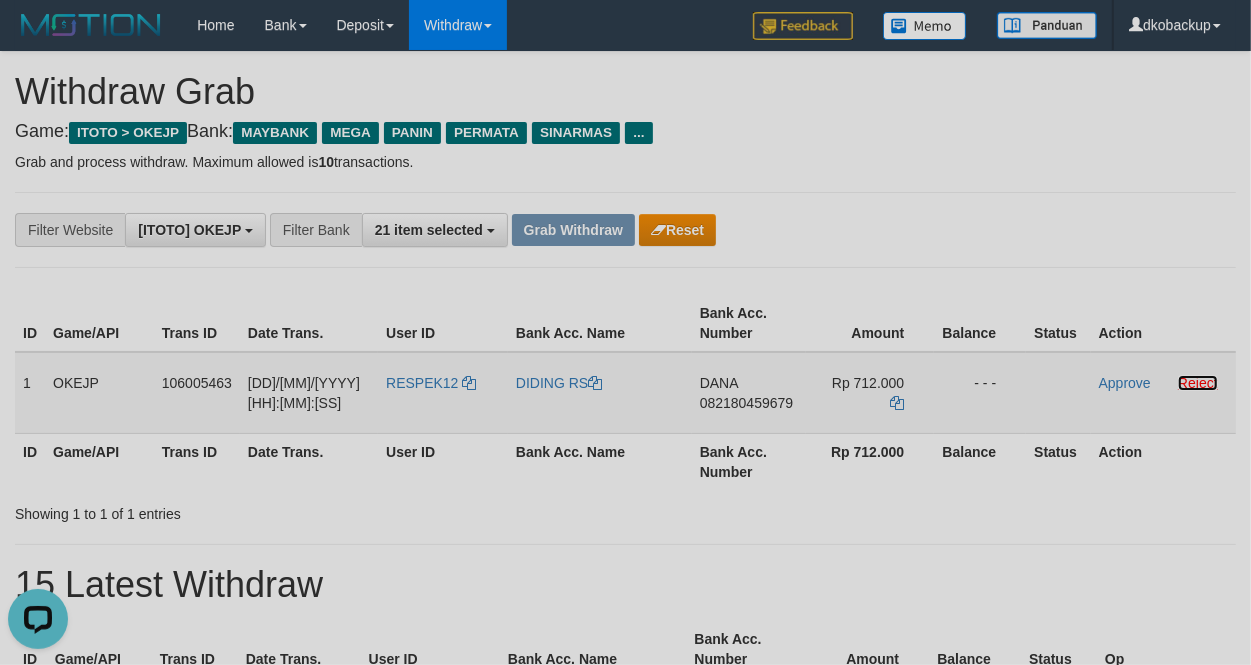 click on "Reject" at bounding box center (1198, 383) 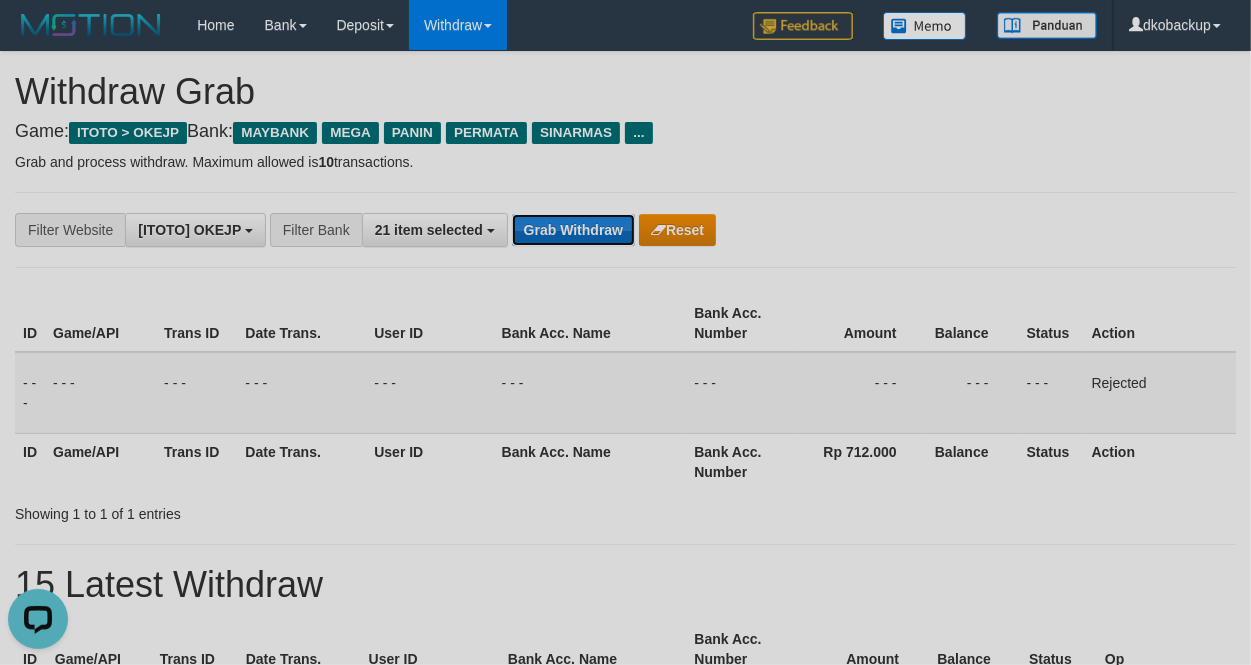 click on "Grab Withdraw" at bounding box center (573, 230) 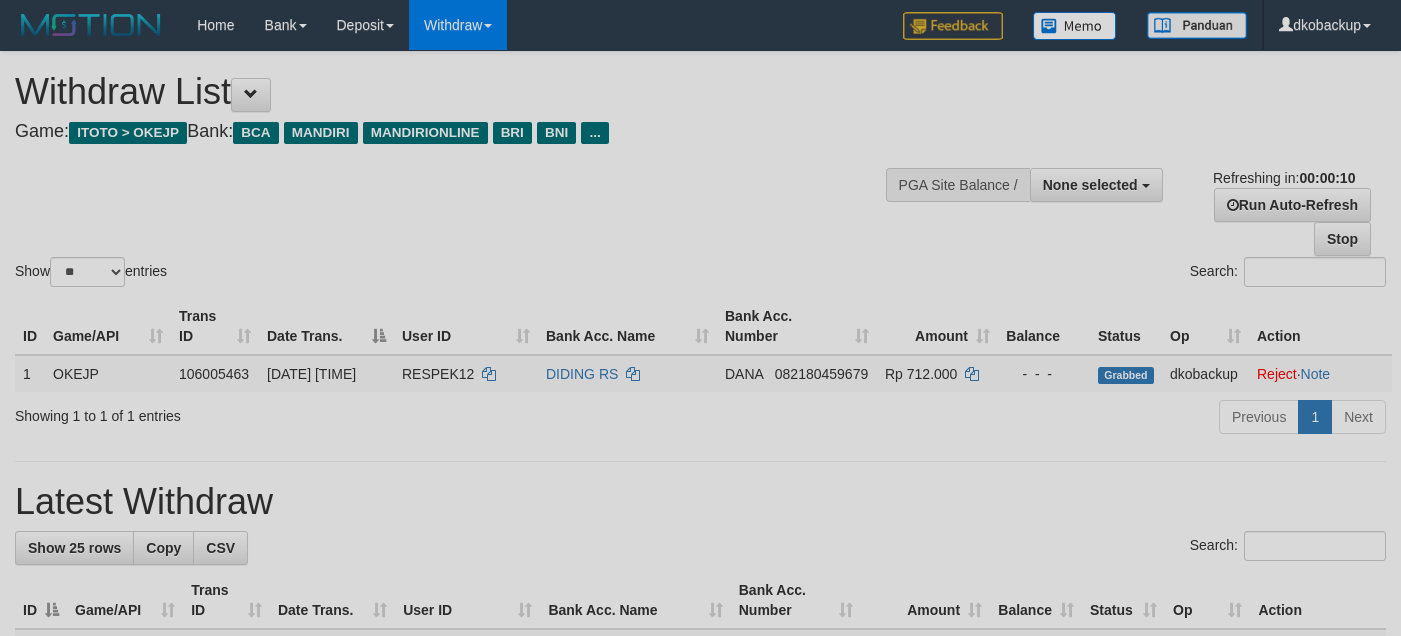 scroll, scrollTop: 0, scrollLeft: 0, axis: both 